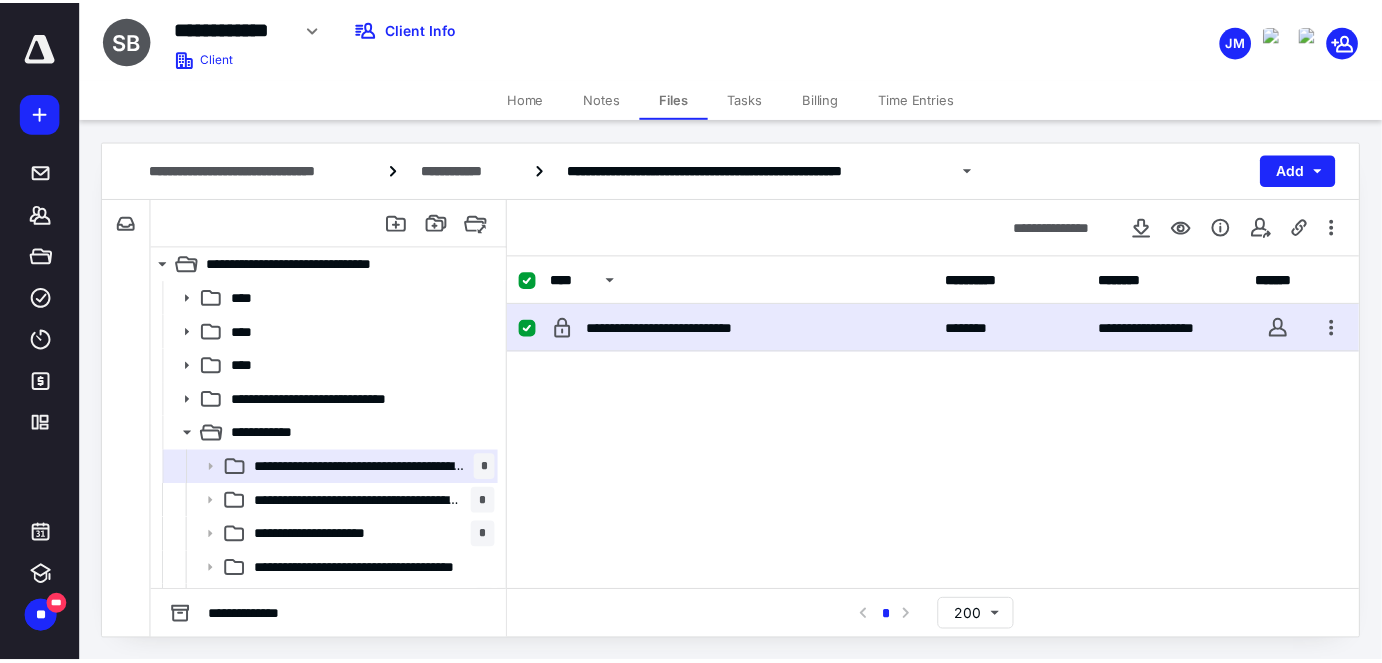 scroll, scrollTop: 0, scrollLeft: 0, axis: both 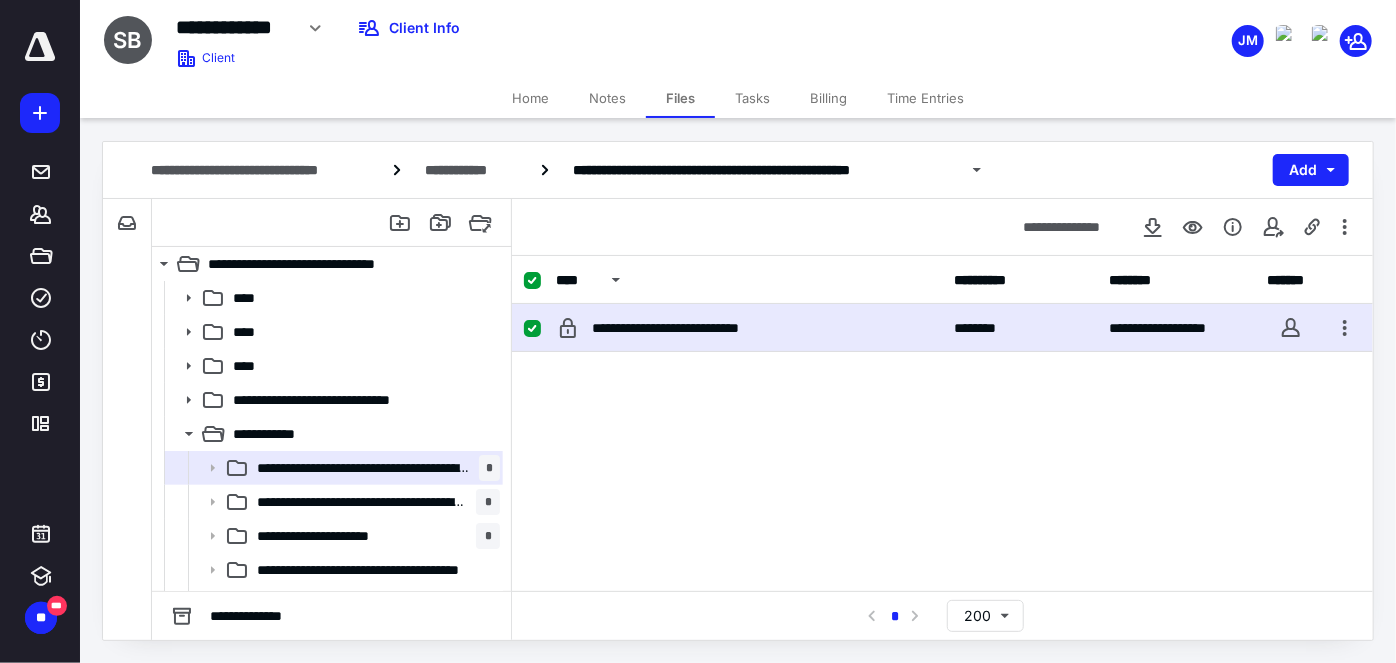 click on "Tasks" at bounding box center [752, 98] 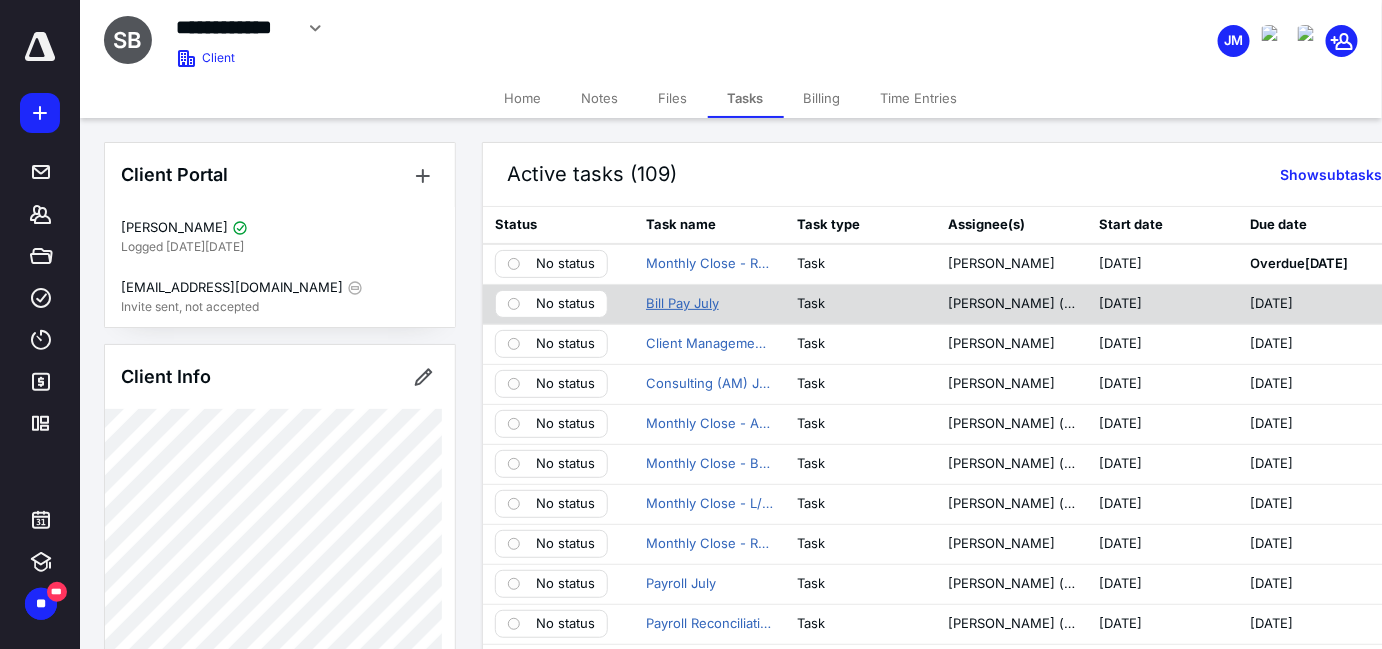click on "Bill Pay July" at bounding box center [682, 304] 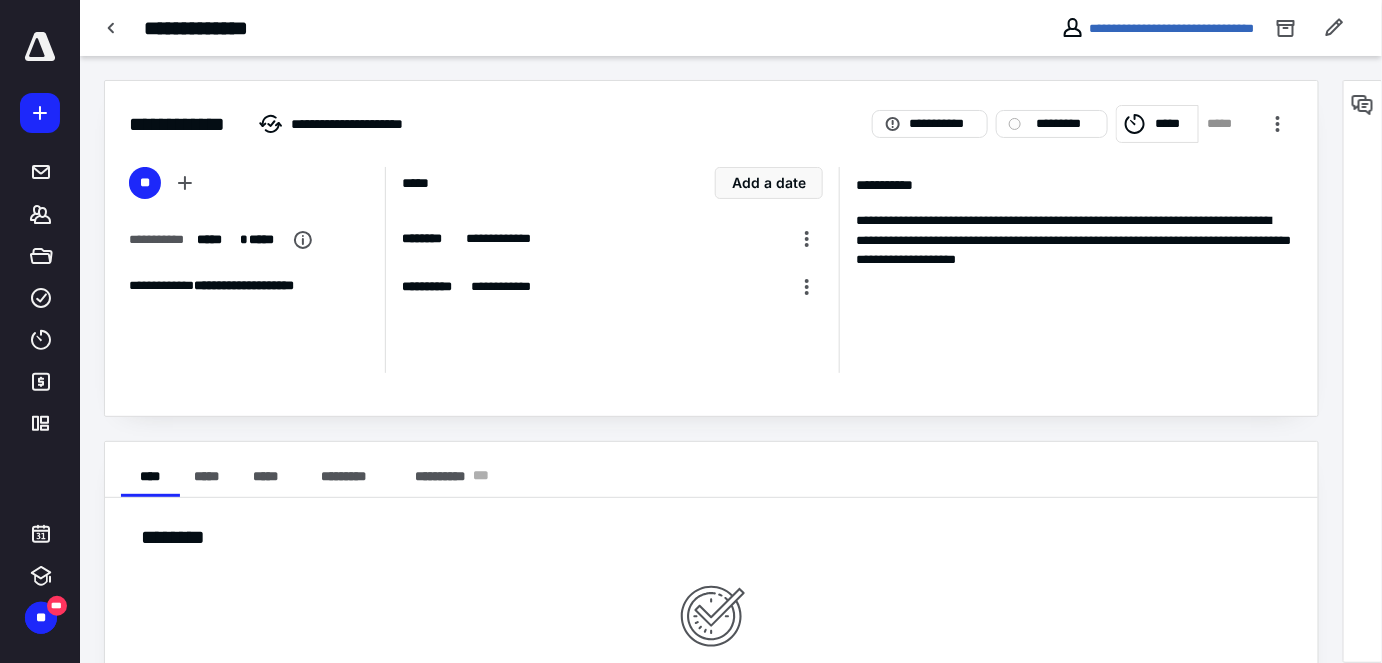 click on "*****" at bounding box center [1173, 124] 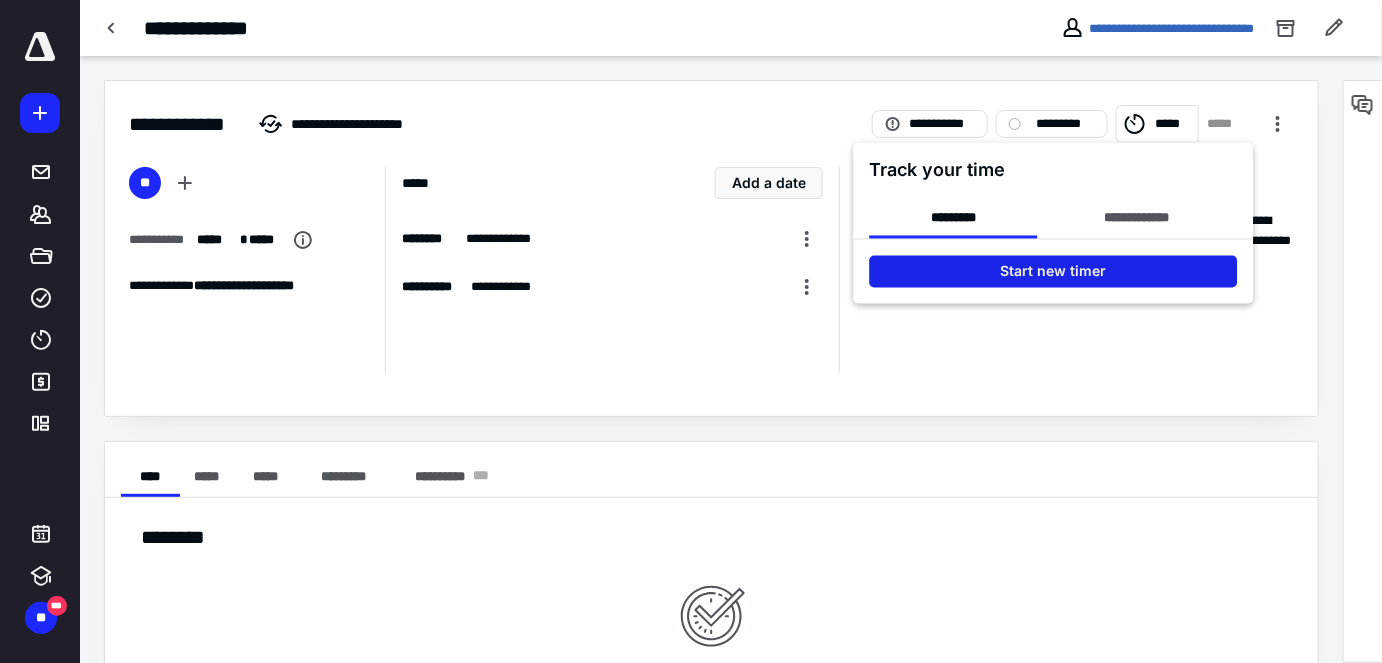 drag, startPoint x: 1074, startPoint y: 265, endPoint x: 1078, endPoint y: 275, distance: 10.770329 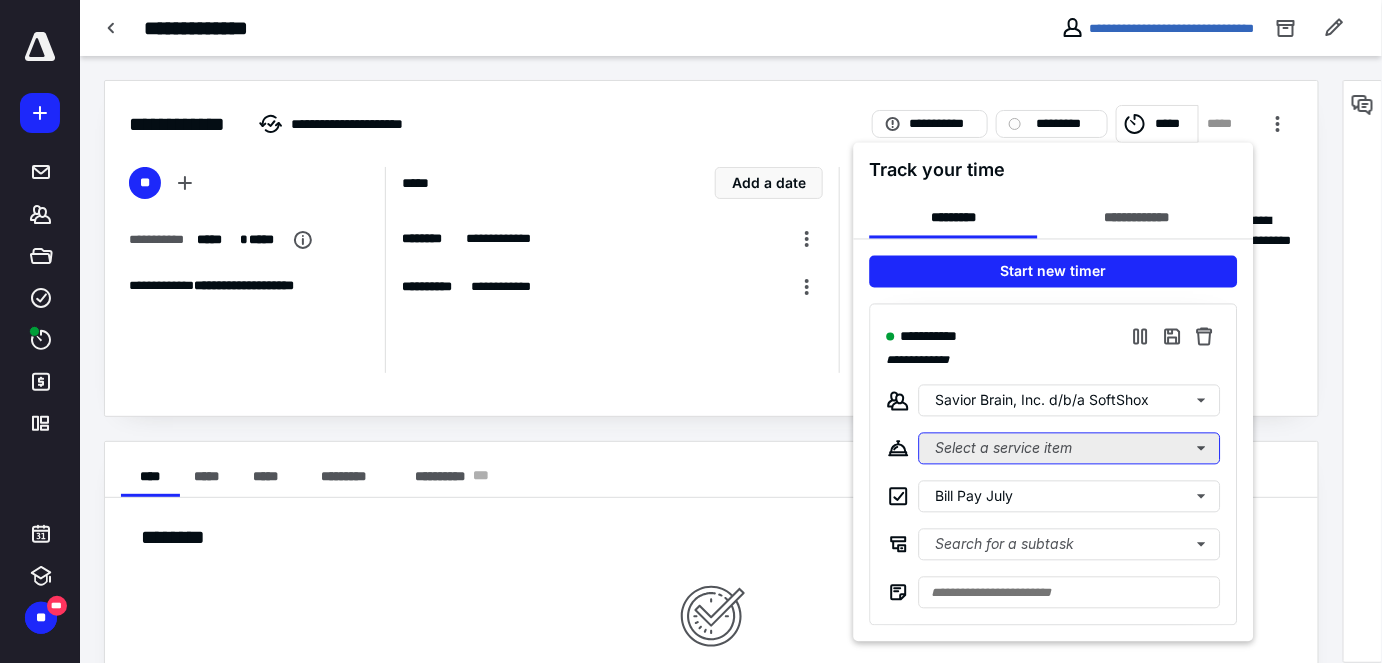 click on "Select a service item" at bounding box center [1069, 449] 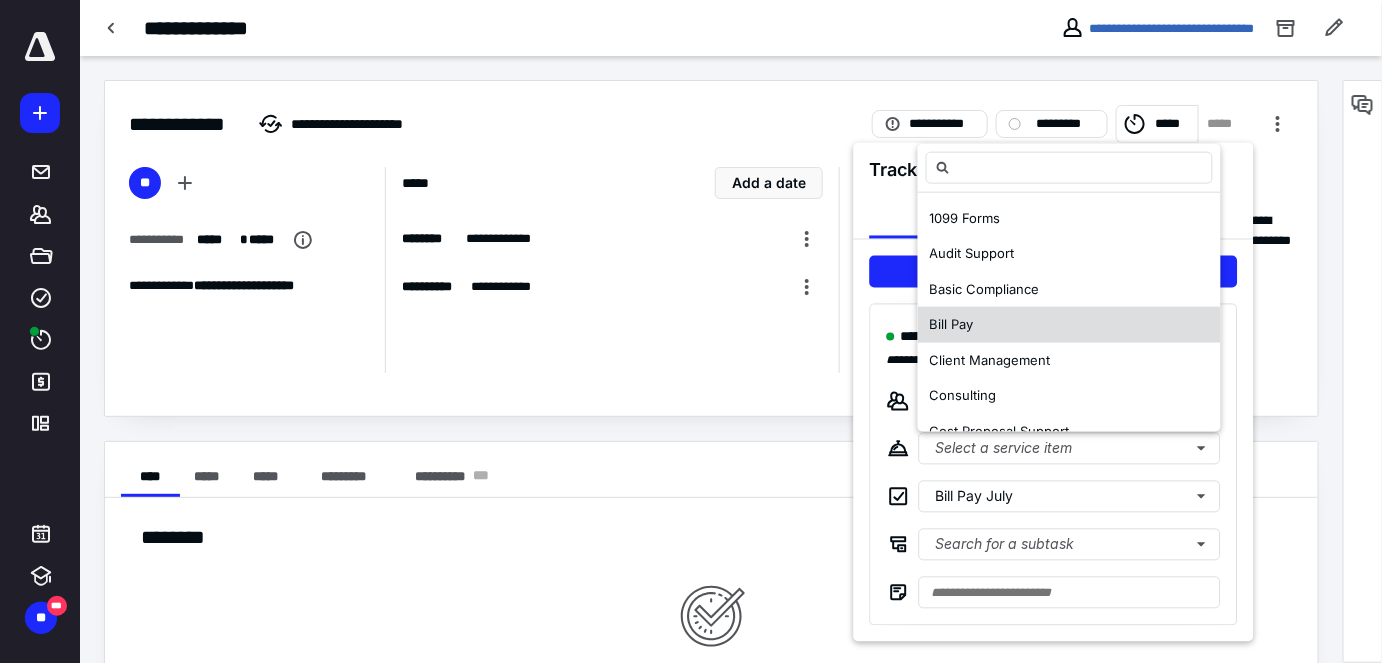 click on "Bill Pay" at bounding box center (952, 325) 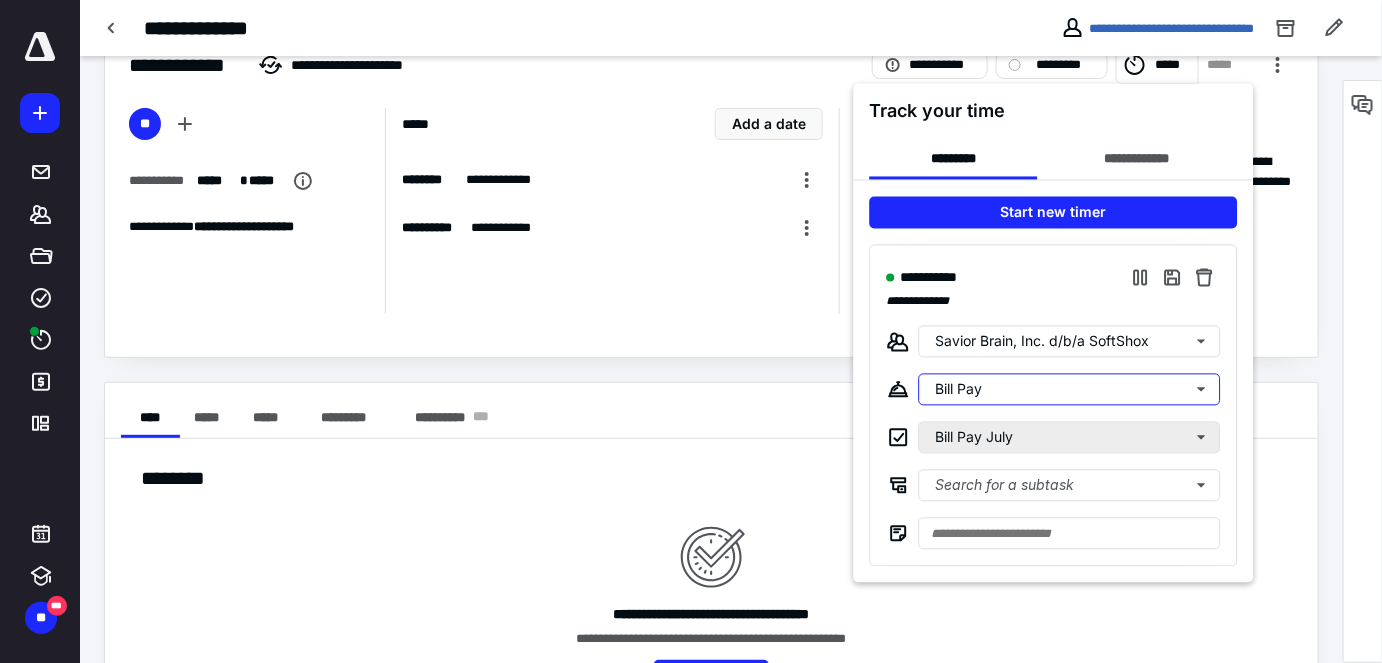 scroll, scrollTop: 90, scrollLeft: 0, axis: vertical 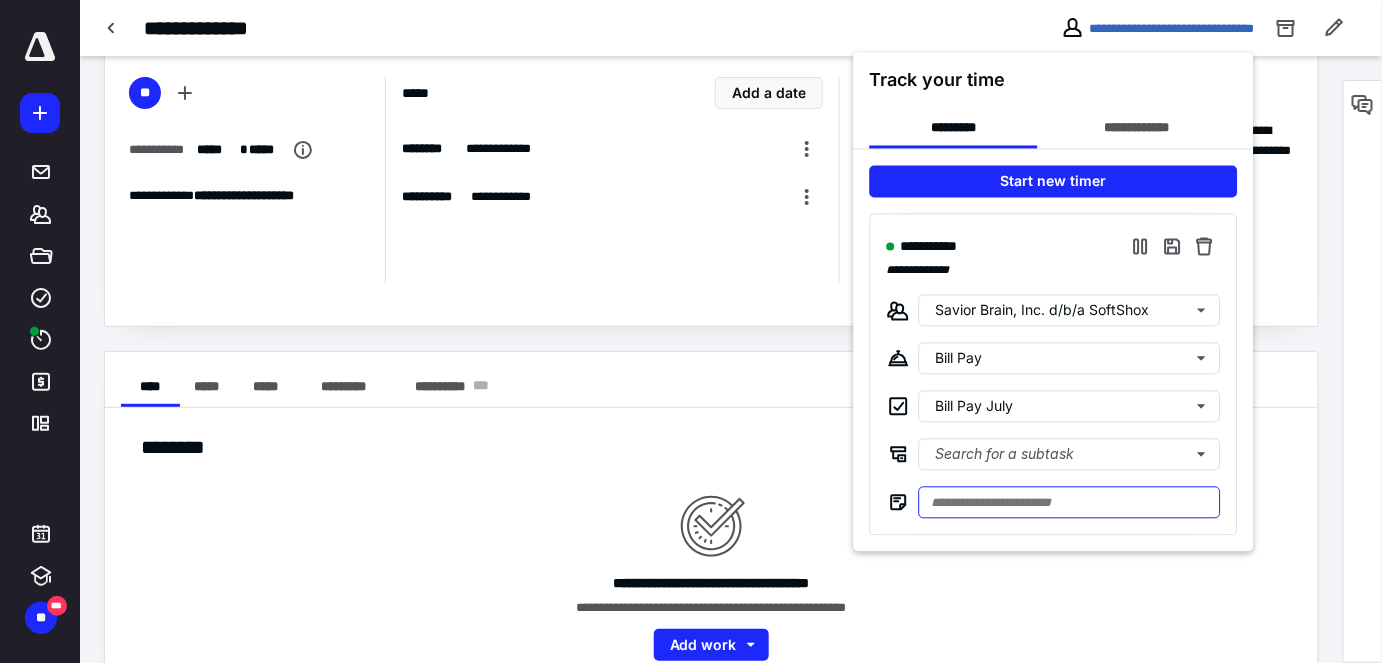 click at bounding box center [1069, 503] 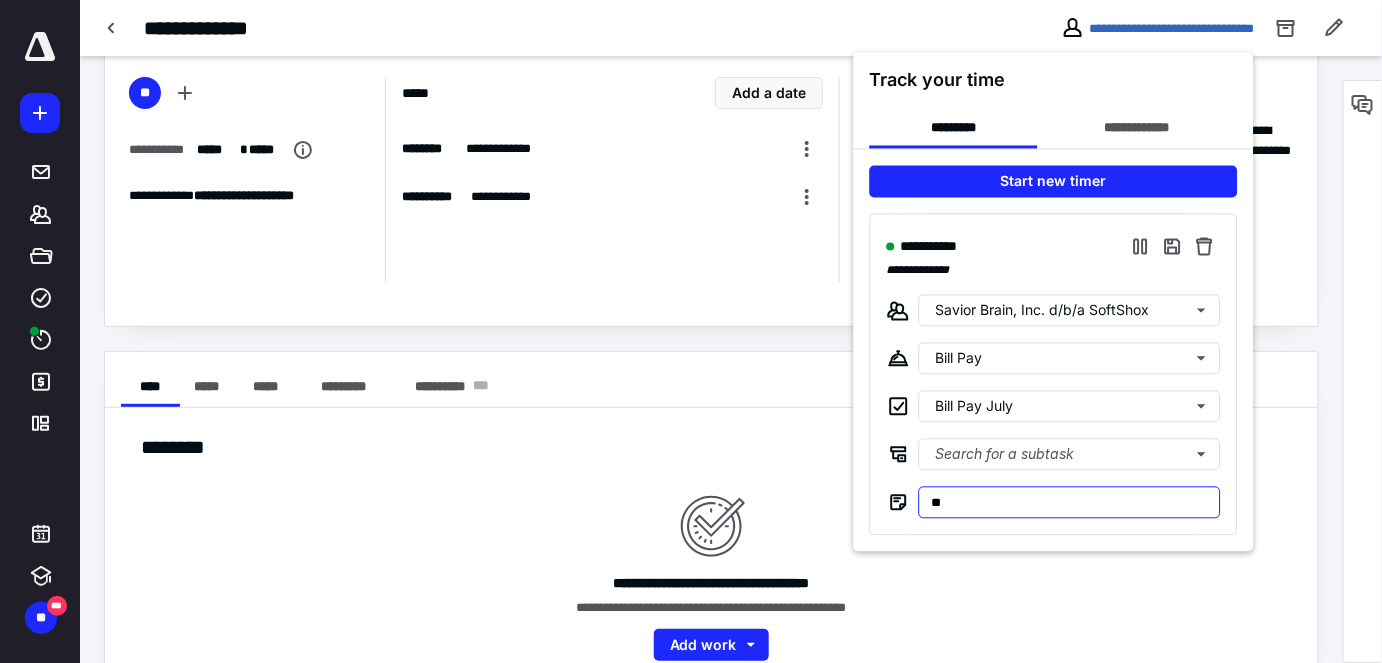 type on "*" 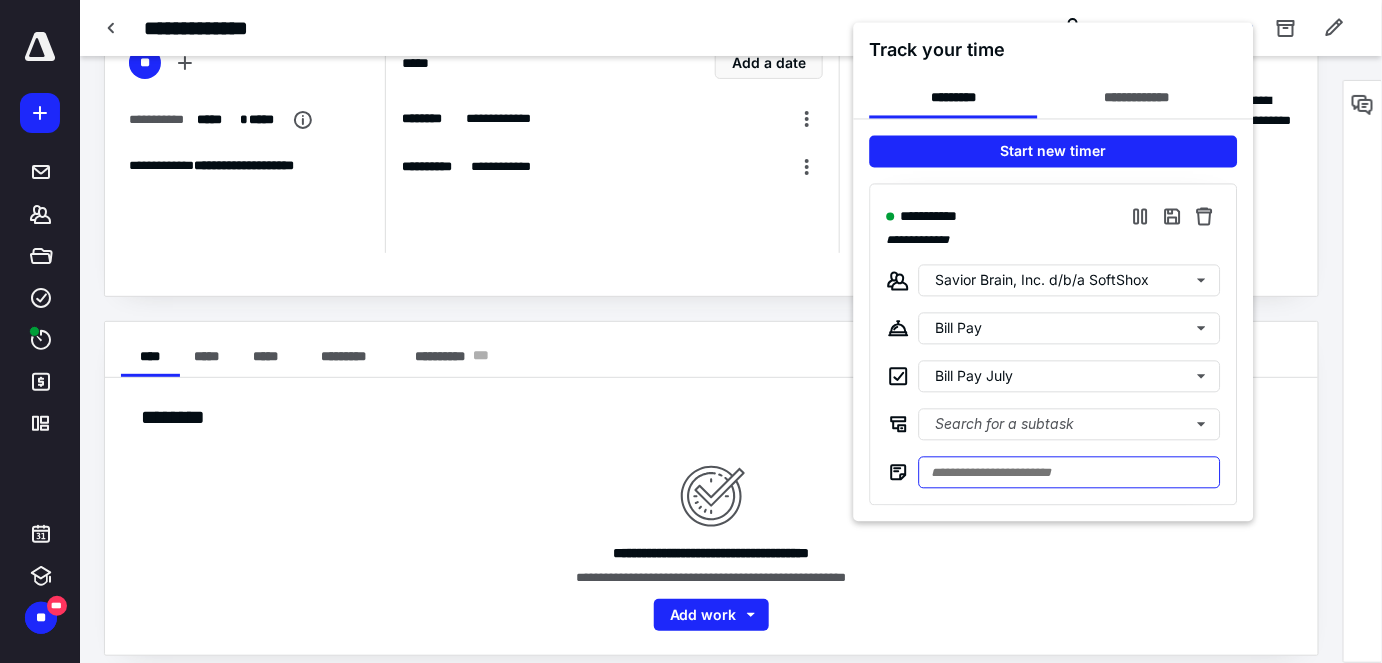scroll, scrollTop: 135, scrollLeft: 0, axis: vertical 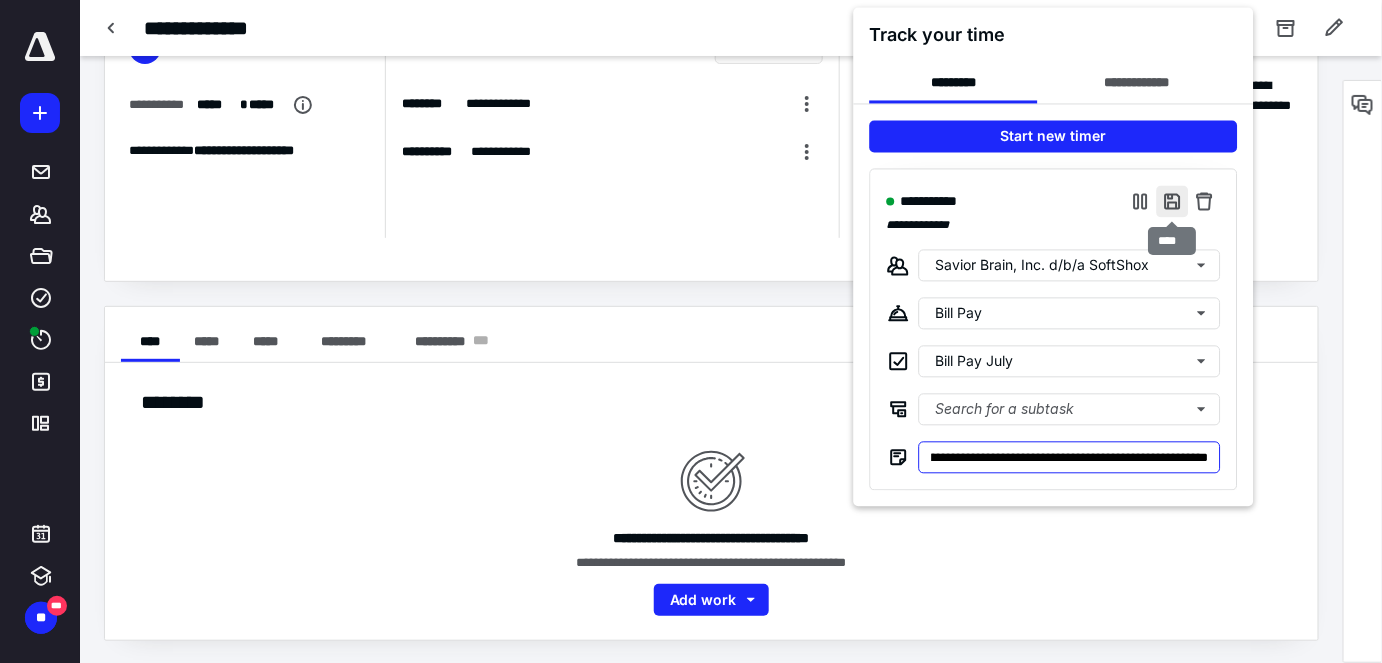 type on "**********" 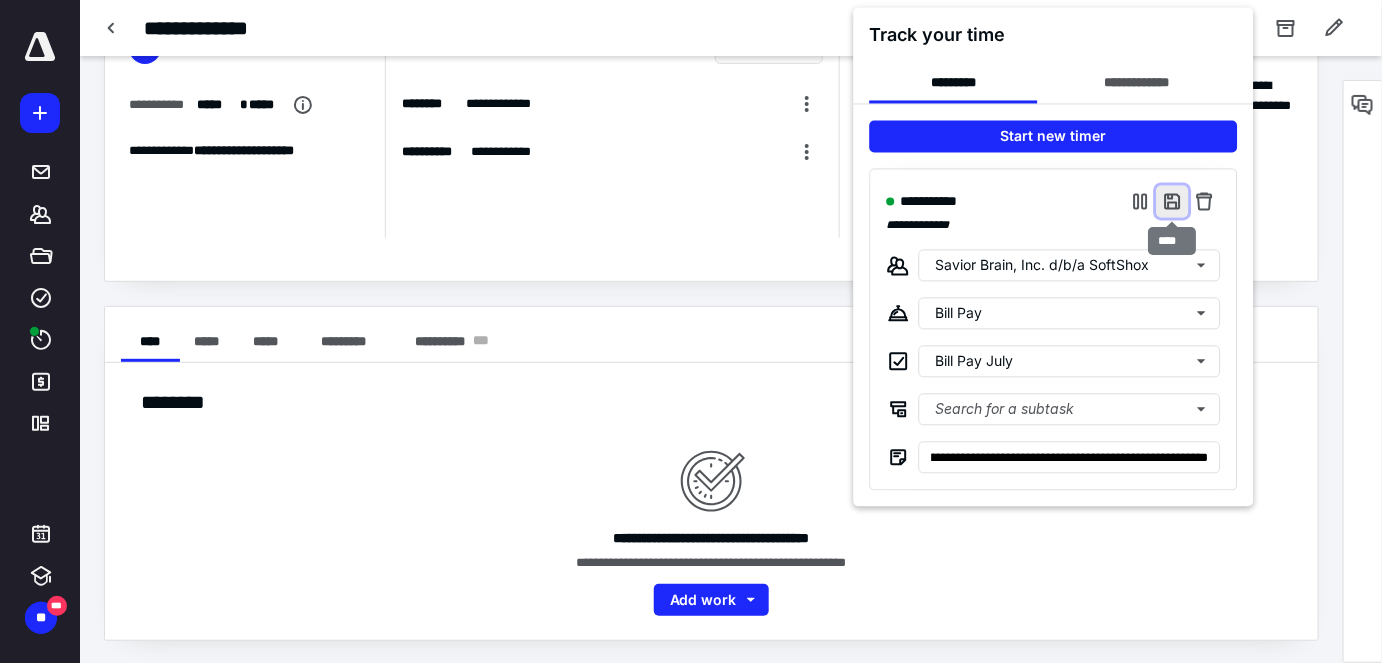 scroll, scrollTop: 0, scrollLeft: 0, axis: both 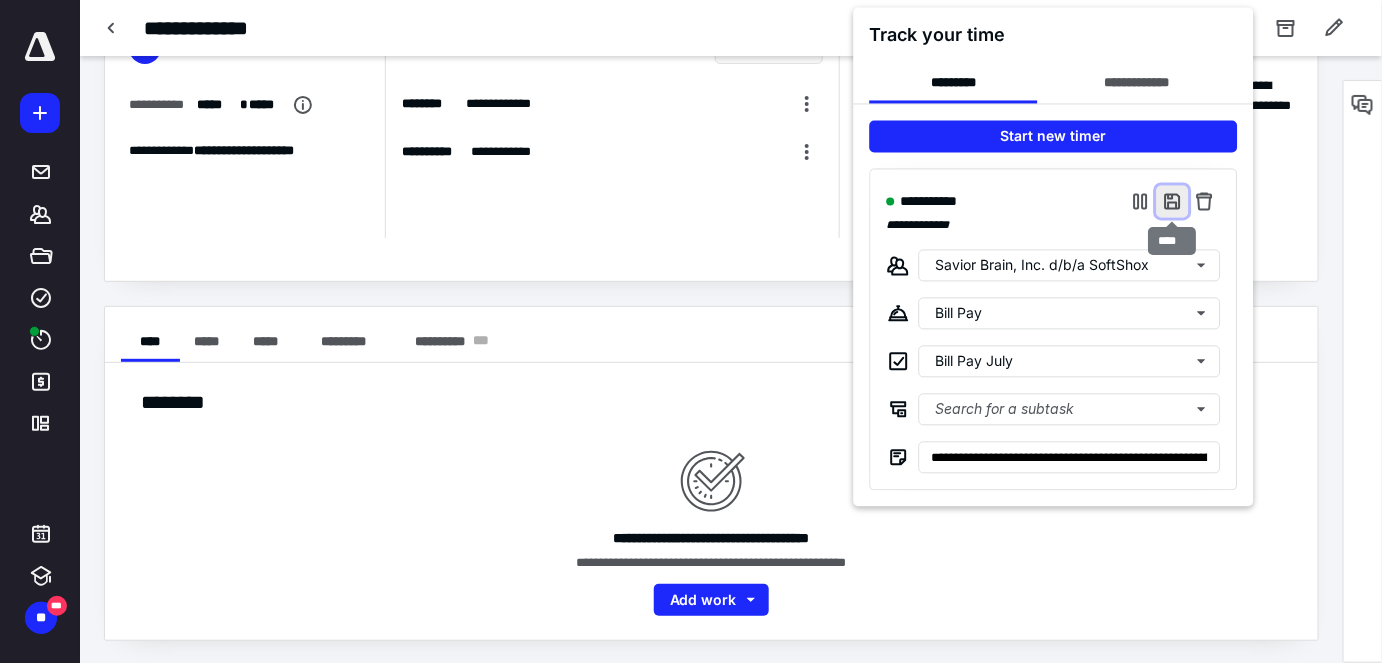 click at bounding box center (1172, 202) 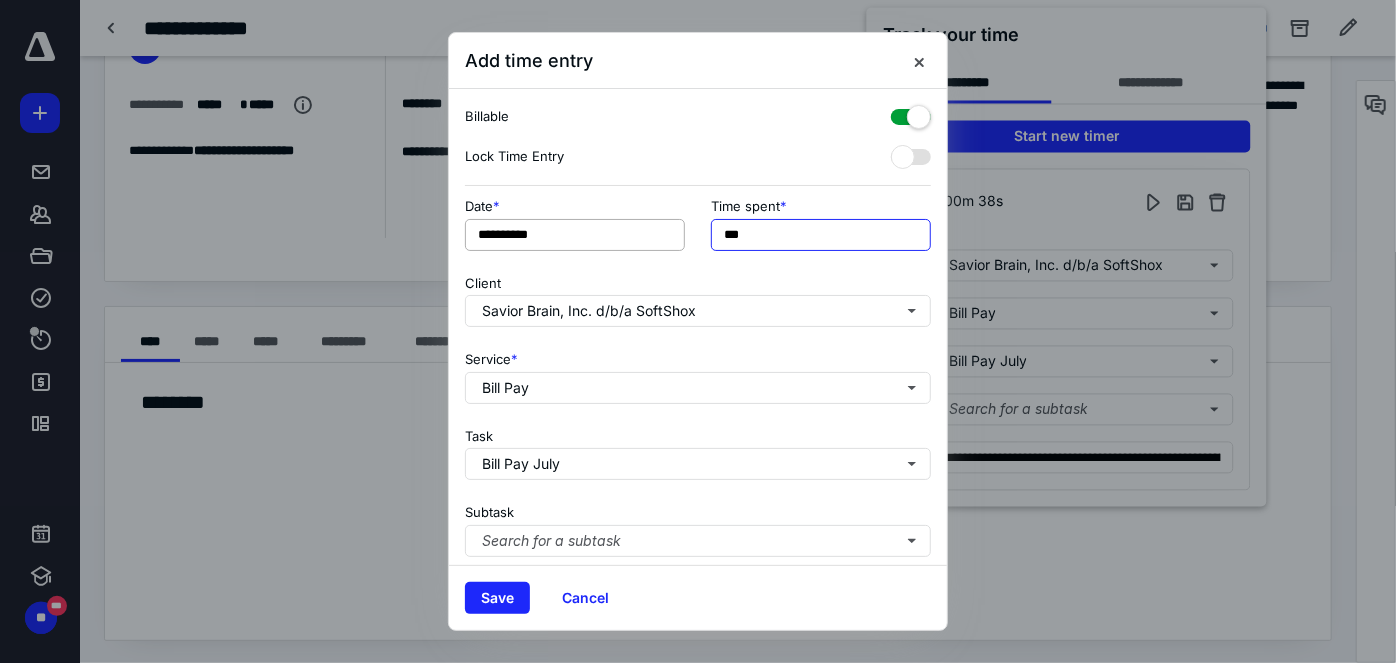 drag, startPoint x: 775, startPoint y: 230, endPoint x: 651, endPoint y: 236, distance: 124.14507 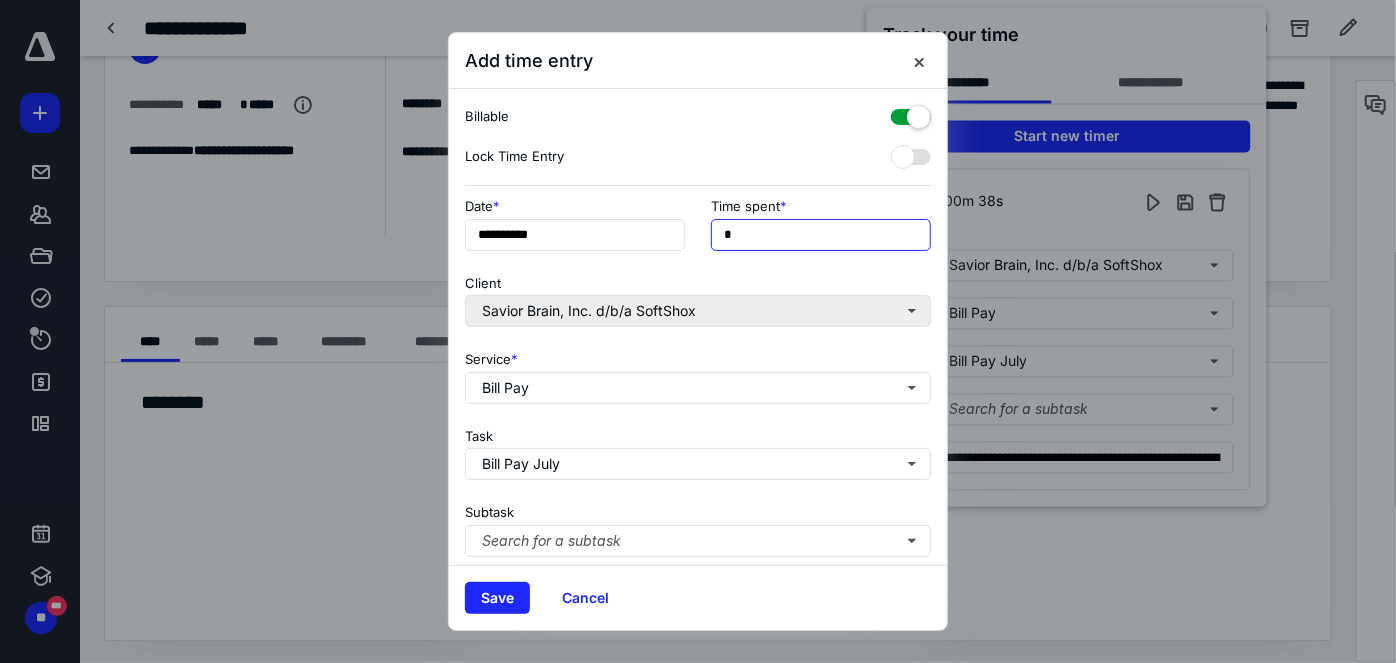 type on "******" 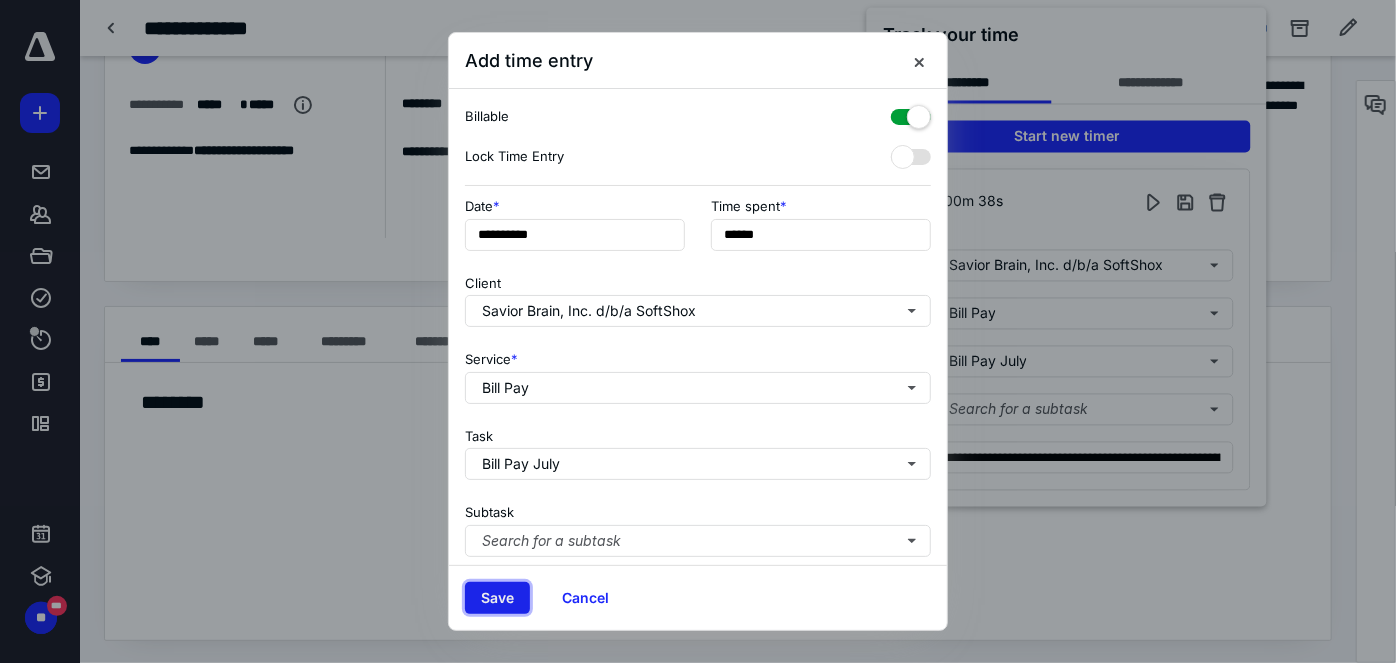 click on "Save" at bounding box center (497, 598) 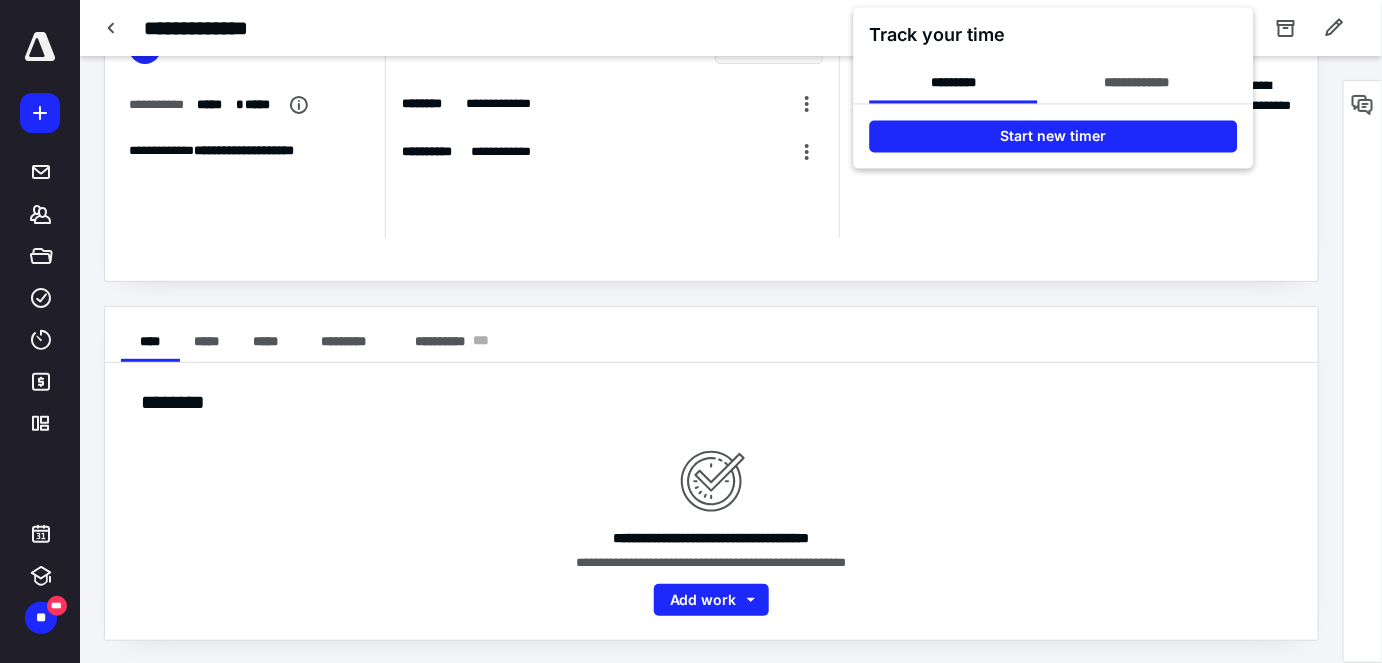click at bounding box center [691, 331] 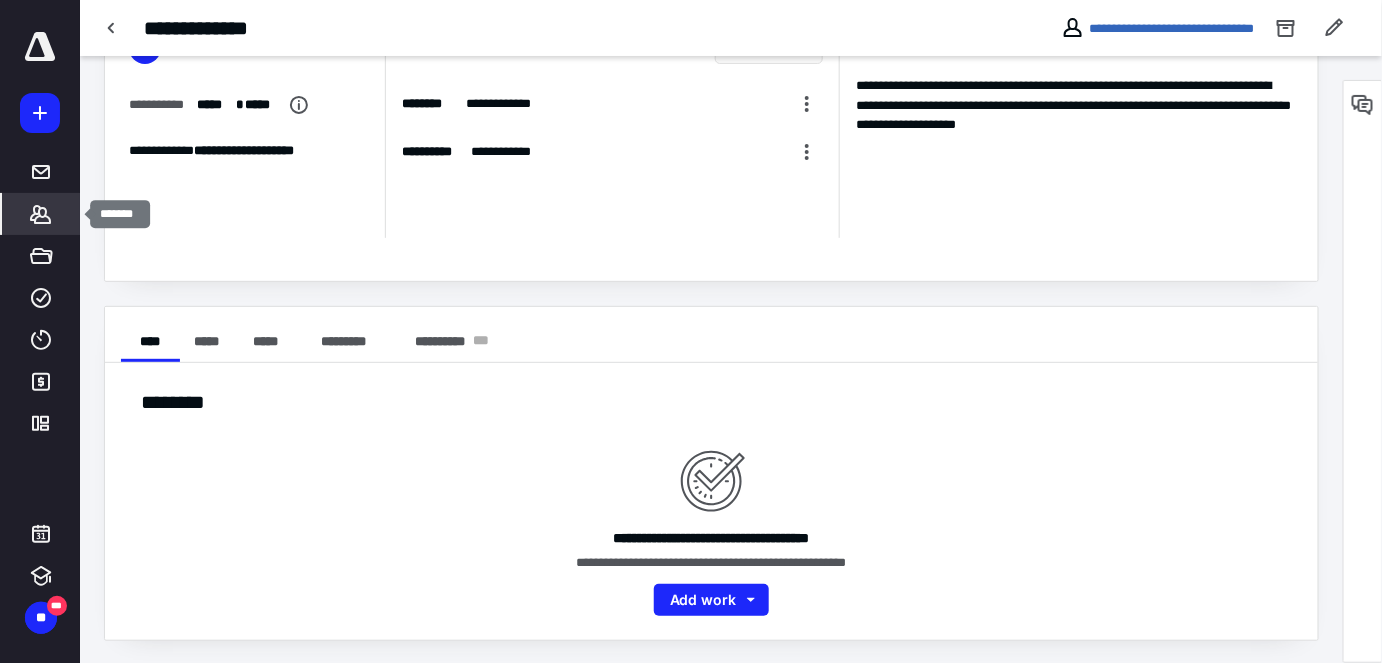 drag, startPoint x: 42, startPoint y: 208, endPoint x: 56, endPoint y: 227, distance: 23.600847 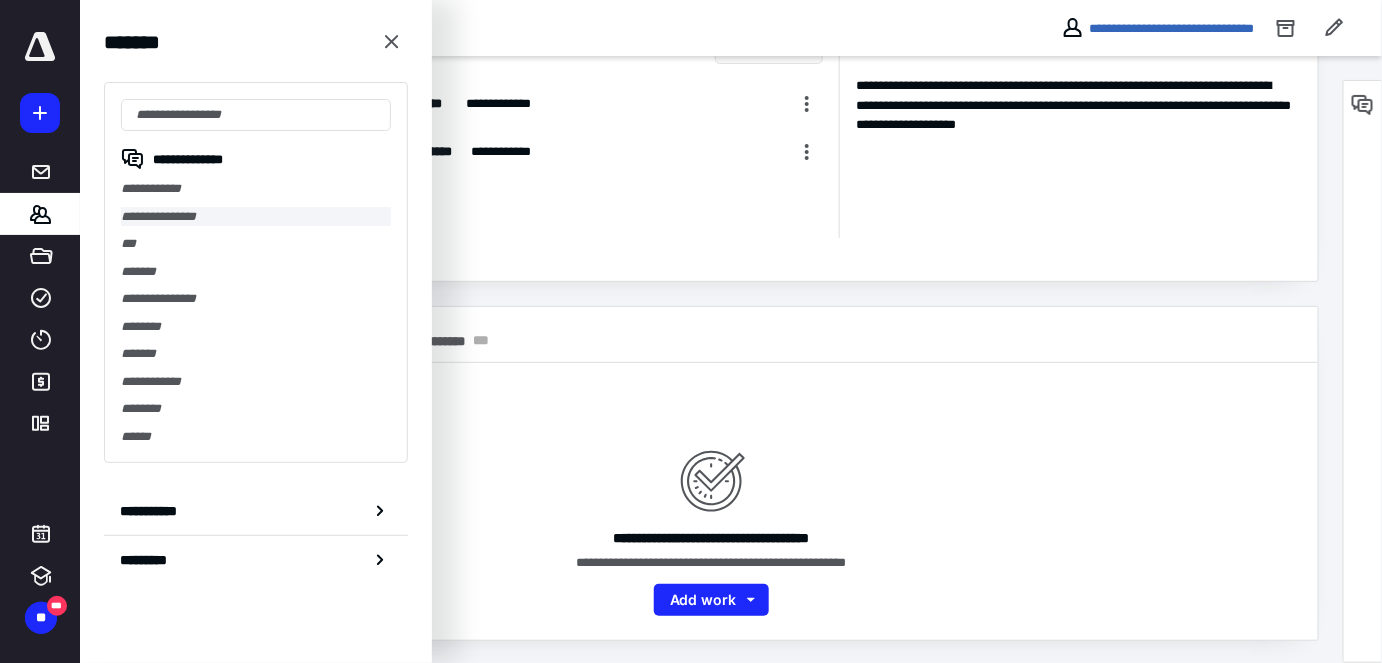 click on "**********" at bounding box center (256, 217) 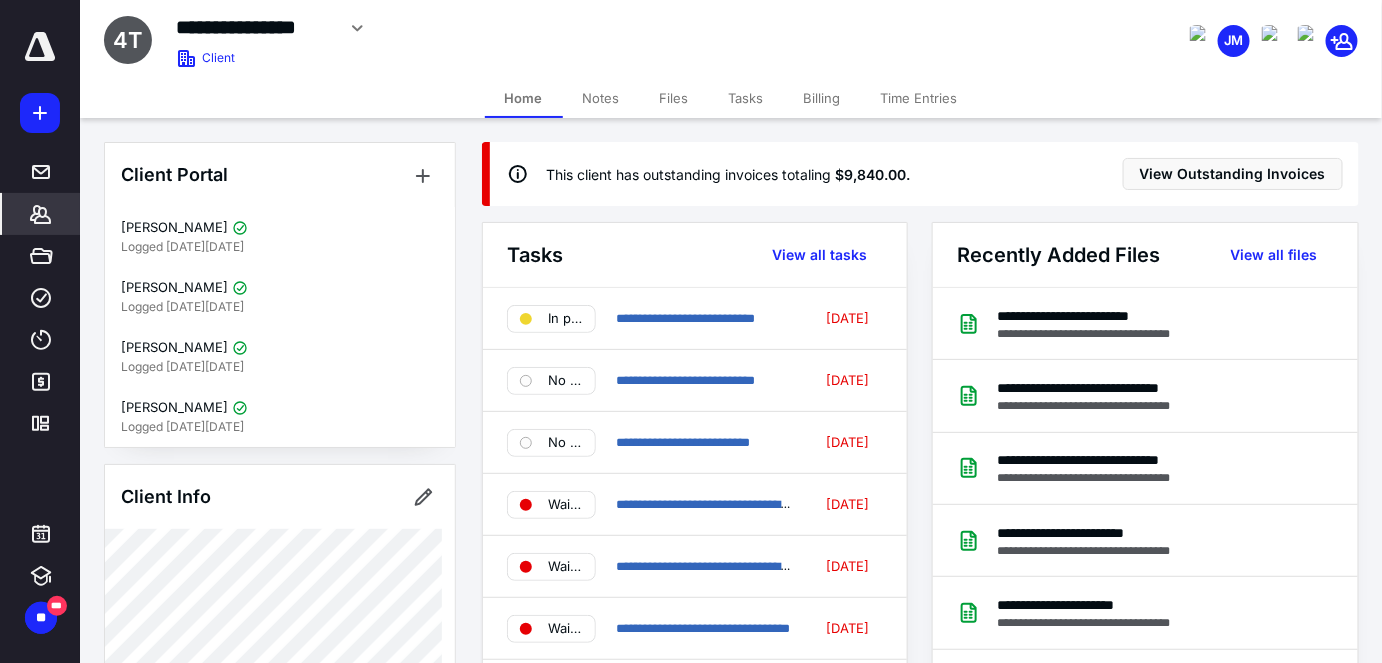 click on "Files" at bounding box center [674, 98] 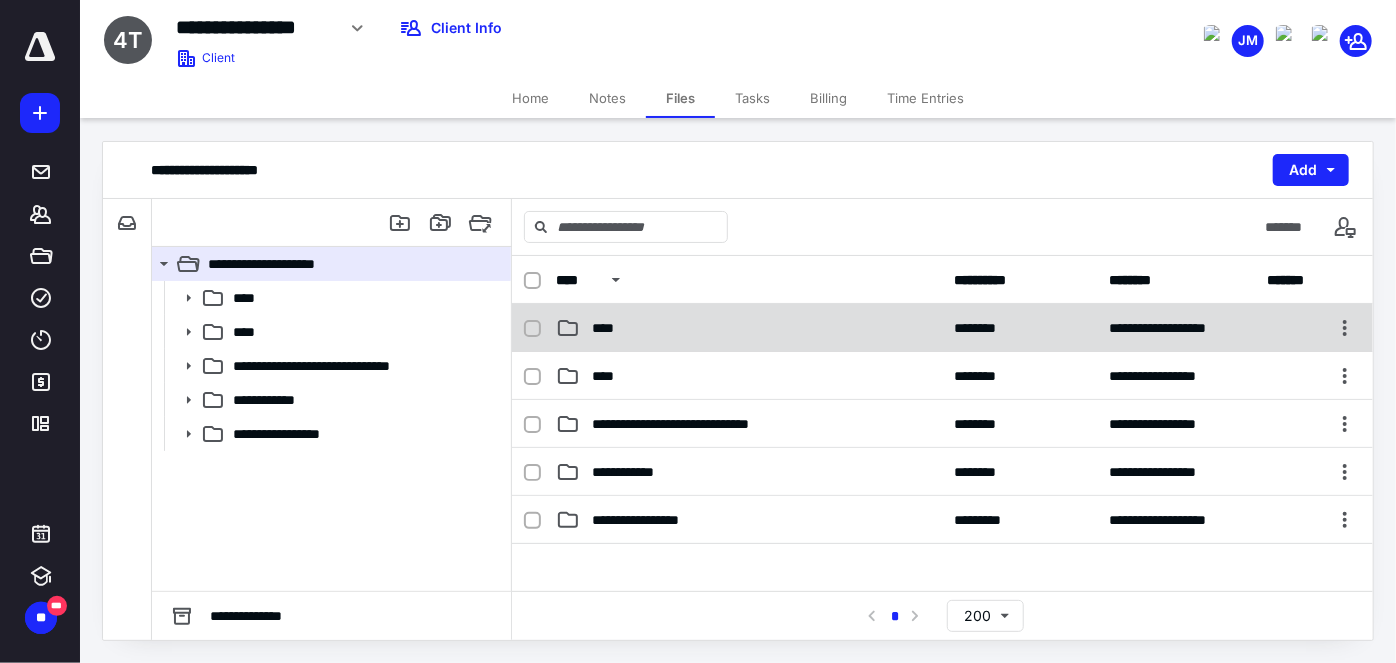 click on "****" at bounding box center (749, 328) 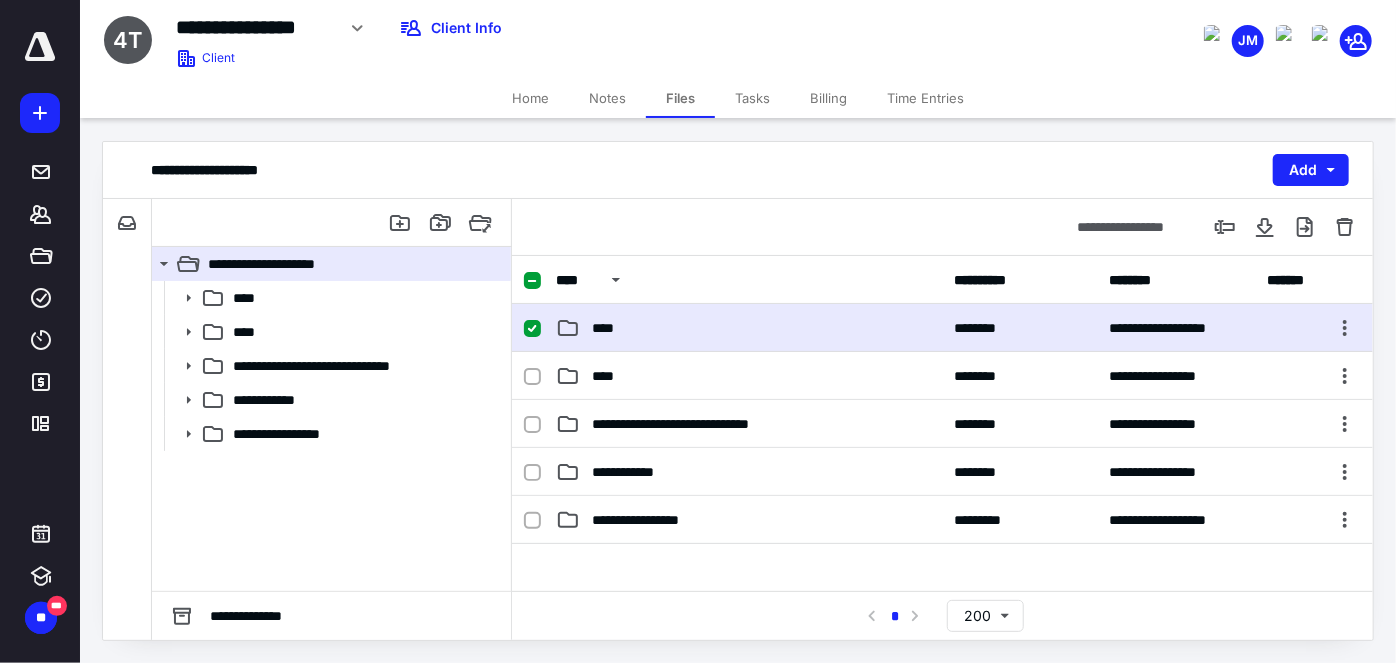 click on "****" at bounding box center (749, 328) 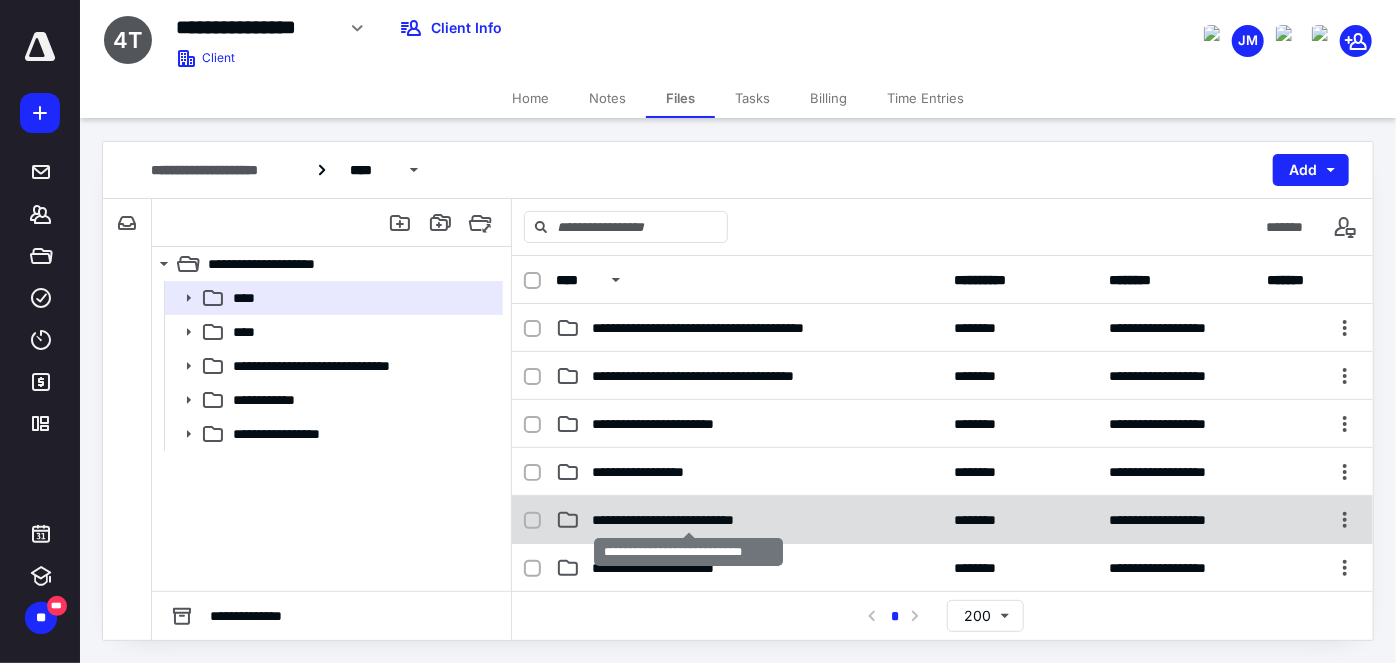 click on "**********" at bounding box center [689, 520] 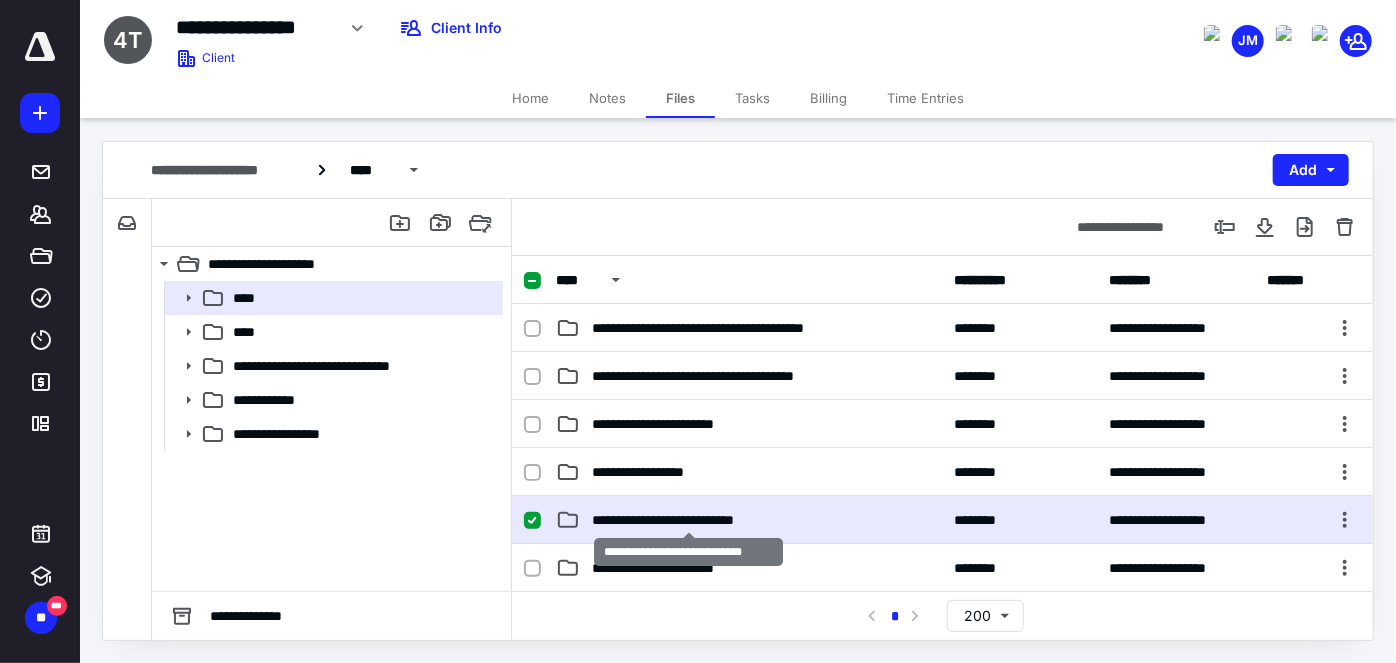 click on "**********" at bounding box center [689, 520] 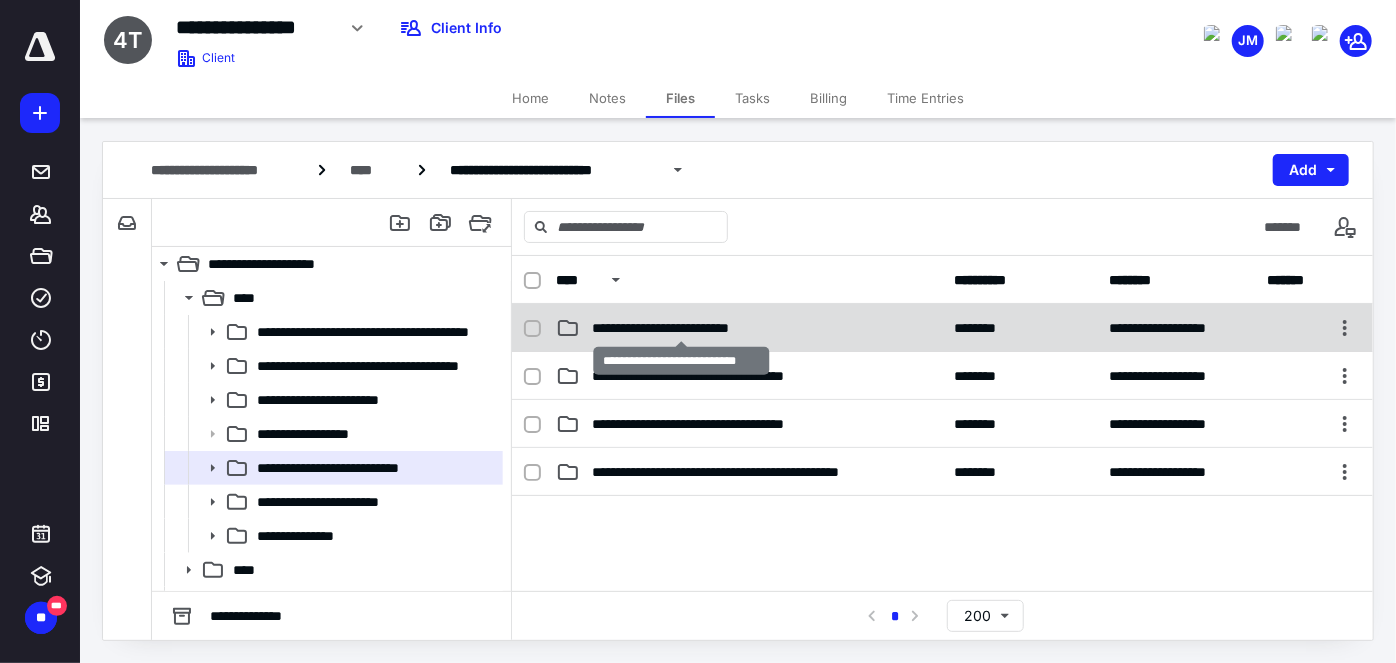 click on "**********" at bounding box center [682, 328] 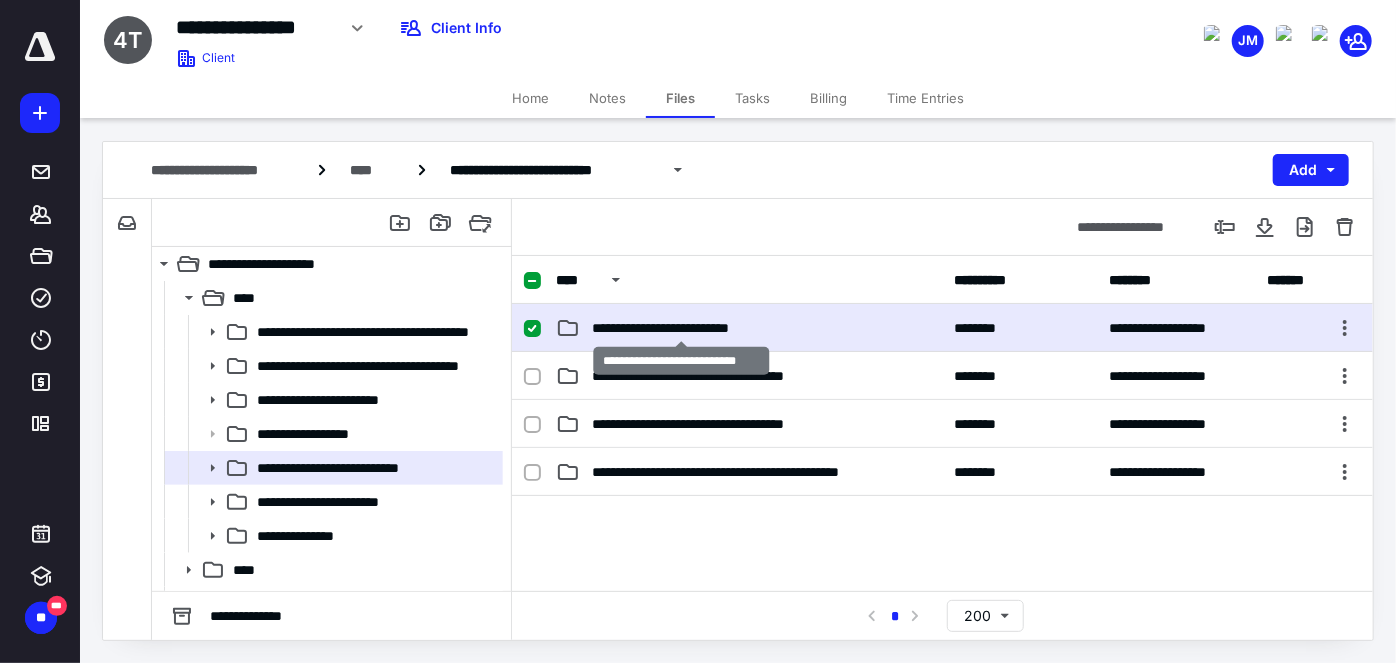 click on "**********" at bounding box center (682, 328) 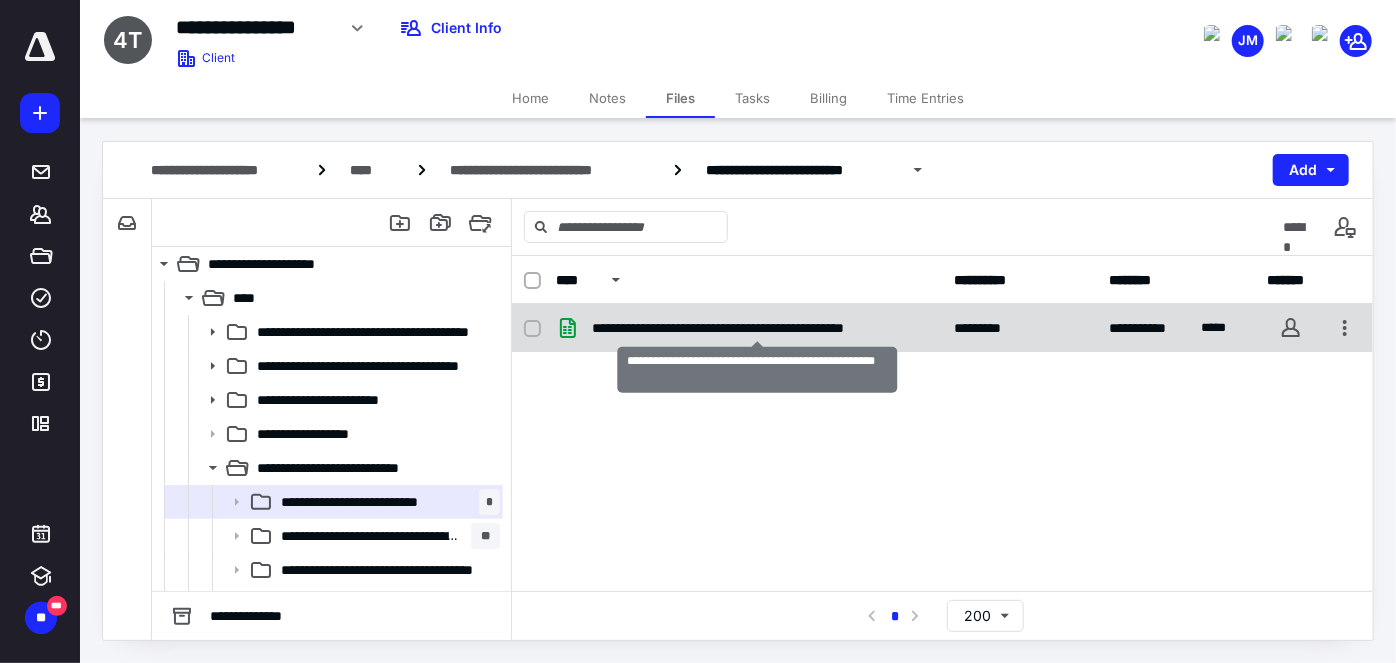 checkbox on "true" 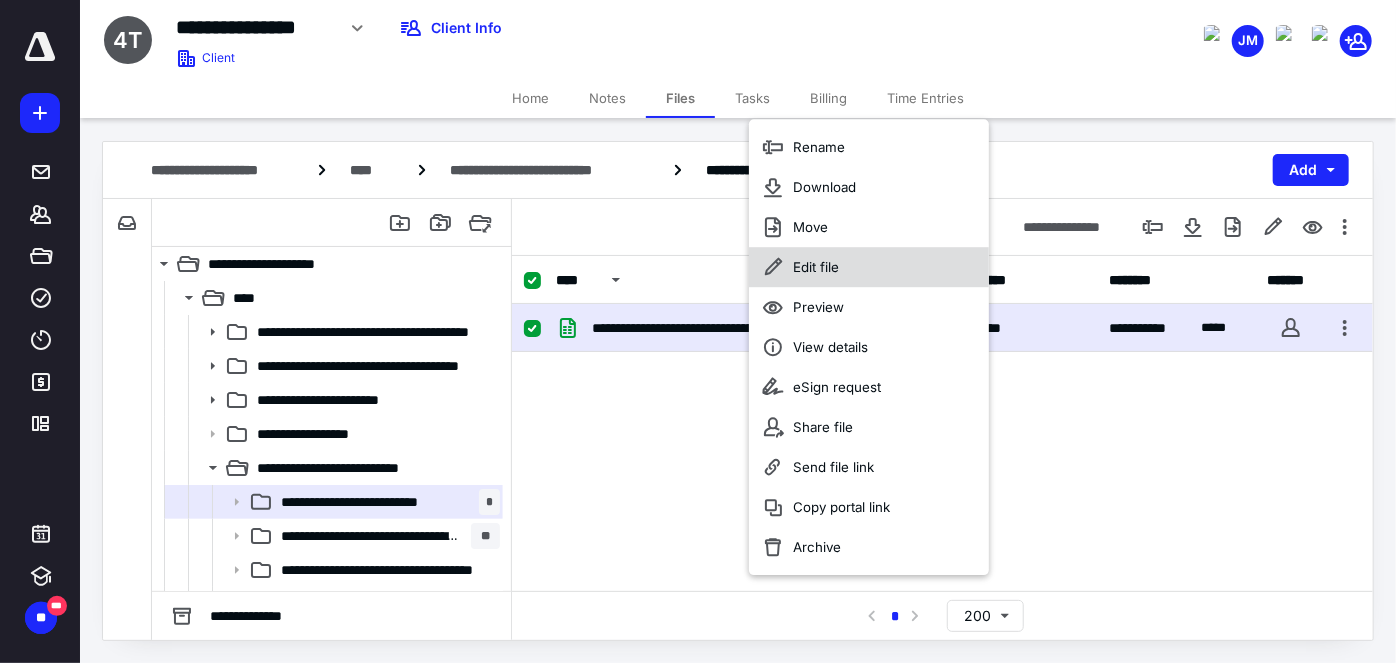 click on "Edit file" at bounding box center (869, 267) 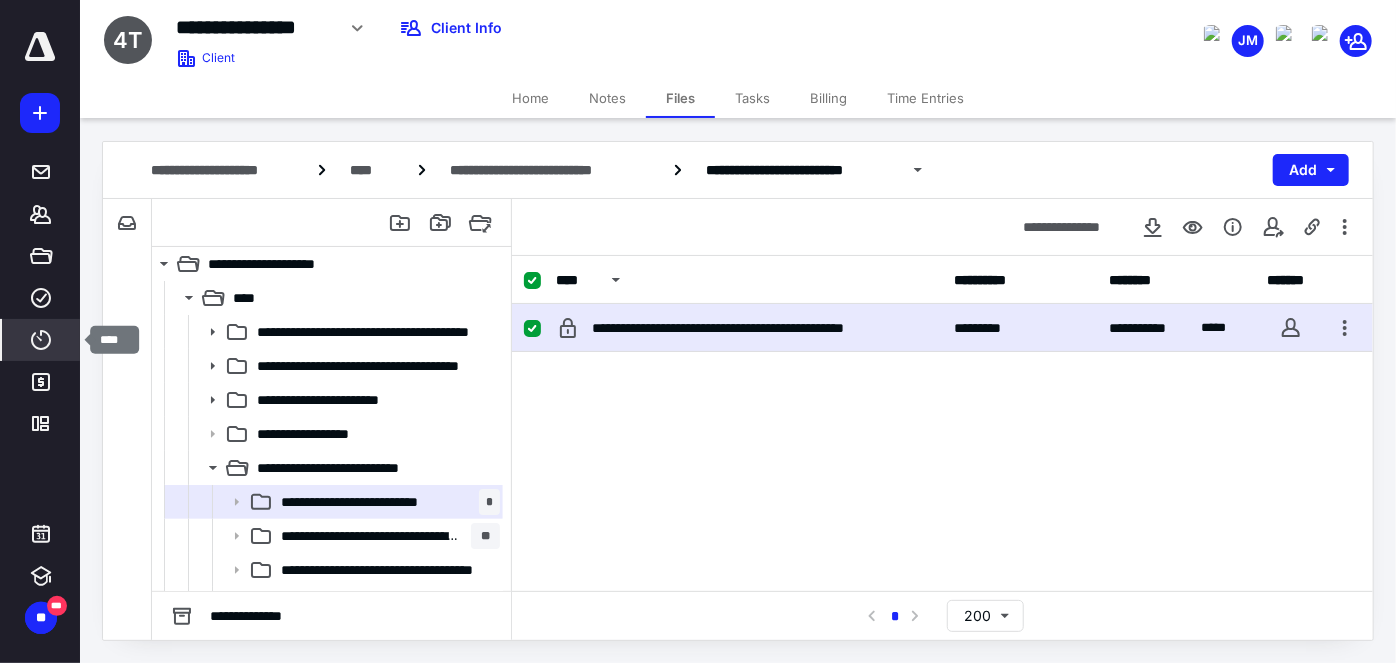 click 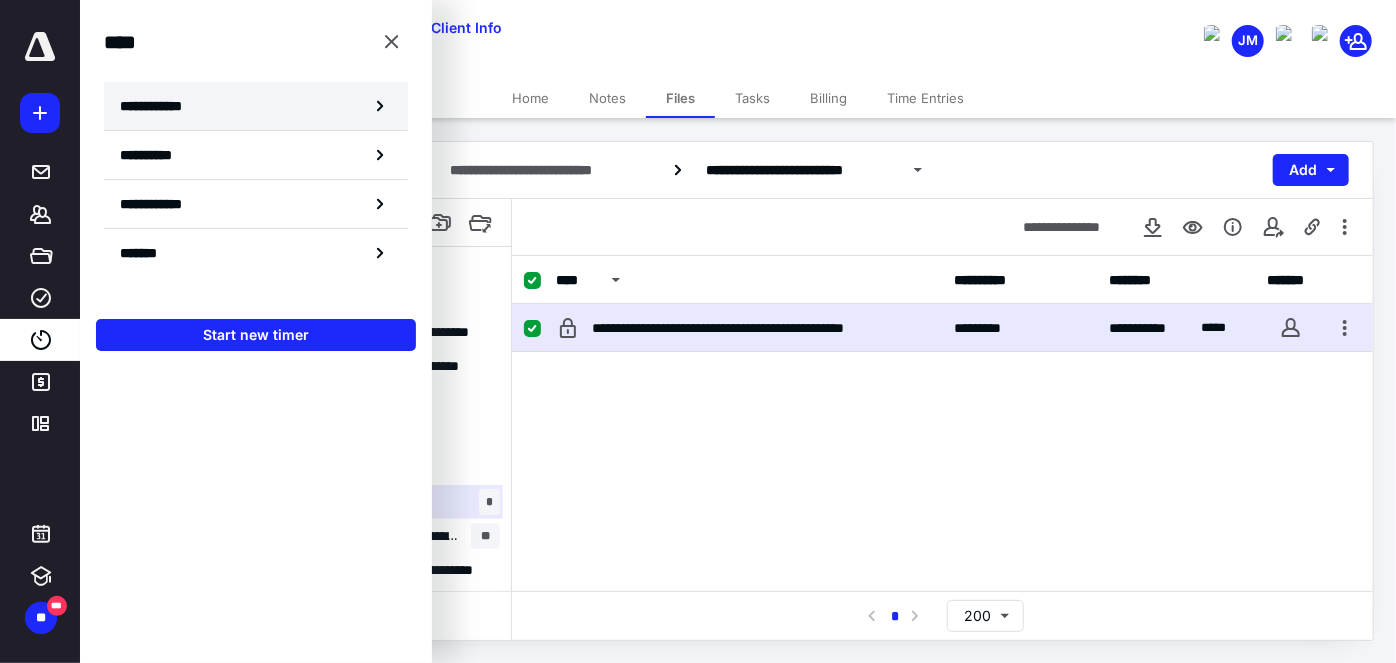 click on "**********" at bounding box center (162, 106) 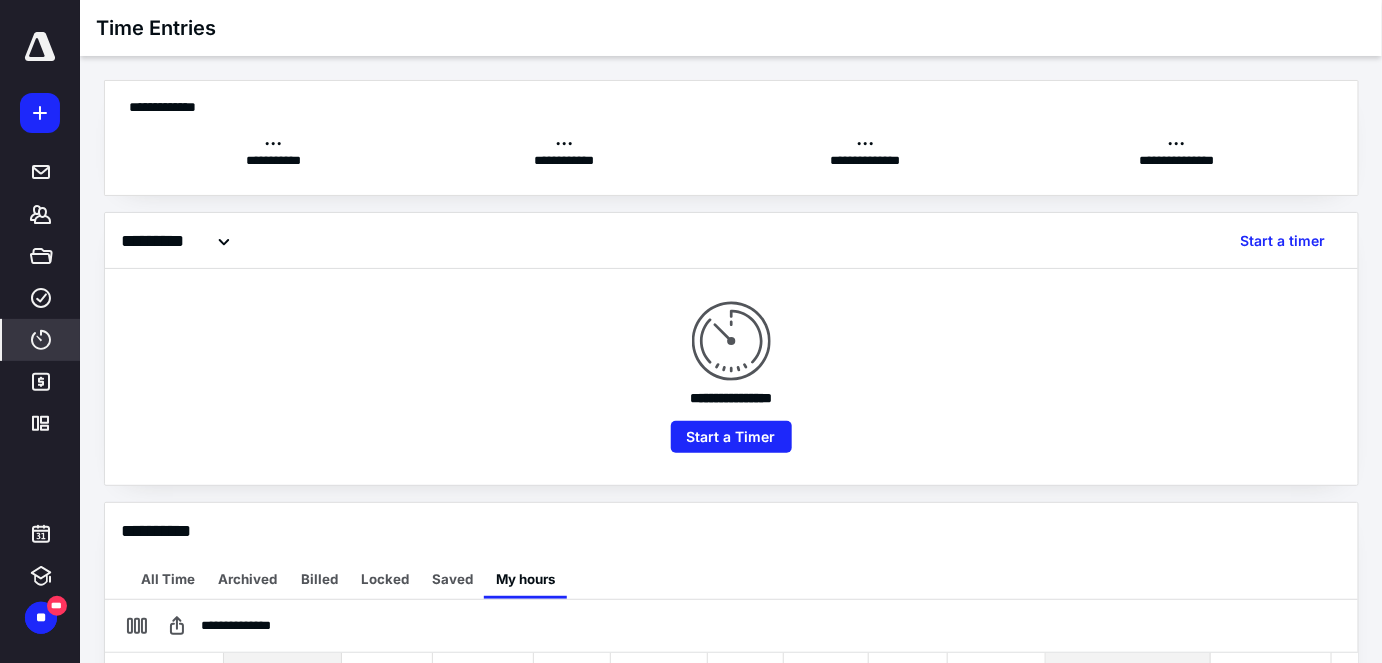 scroll, scrollTop: 0, scrollLeft: 0, axis: both 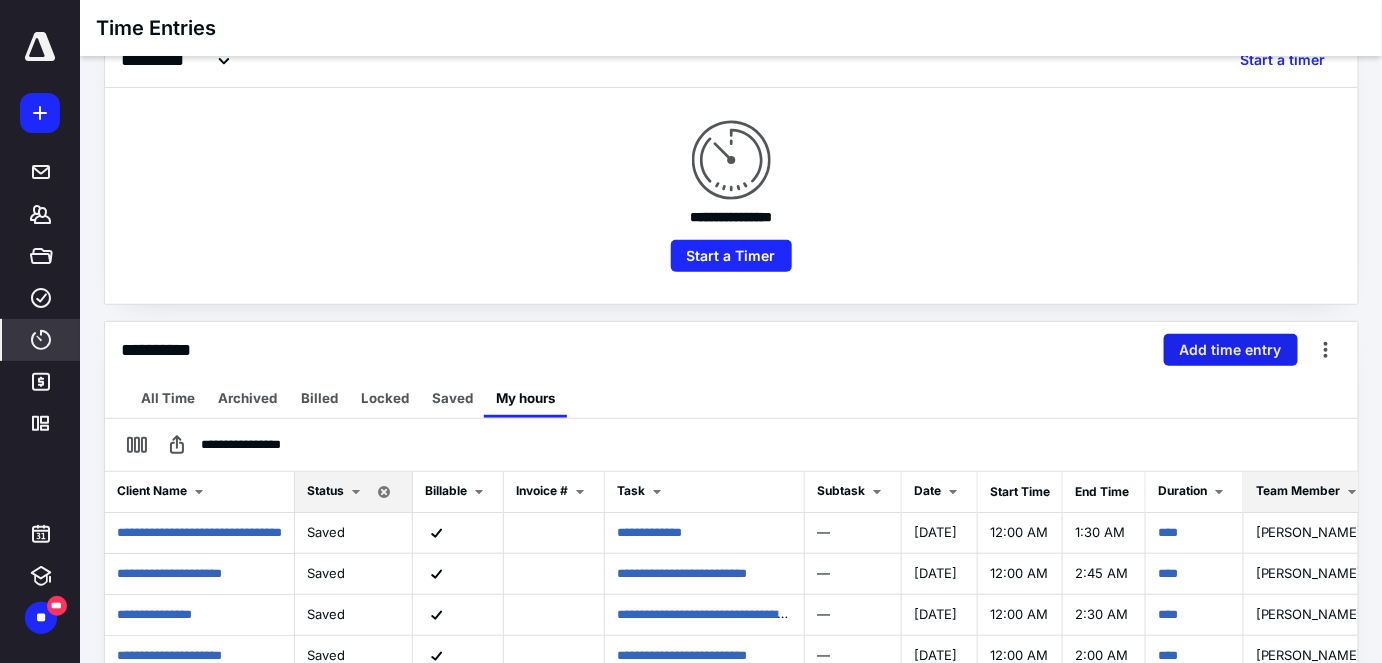 click on "Add time entry" at bounding box center (1231, 350) 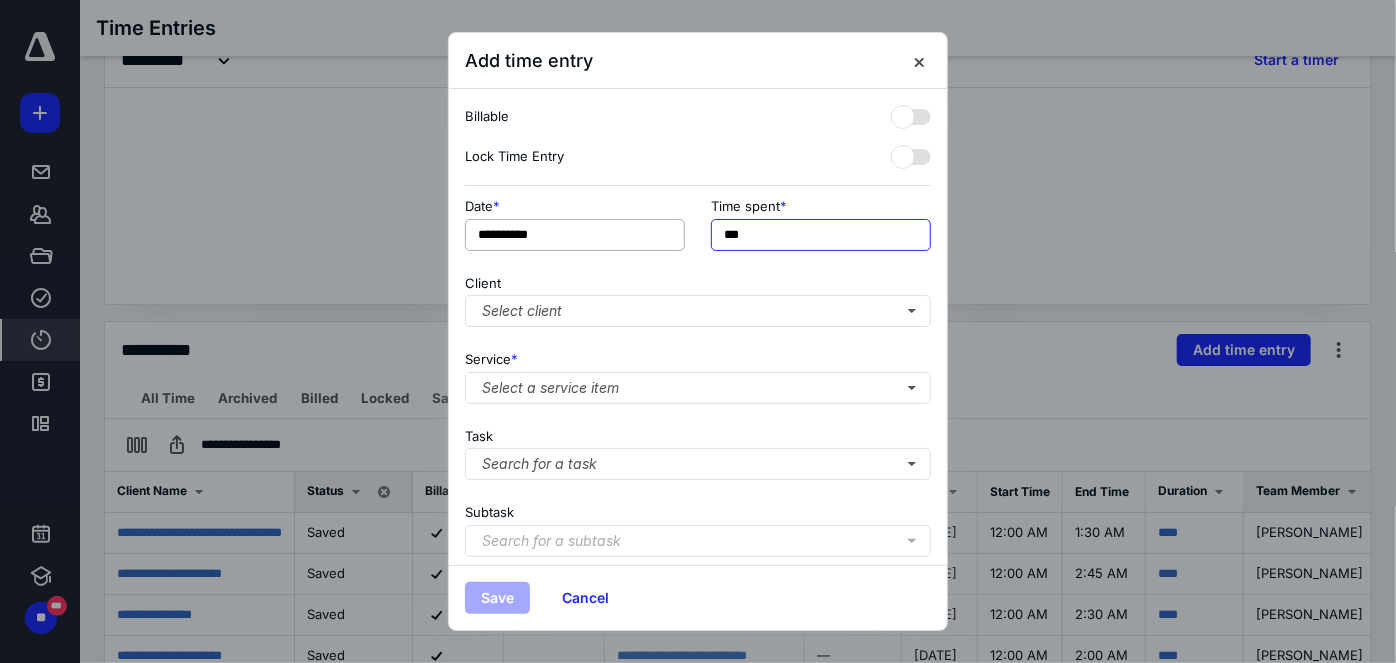 drag, startPoint x: 681, startPoint y: 242, endPoint x: 569, endPoint y: 248, distance: 112.1606 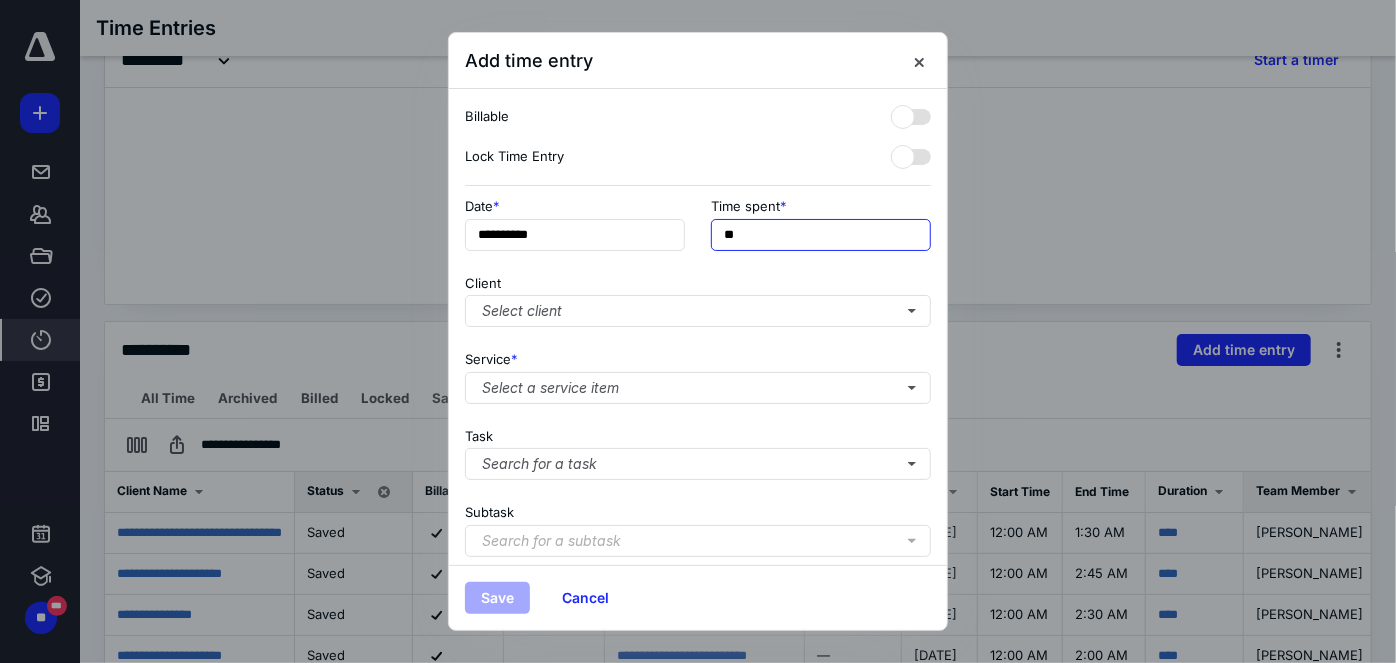 type on "***" 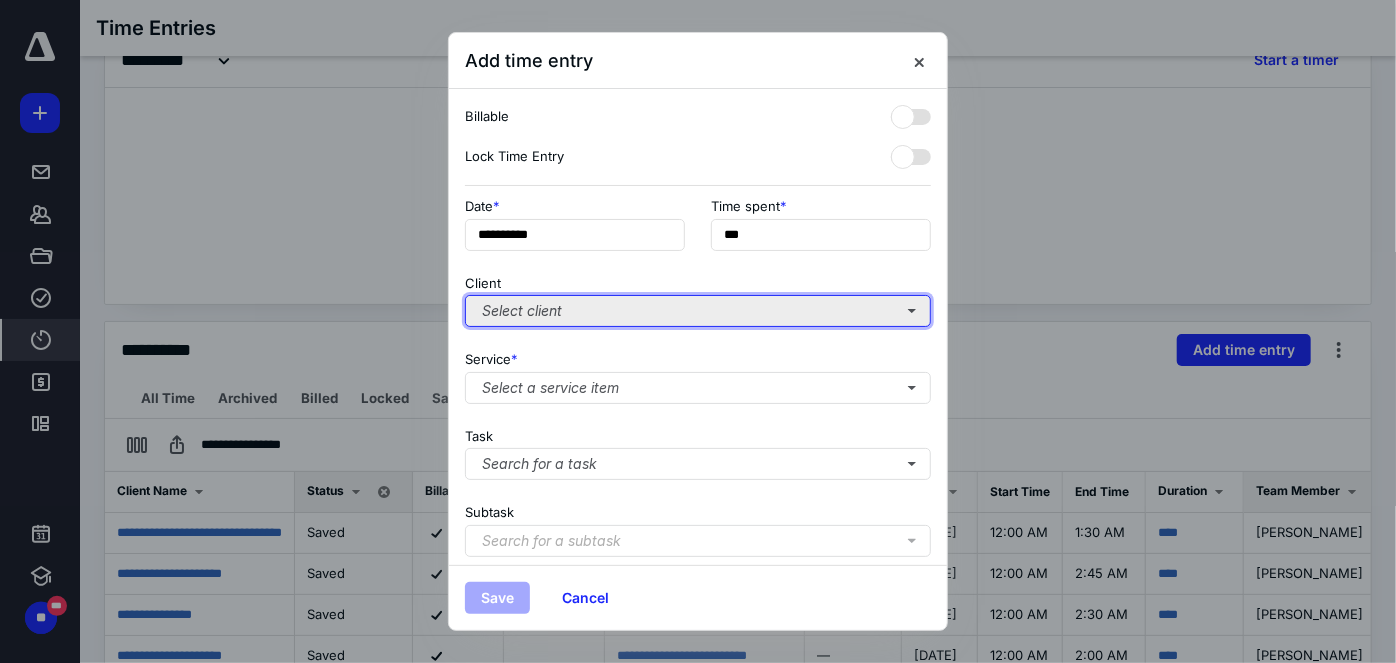 click on "Select client" at bounding box center (698, 311) 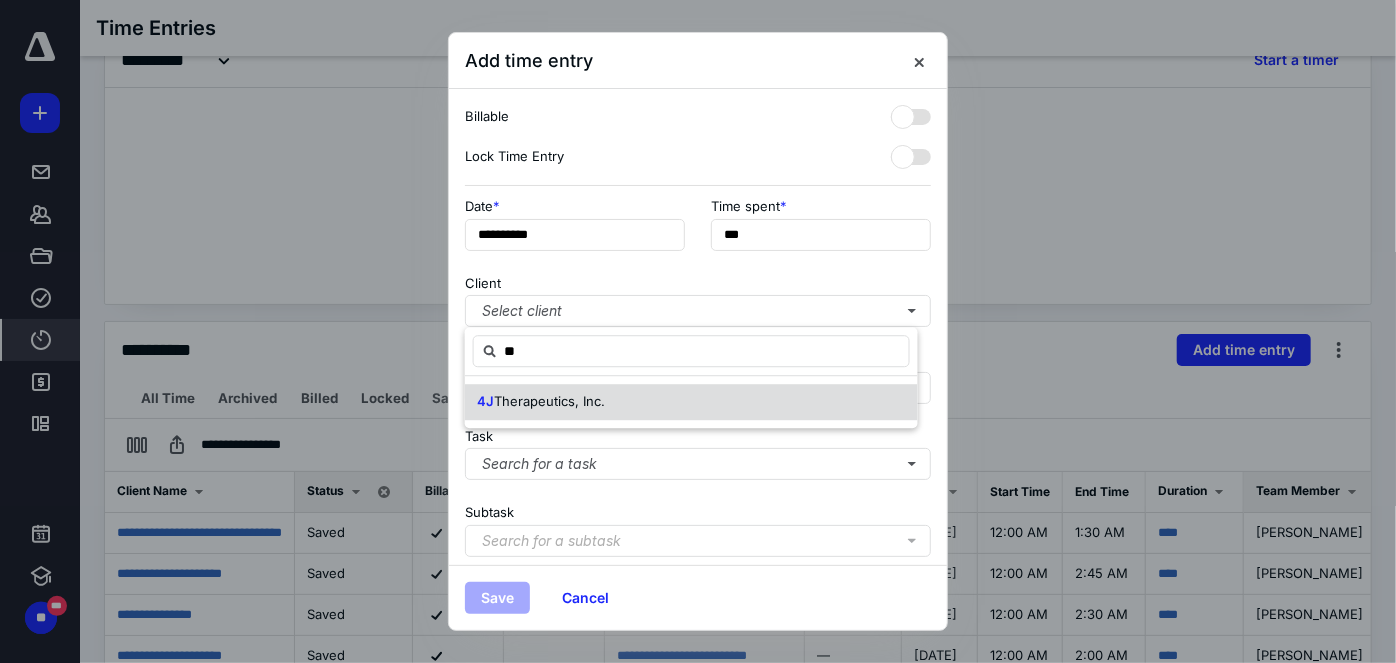 click on "Therapeutics, Inc." at bounding box center (549, 401) 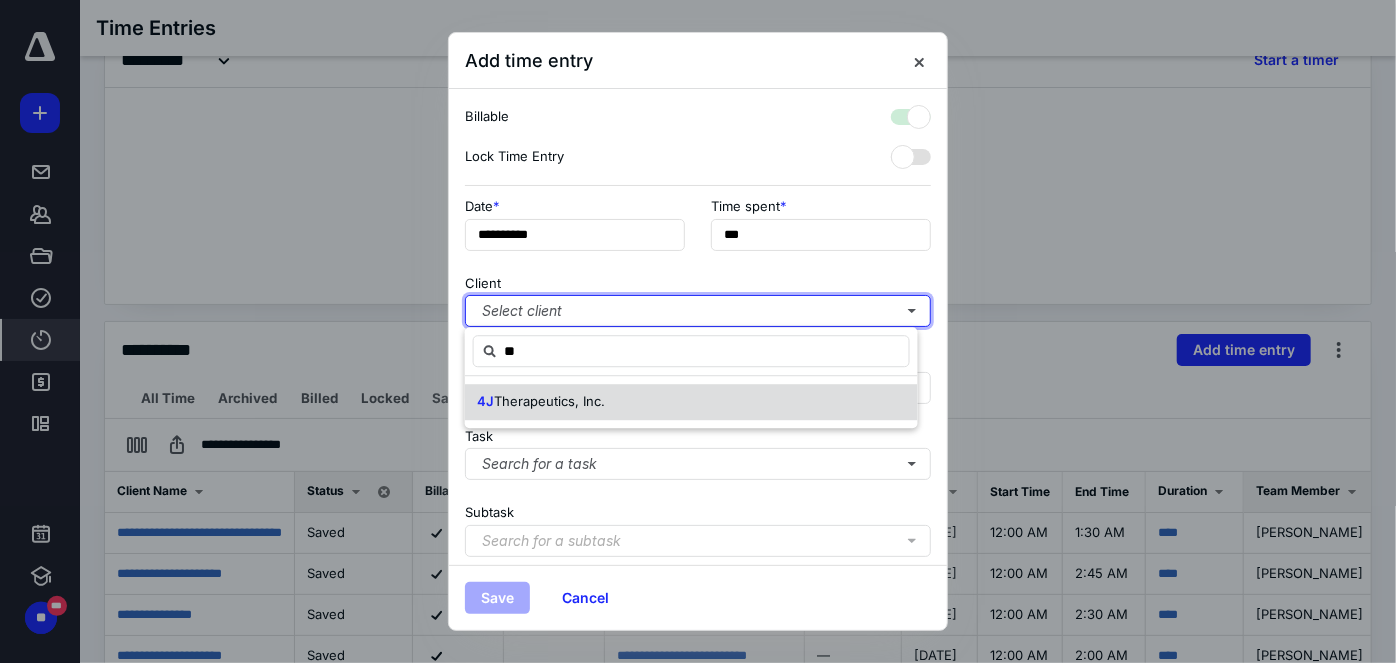 checkbox on "true" 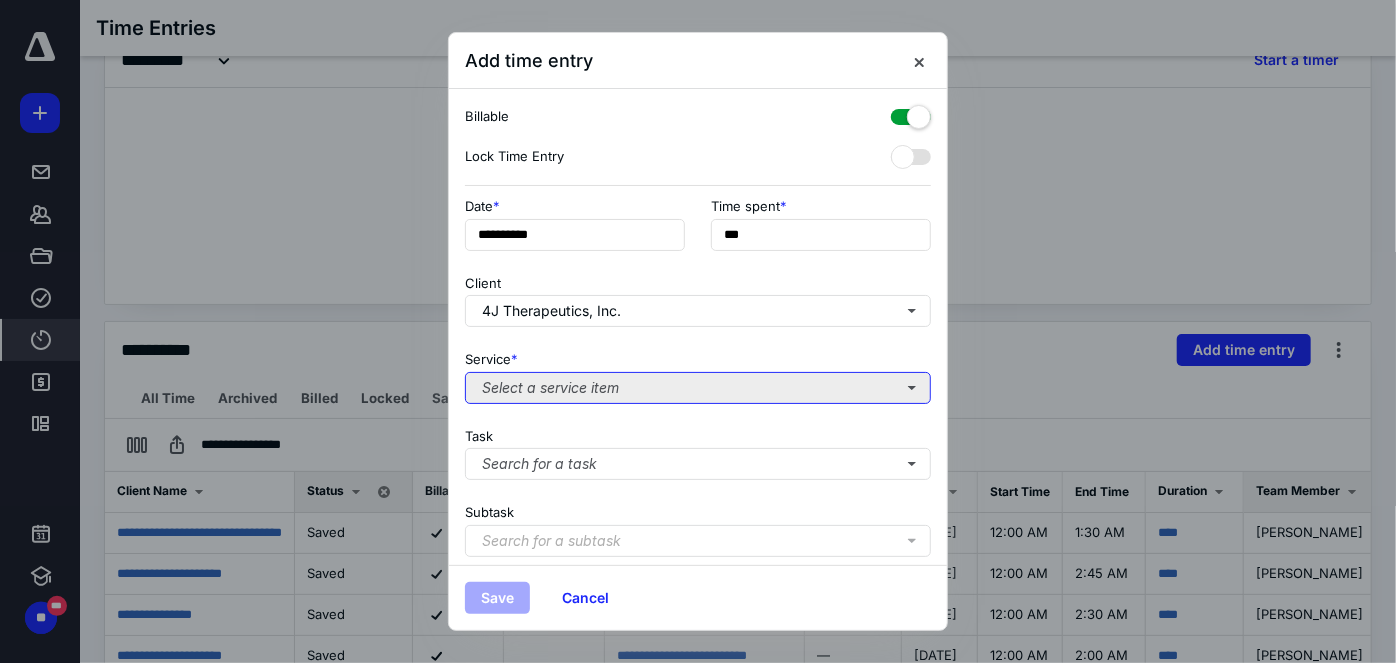 click on "Select a service item" at bounding box center (698, 388) 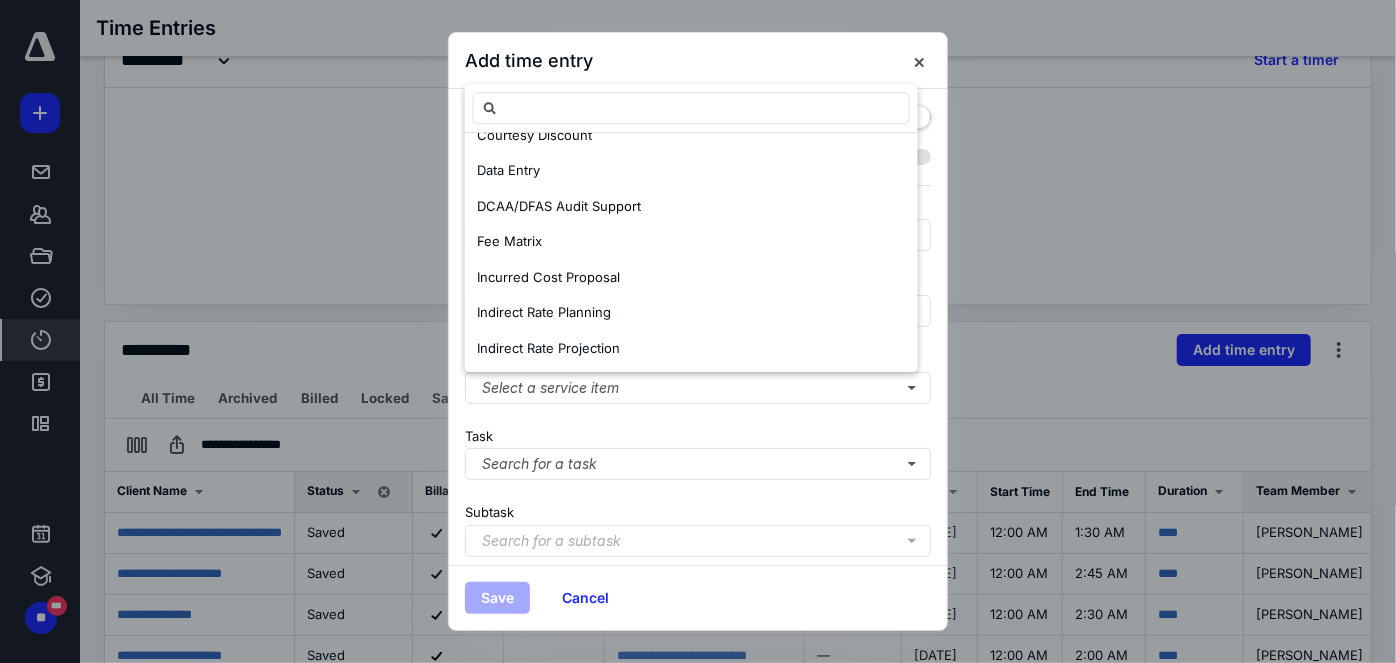 scroll, scrollTop: 363, scrollLeft: 0, axis: vertical 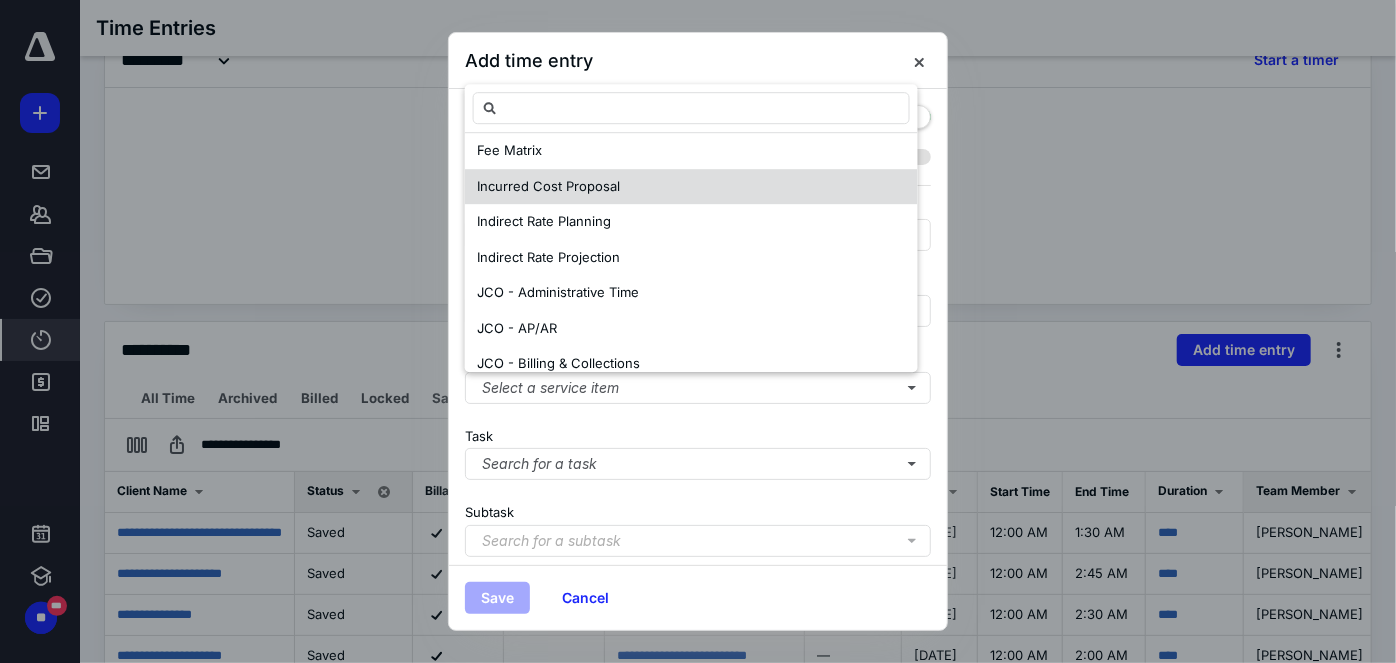 click on "Incurred Cost Proposal" at bounding box center (548, 187) 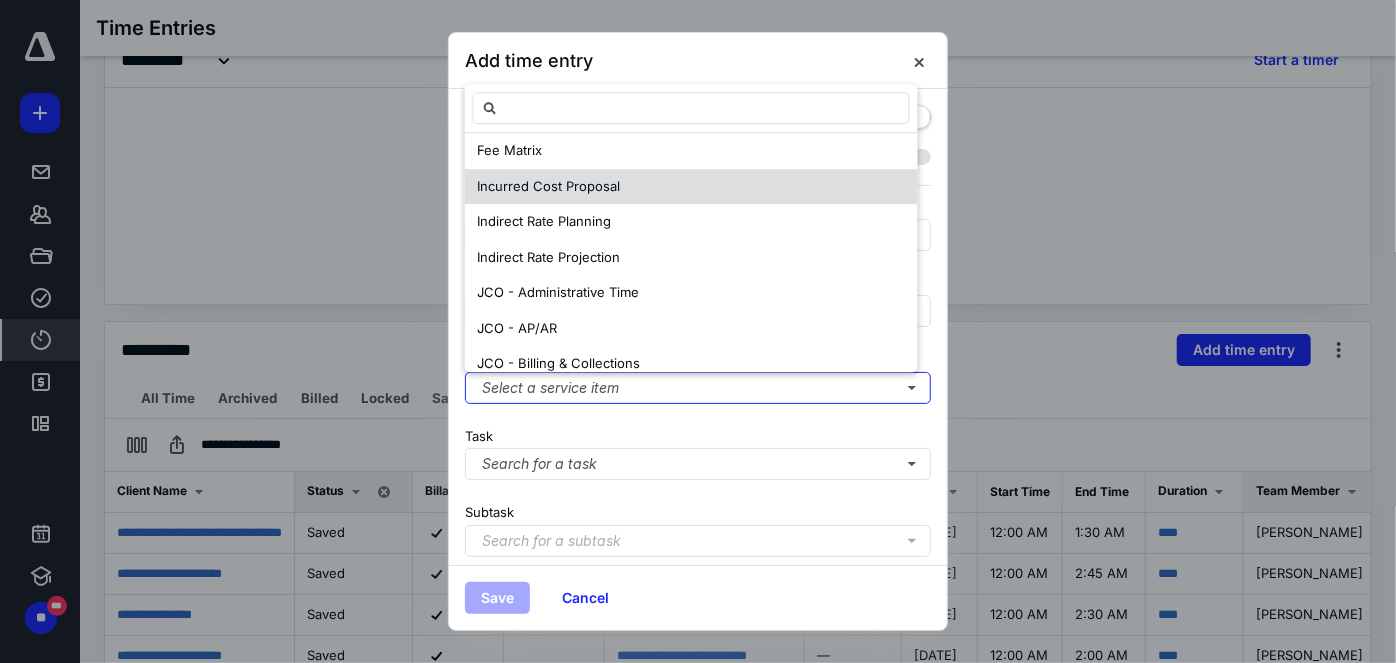 scroll, scrollTop: 0, scrollLeft: 0, axis: both 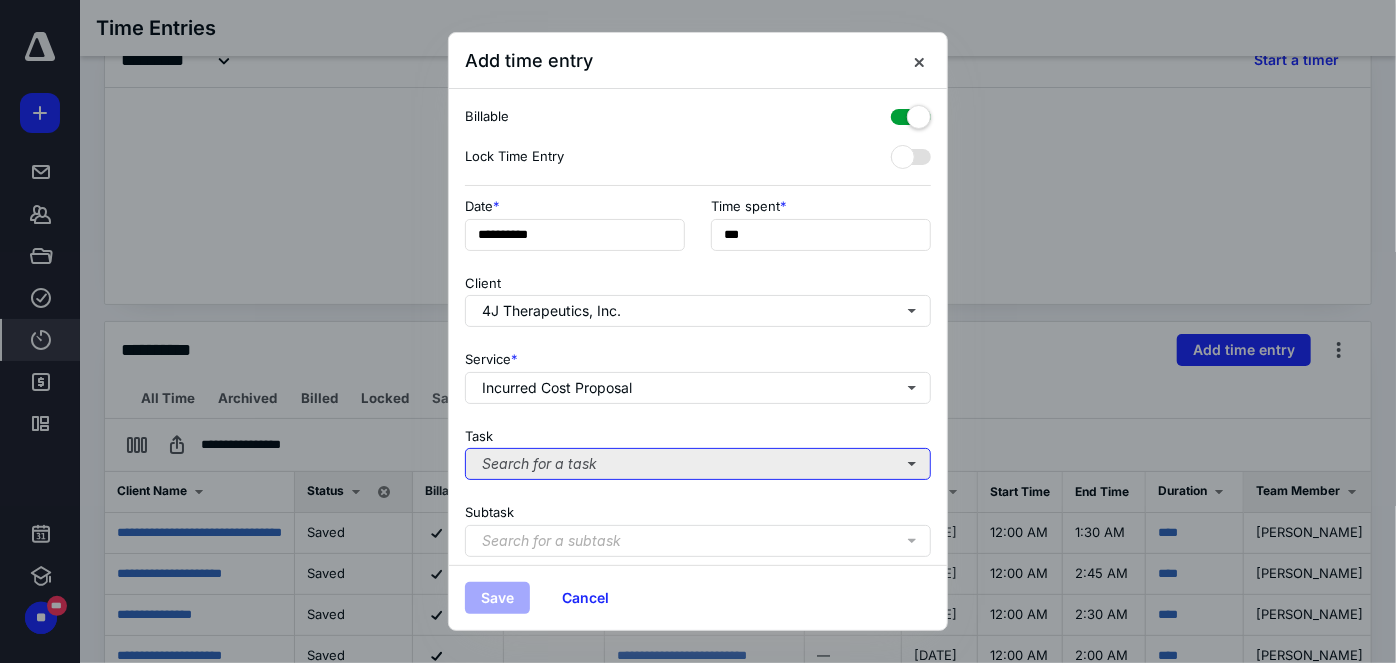 click on "Search for a task" at bounding box center [698, 464] 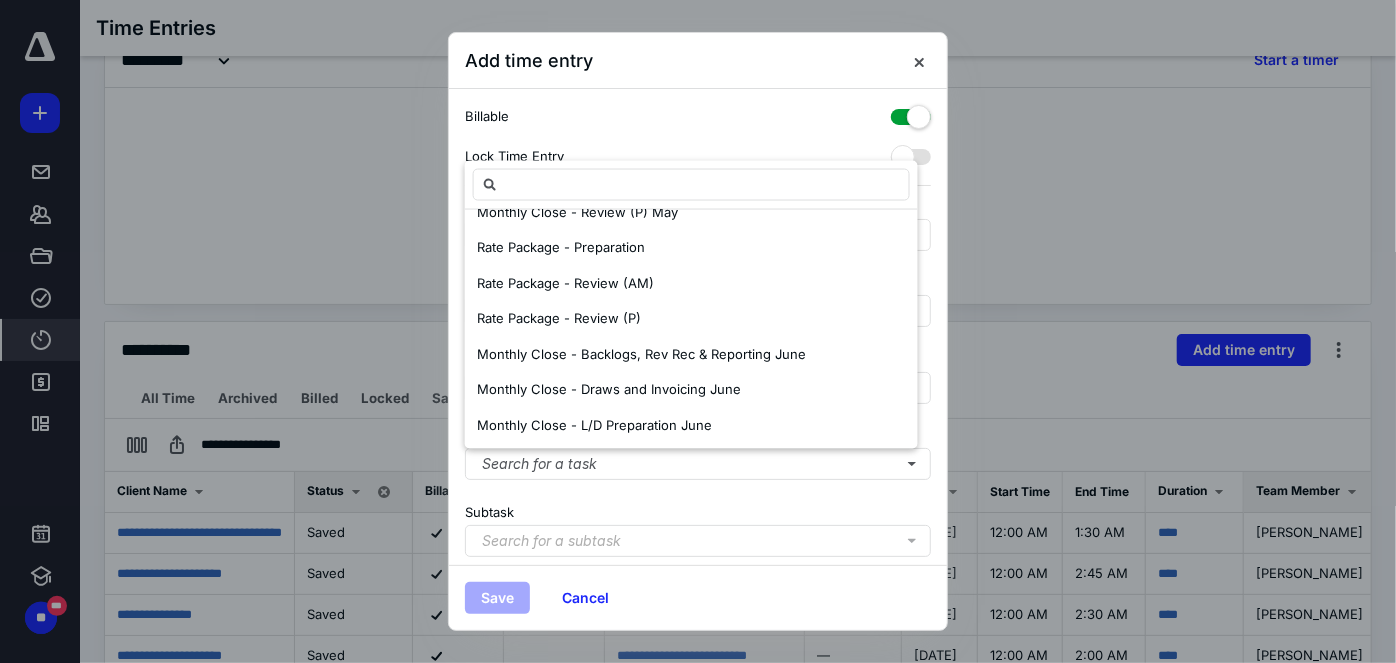 scroll, scrollTop: 272, scrollLeft: 0, axis: vertical 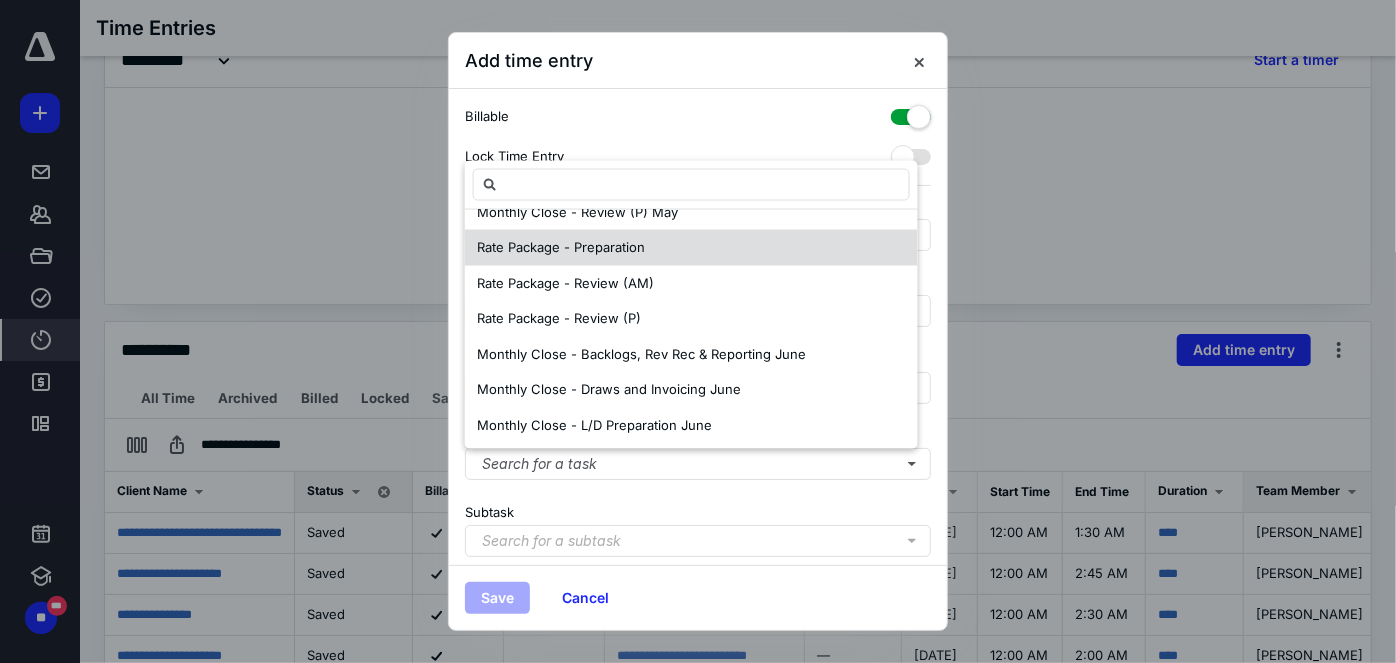 click on "Rate Package - Preparation" at bounding box center (561, 247) 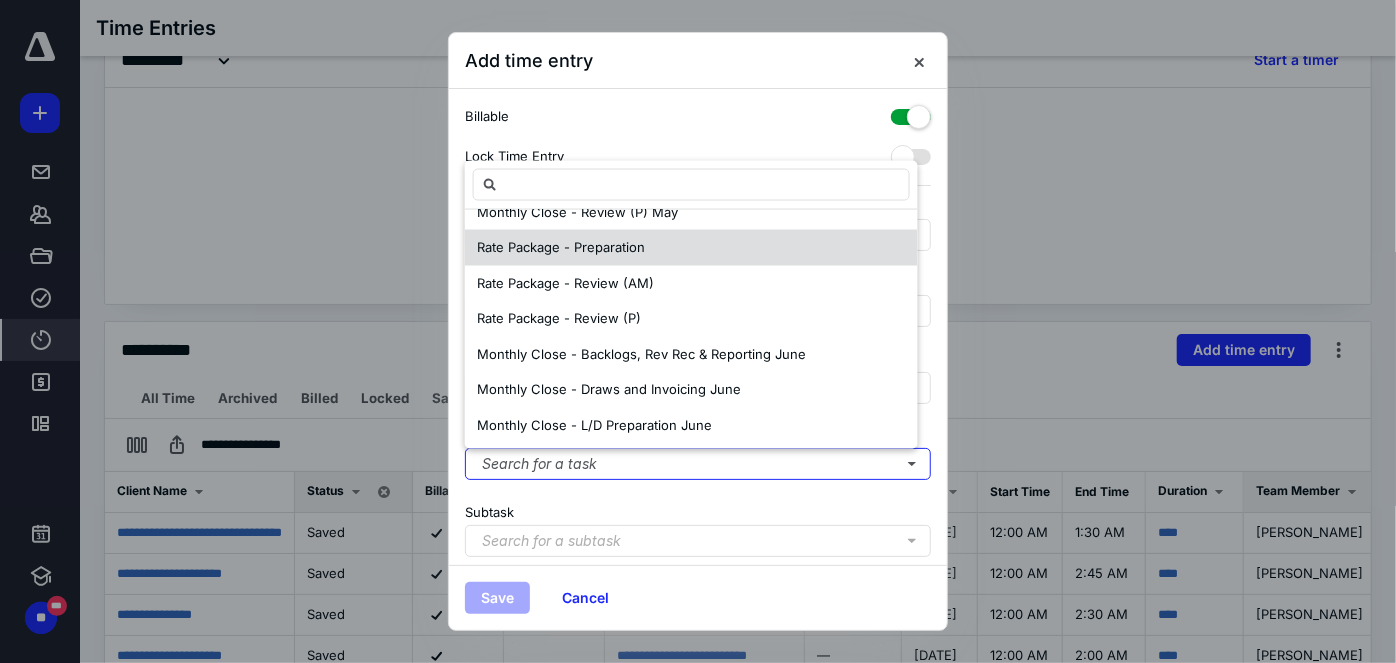 scroll, scrollTop: 0, scrollLeft: 0, axis: both 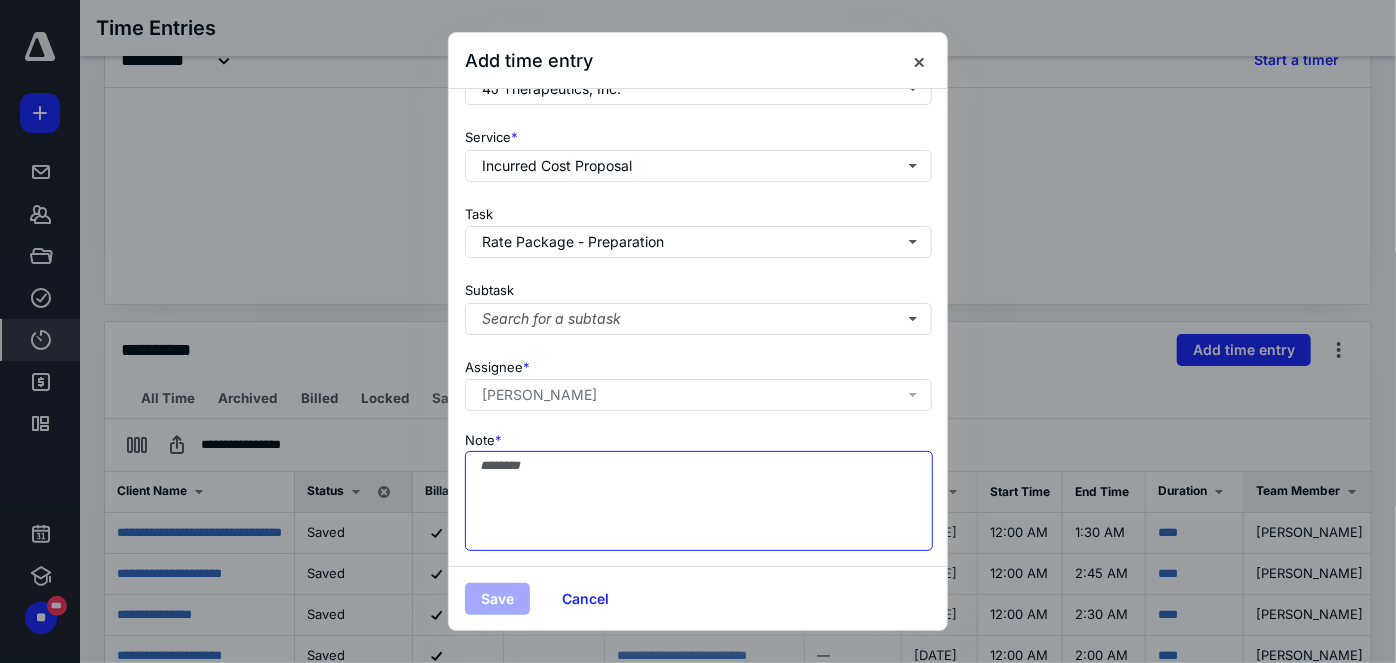 click on "Note *" at bounding box center (699, 501) 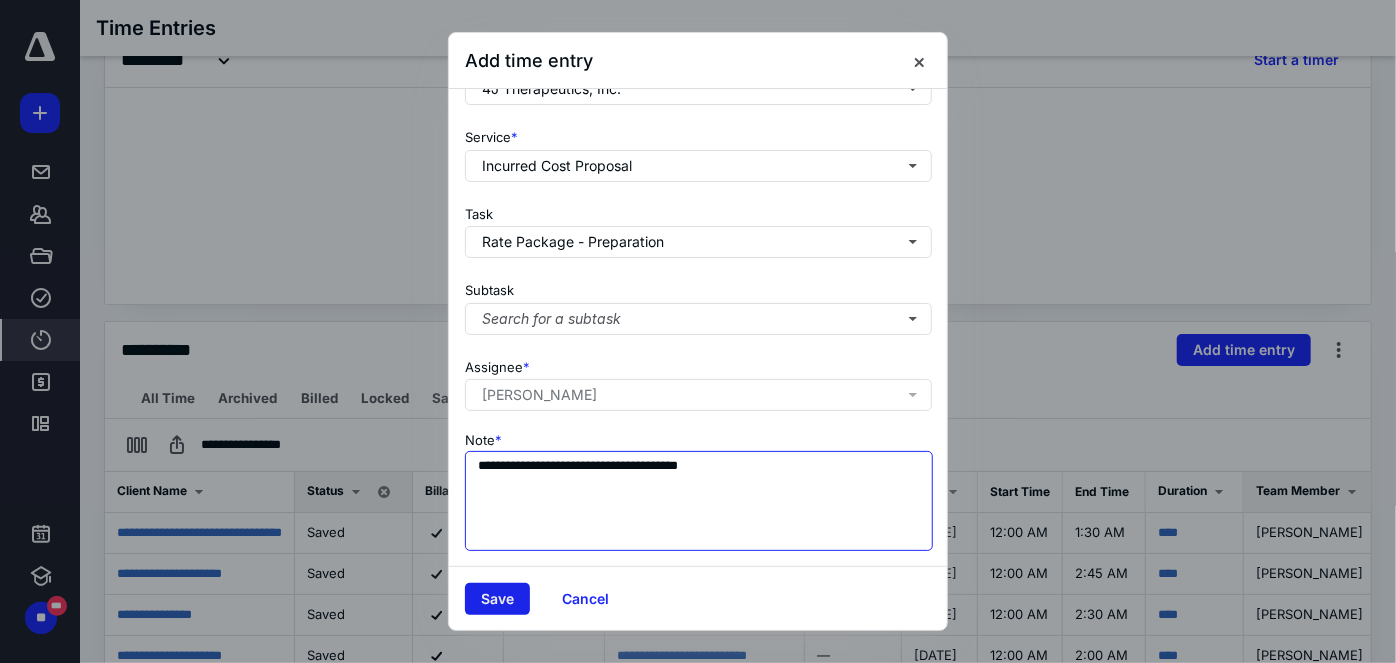 type on "**********" 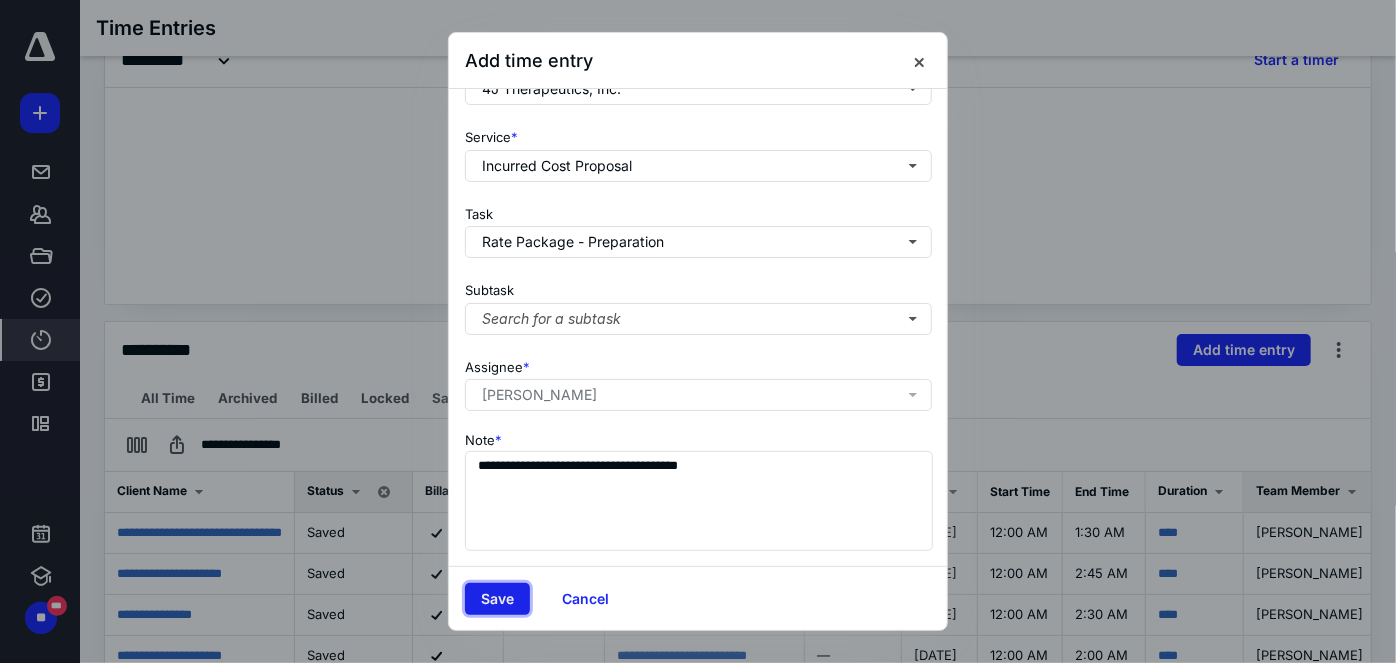 click on "Save" at bounding box center [497, 599] 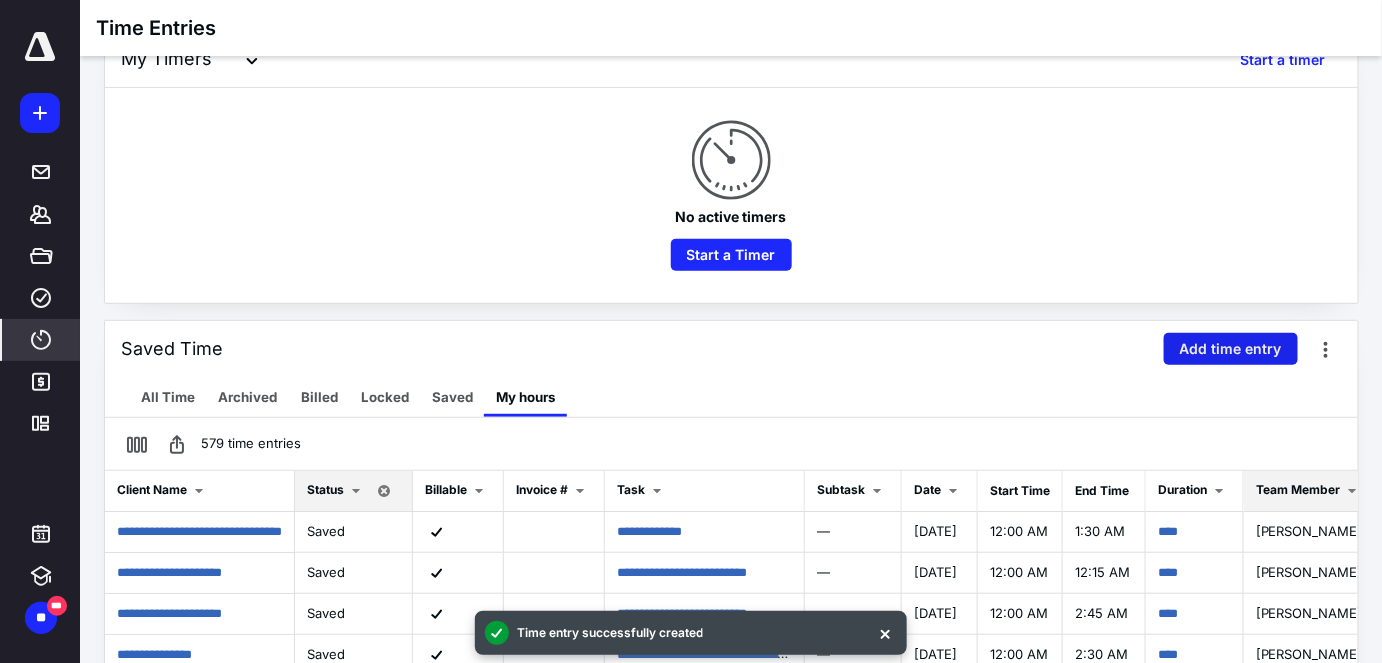 click on "Add time entry" at bounding box center (1231, 349) 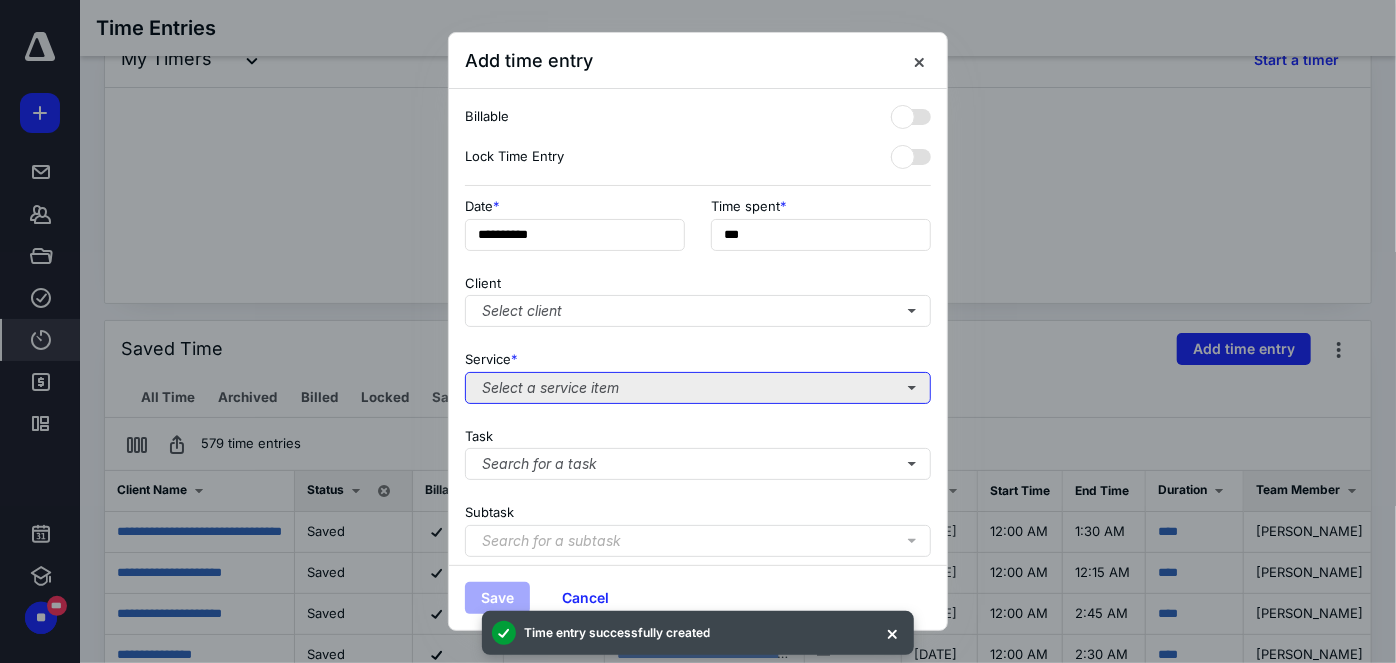 click on "Select a service item" at bounding box center (698, 388) 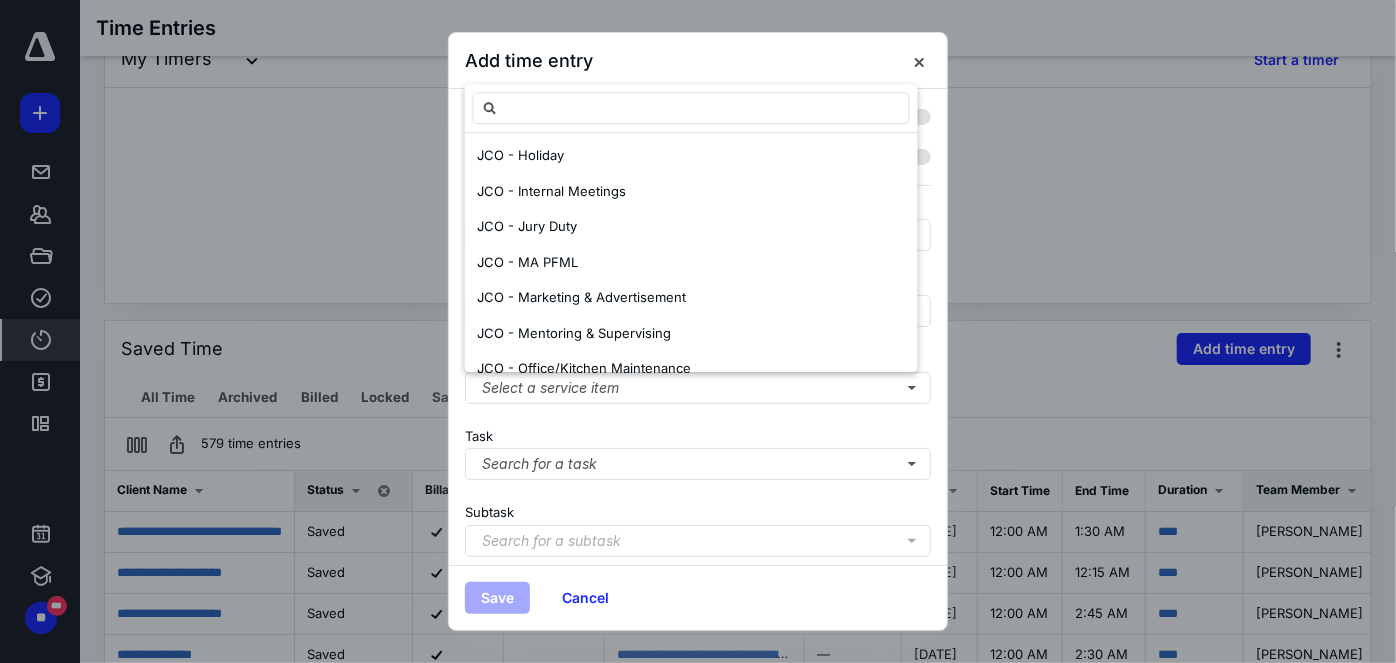 scroll, scrollTop: 636, scrollLeft: 0, axis: vertical 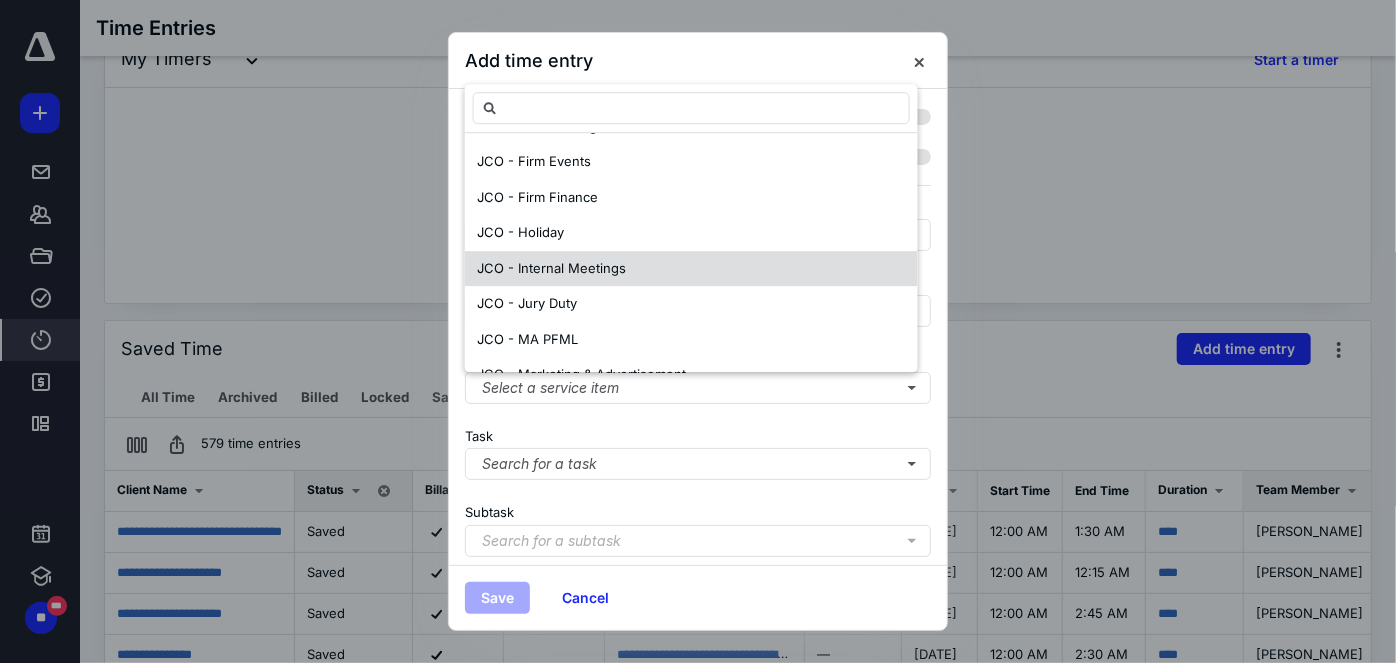 click on "JCO - Internal Meetings" at bounding box center [551, 268] 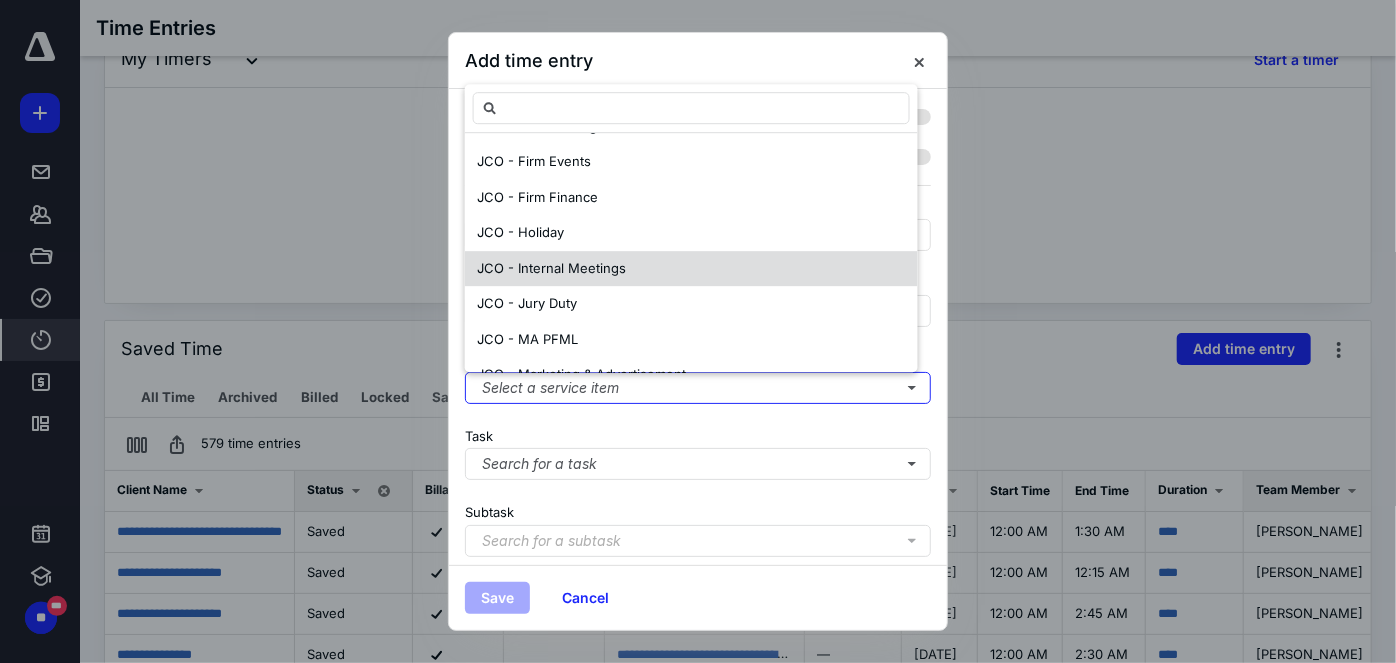 scroll, scrollTop: 0, scrollLeft: 0, axis: both 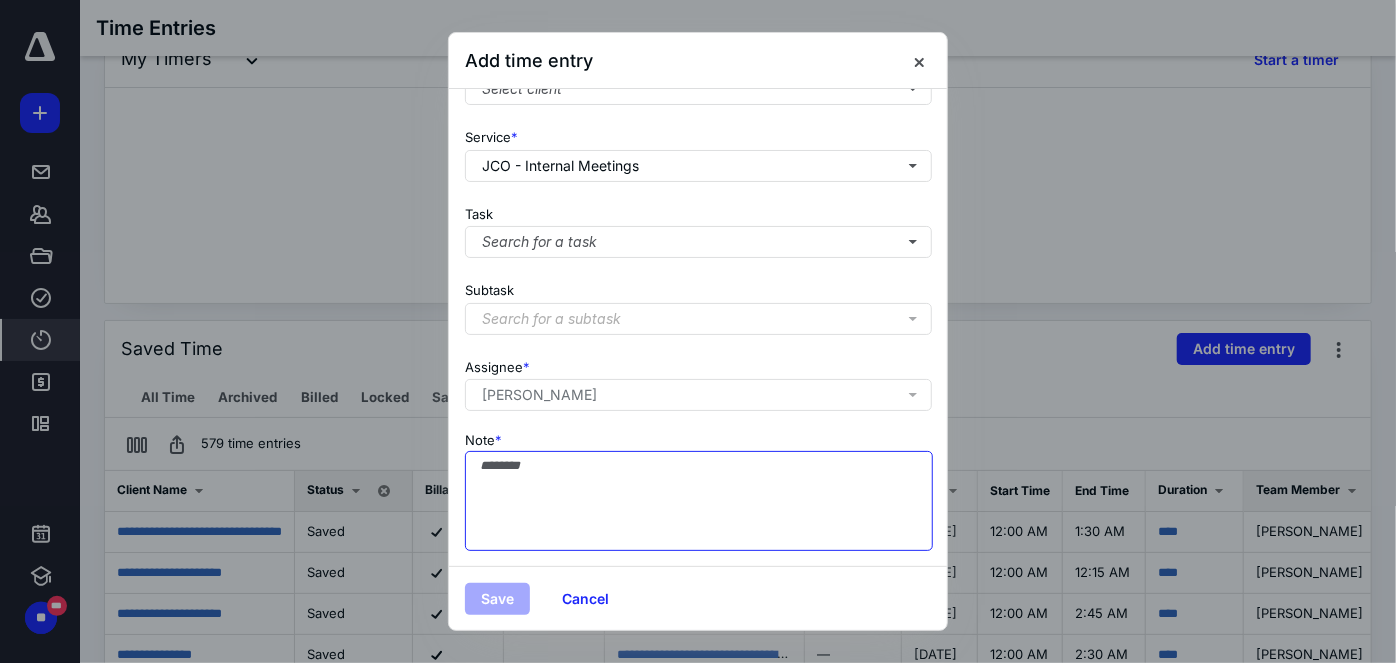 click on "Note *" at bounding box center (699, 501) 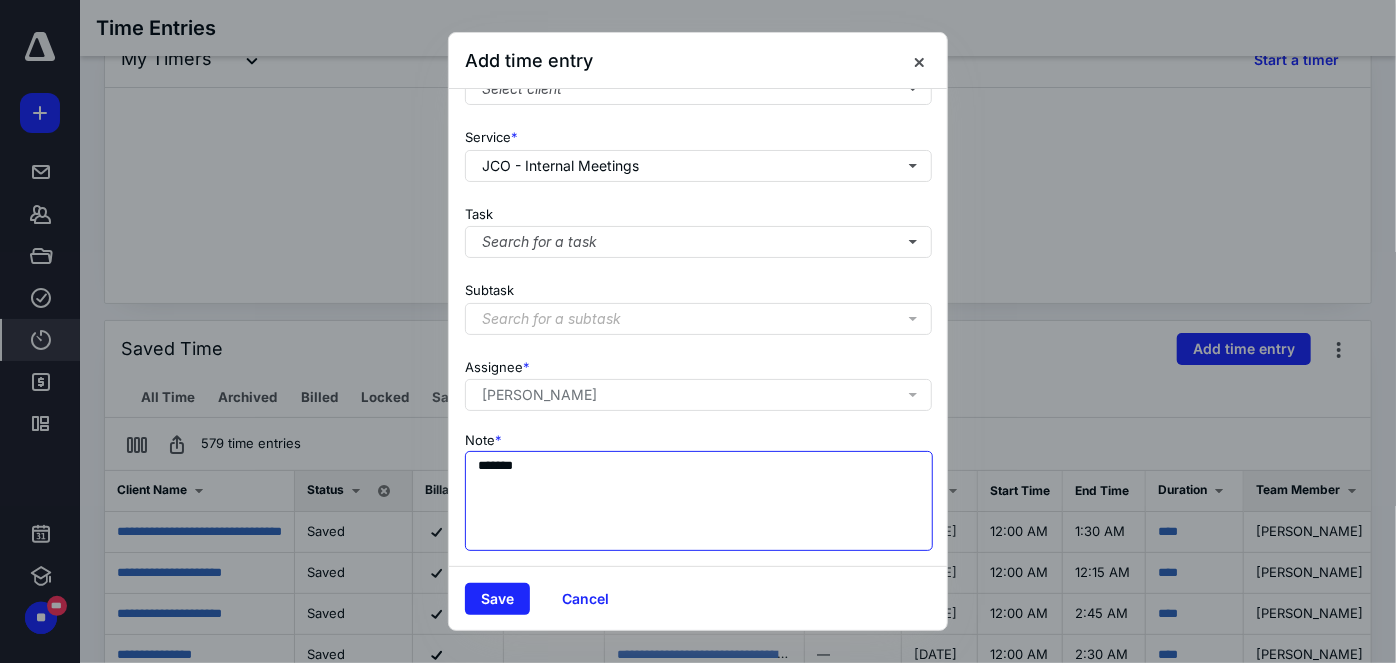 drag, startPoint x: 615, startPoint y: 470, endPoint x: 434, endPoint y: 466, distance: 181.04419 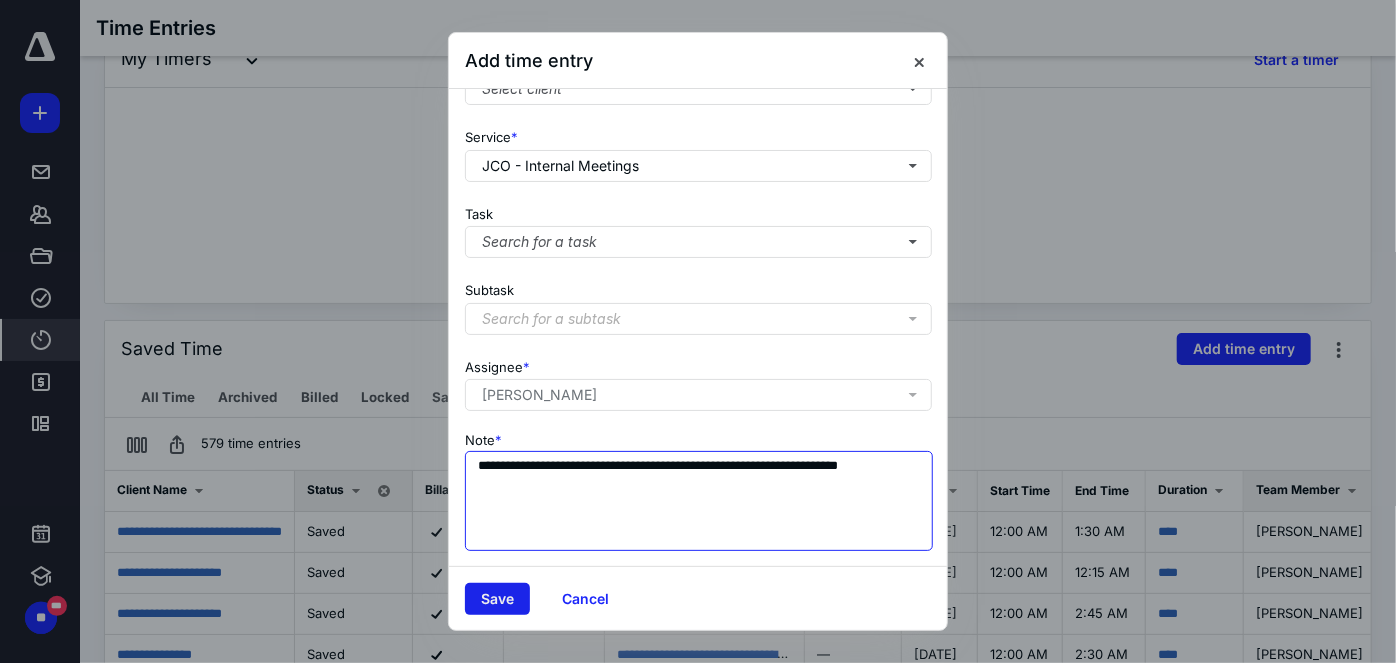 type on "**********" 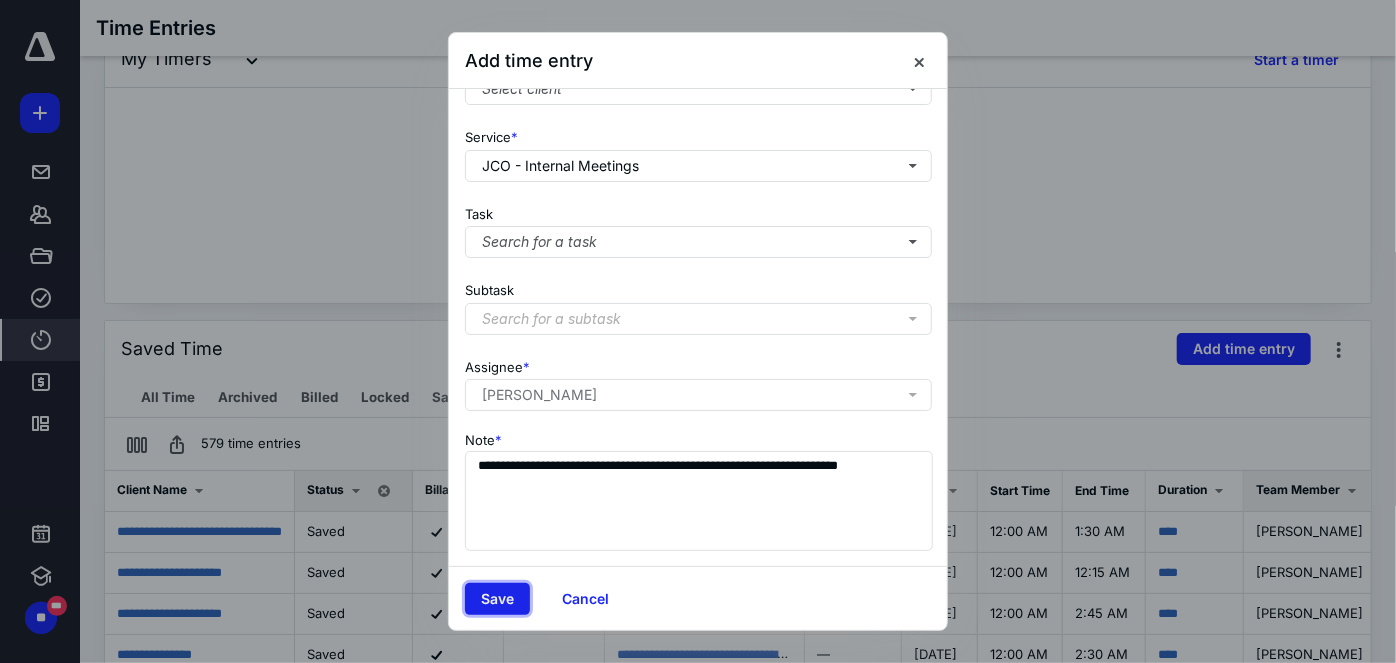 click on "Save" at bounding box center (497, 599) 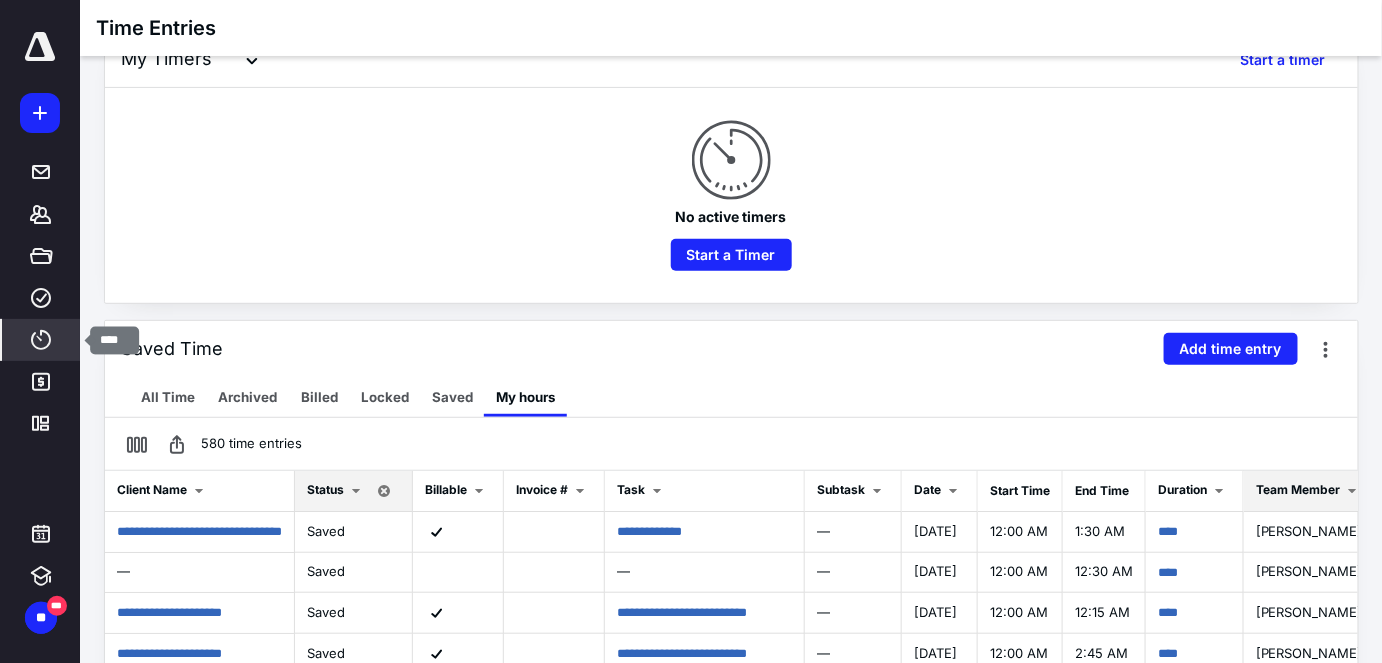 click on "****" at bounding box center [41, 340] 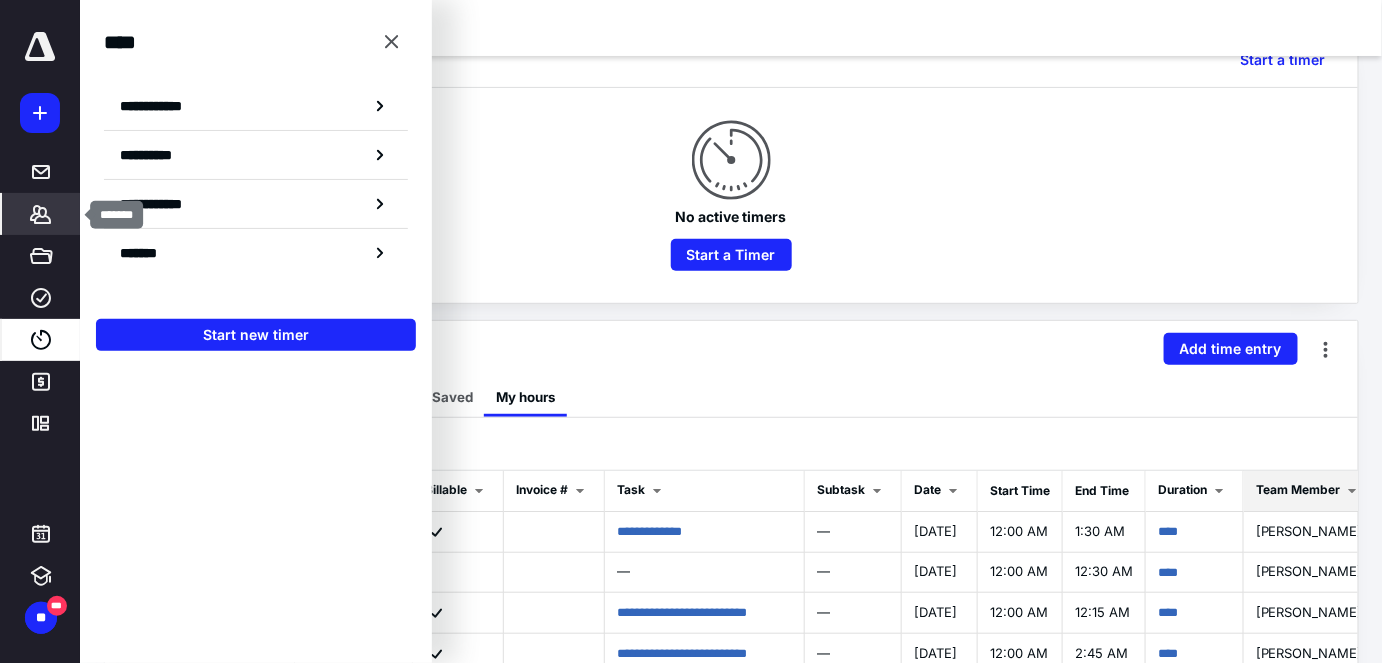click 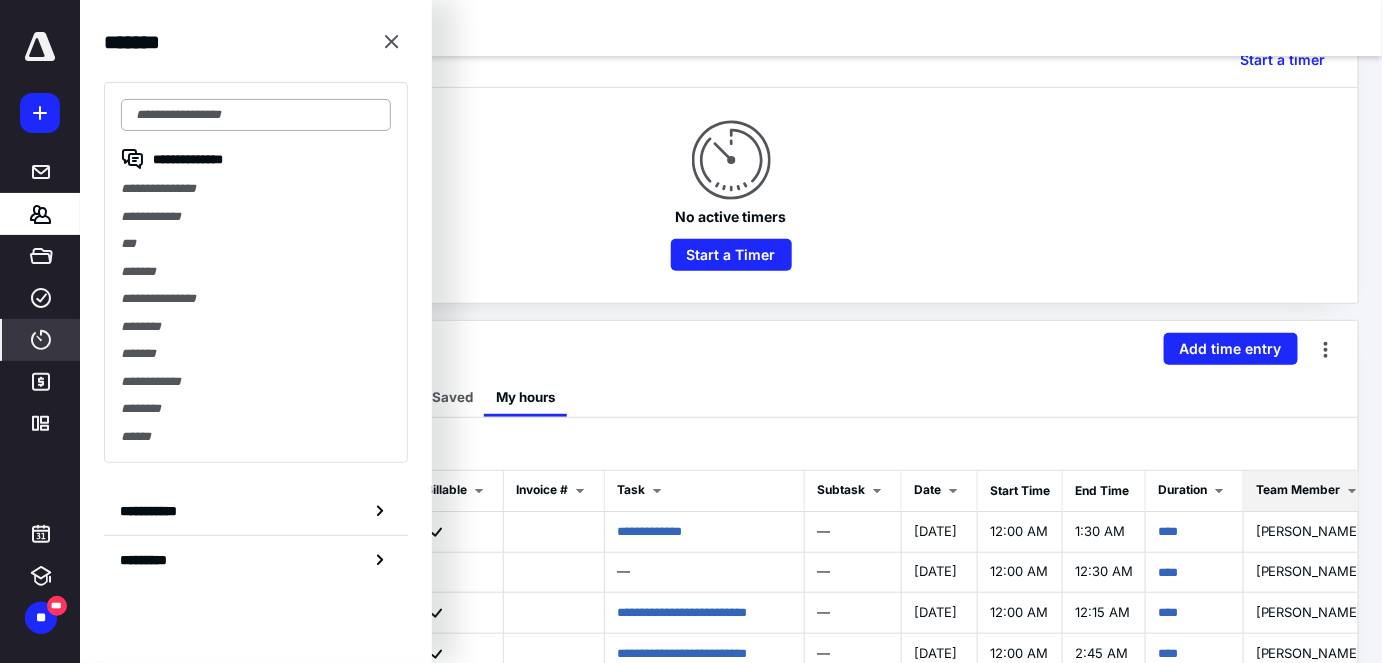 click at bounding box center [256, 115] 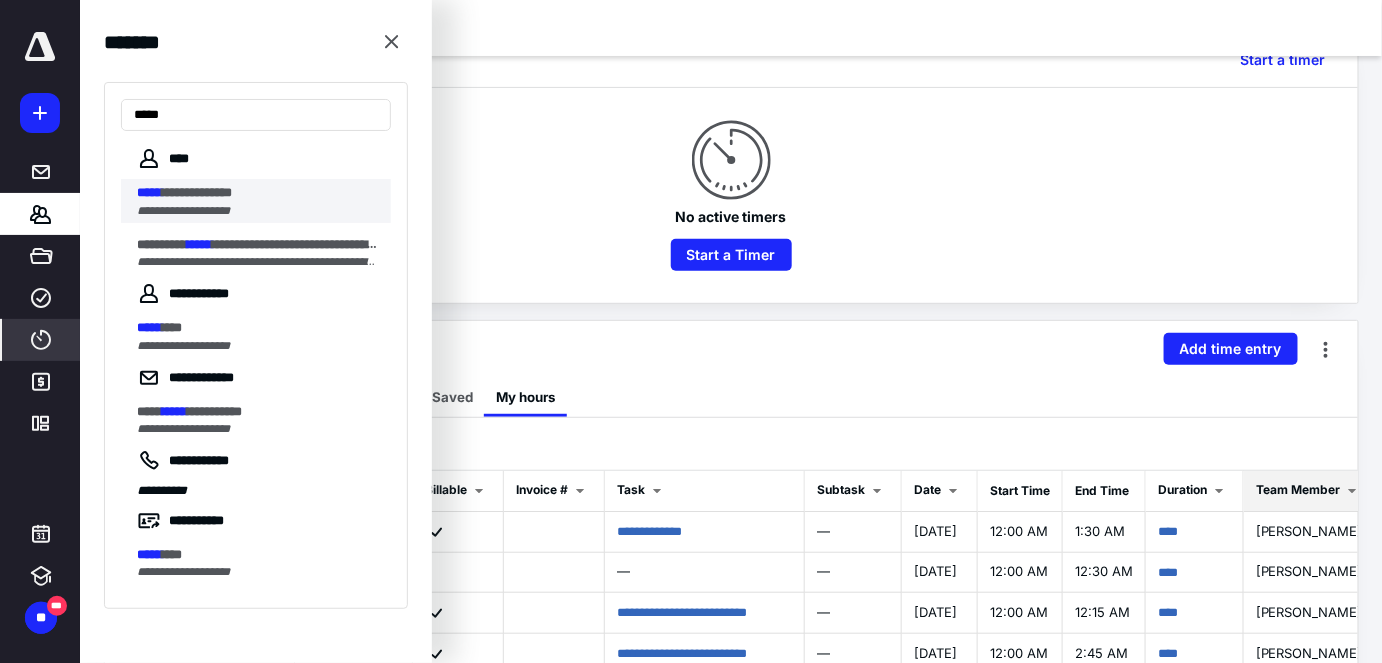 type on "*****" 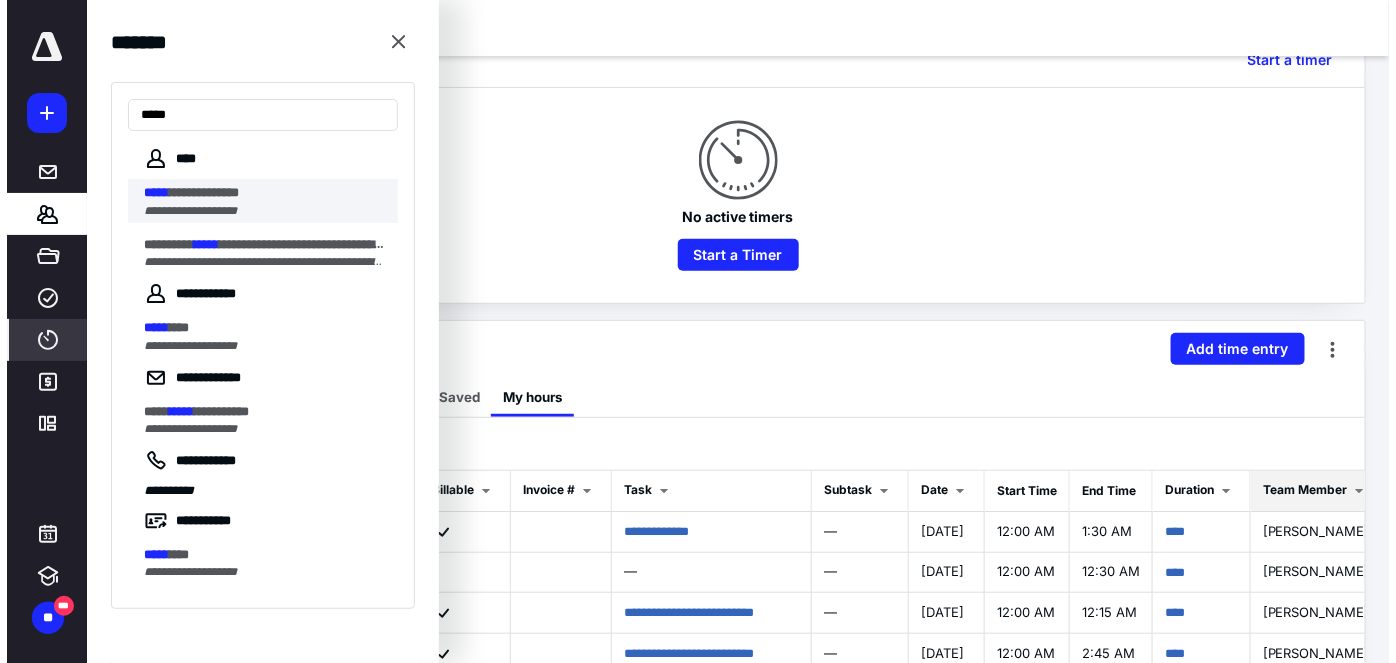 scroll, scrollTop: 0, scrollLeft: 0, axis: both 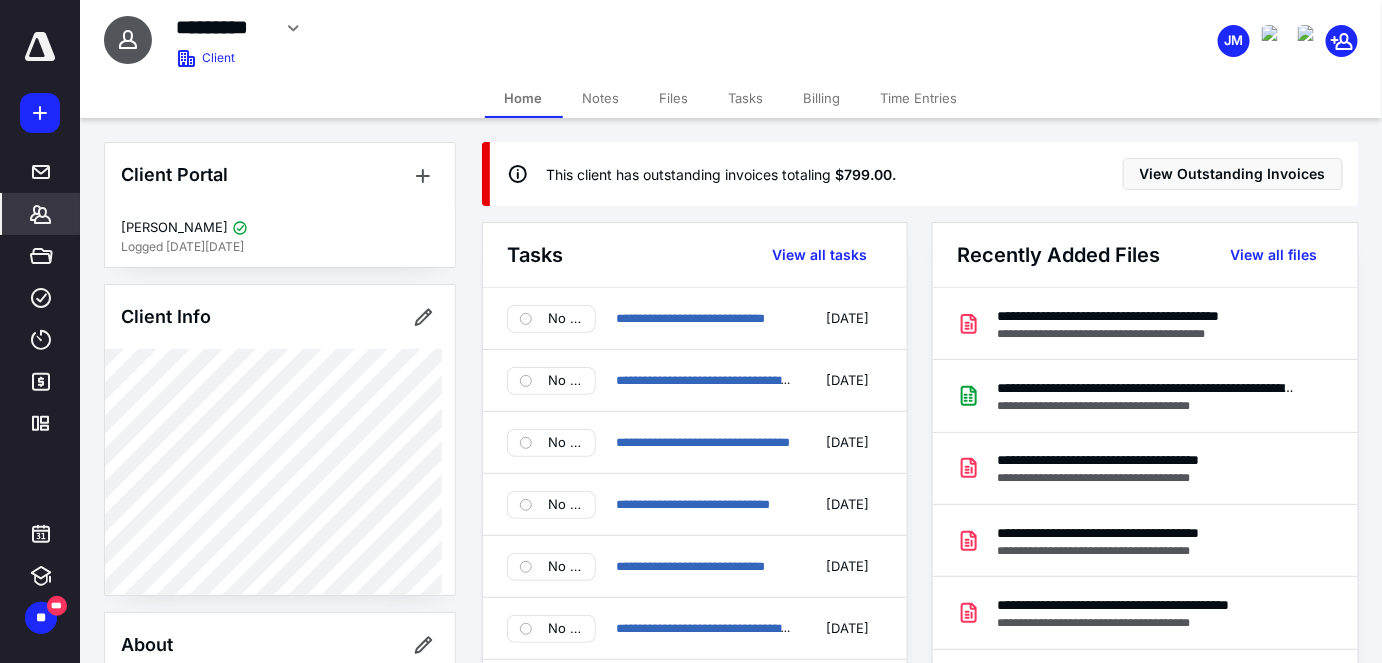 click on "Files" at bounding box center (674, 98) 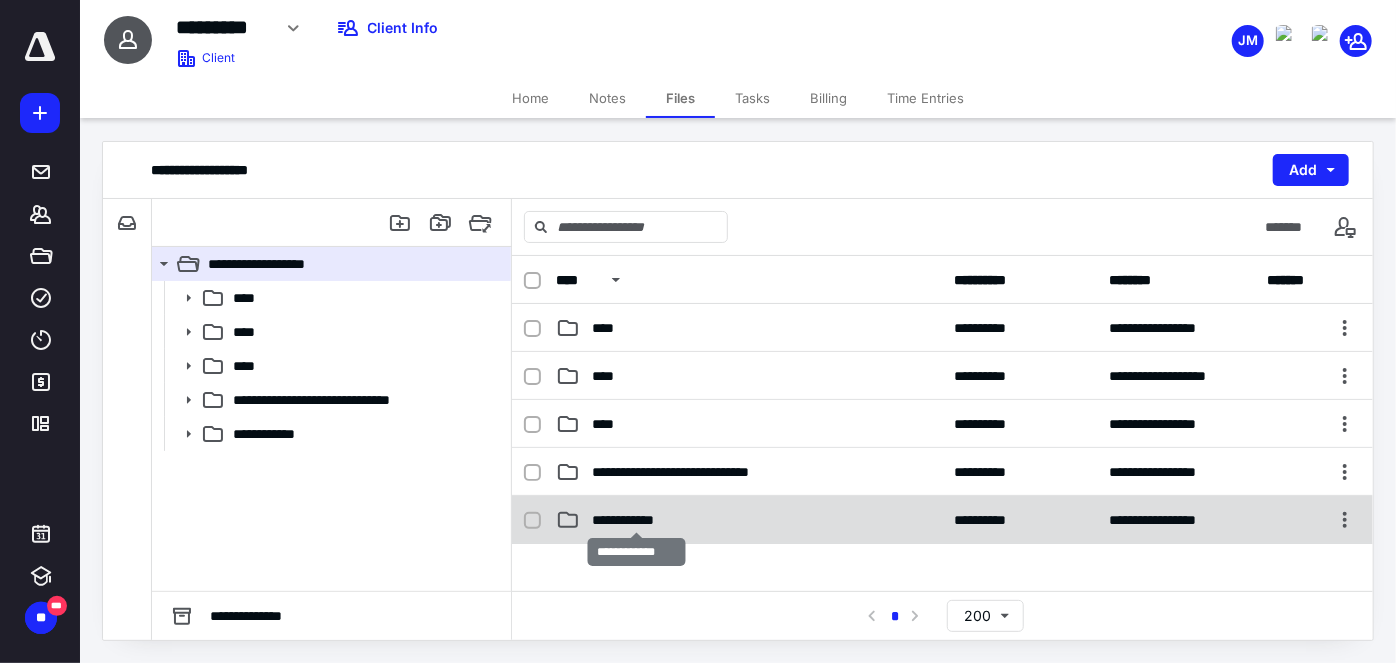 click on "**********" at bounding box center [637, 520] 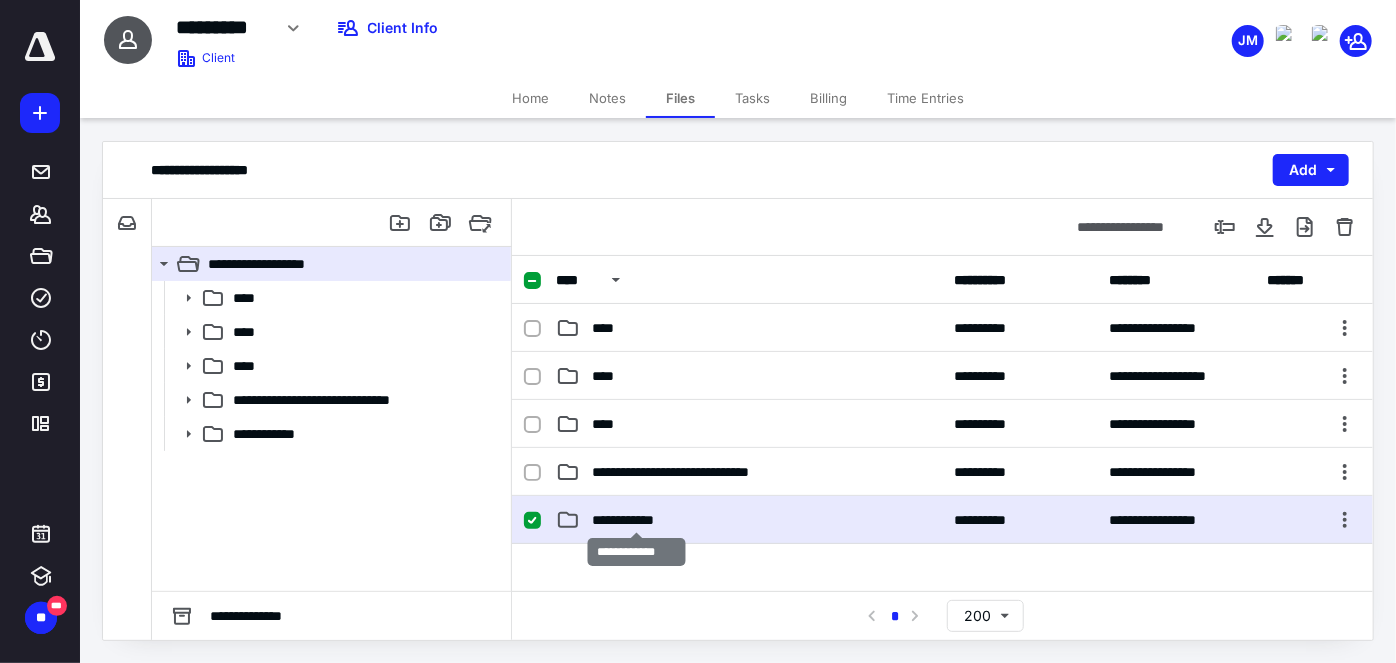 click on "**********" at bounding box center [637, 520] 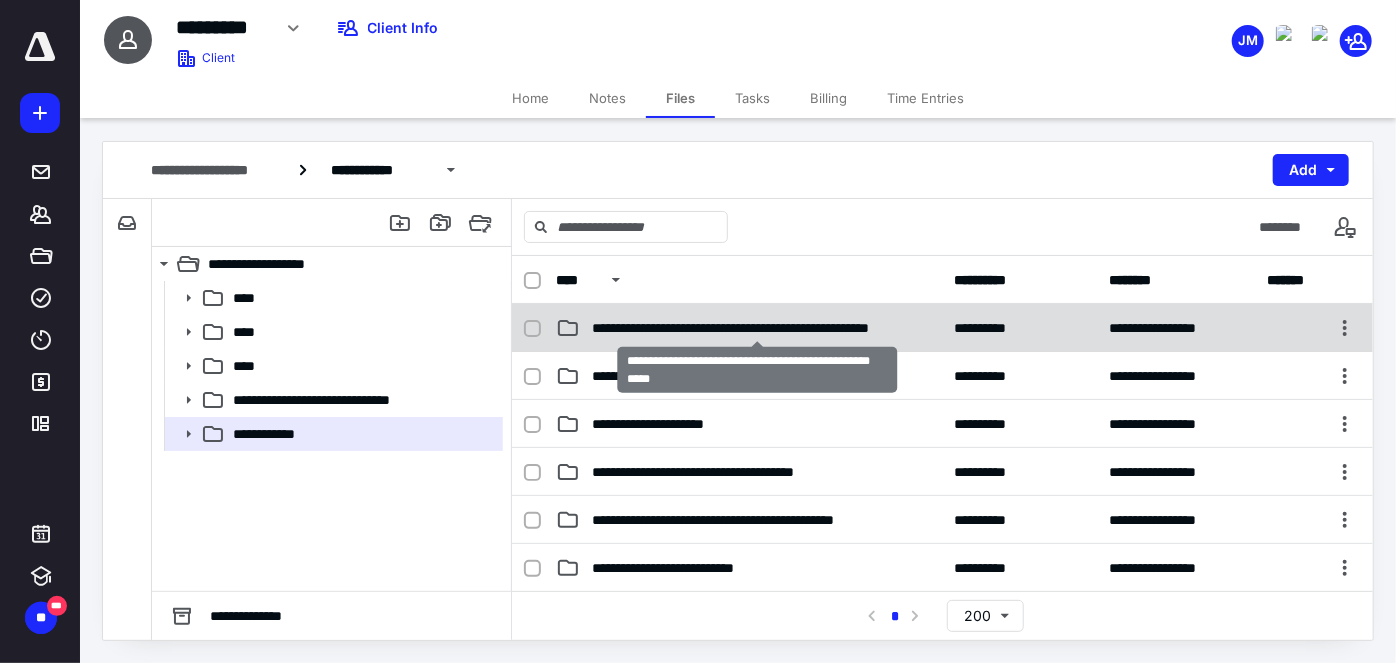 click on "**********" at bounding box center [758, 328] 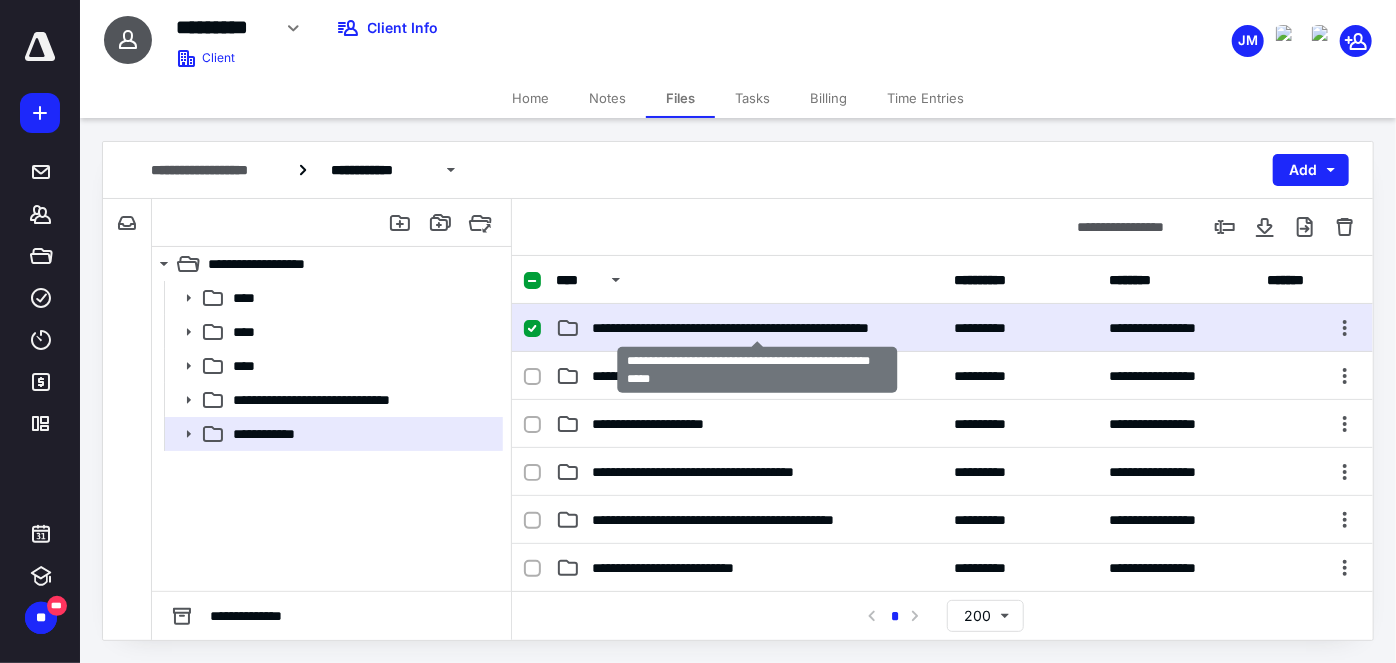 click on "**********" at bounding box center (758, 328) 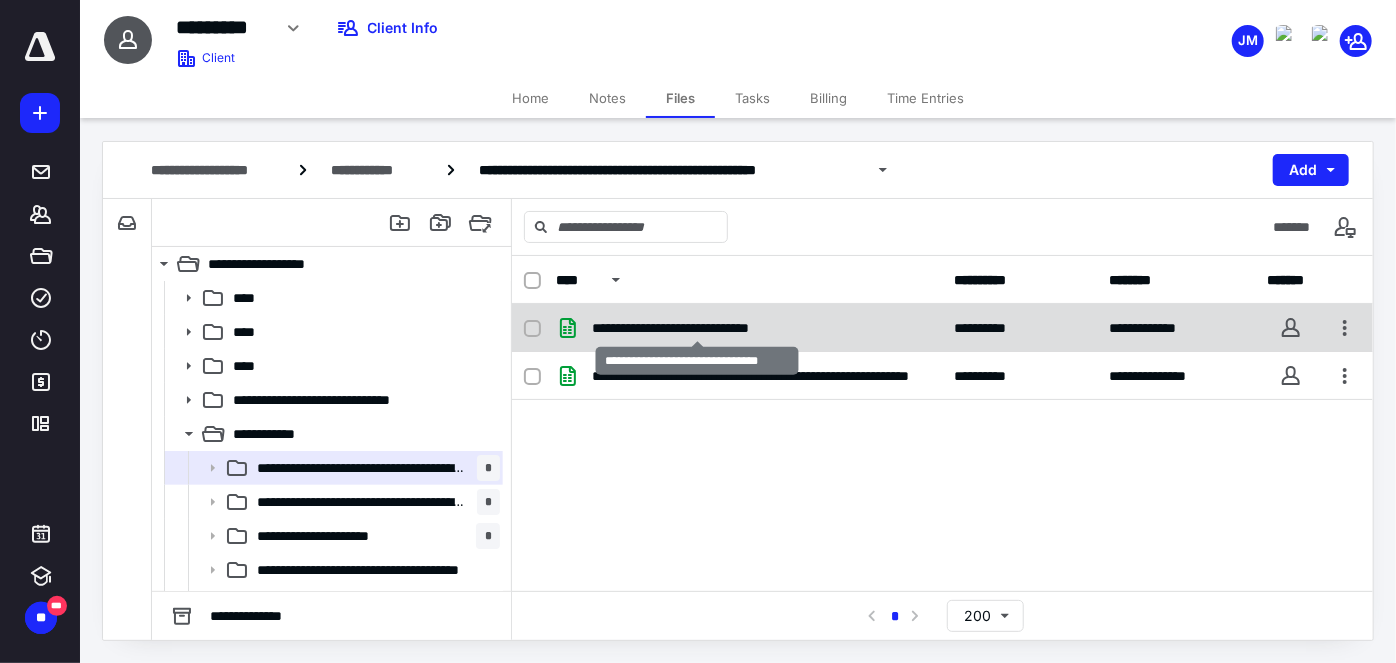checkbox on "true" 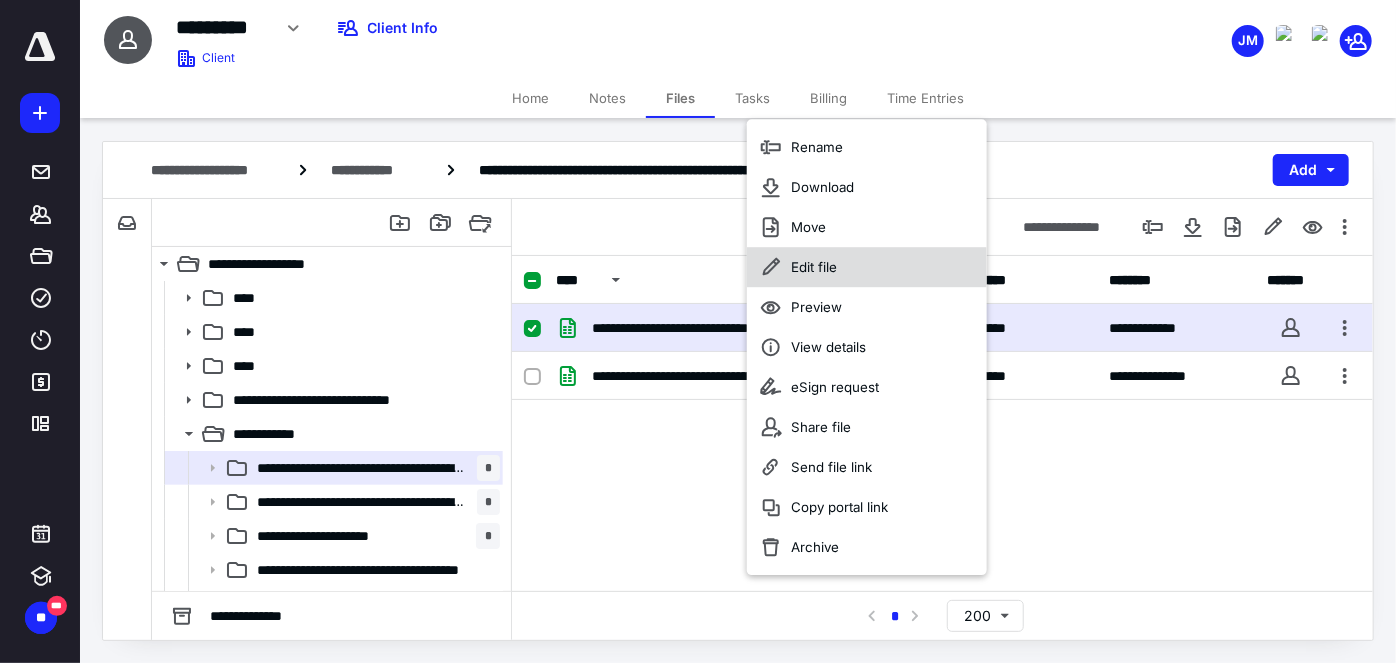 click on "Edit file" at bounding box center (814, 267) 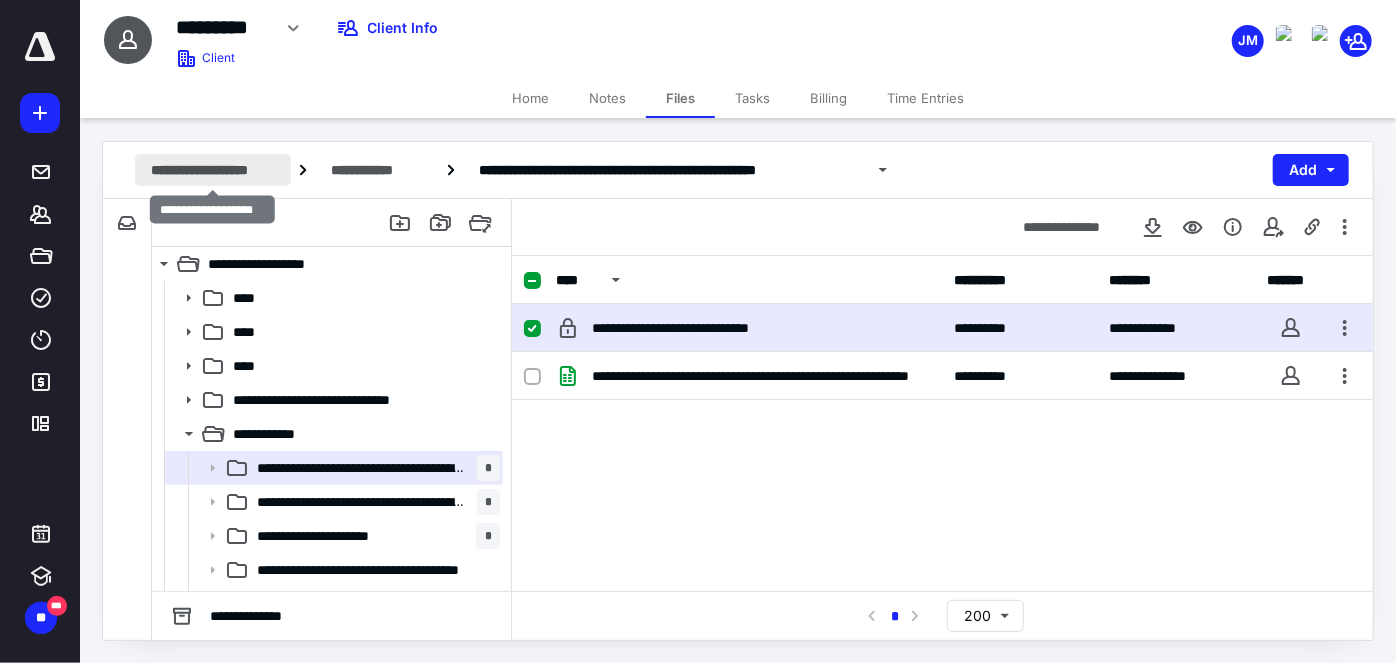 click on "**********" at bounding box center (213, 170) 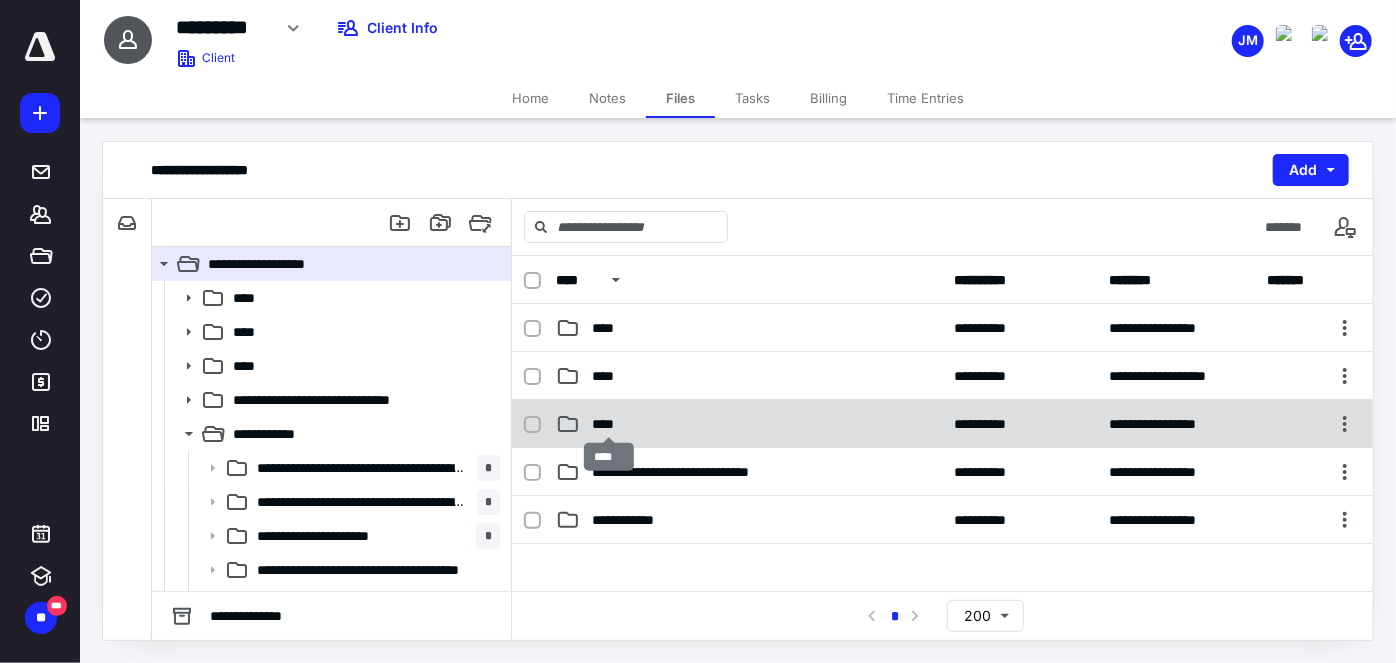 click on "****" at bounding box center [609, 424] 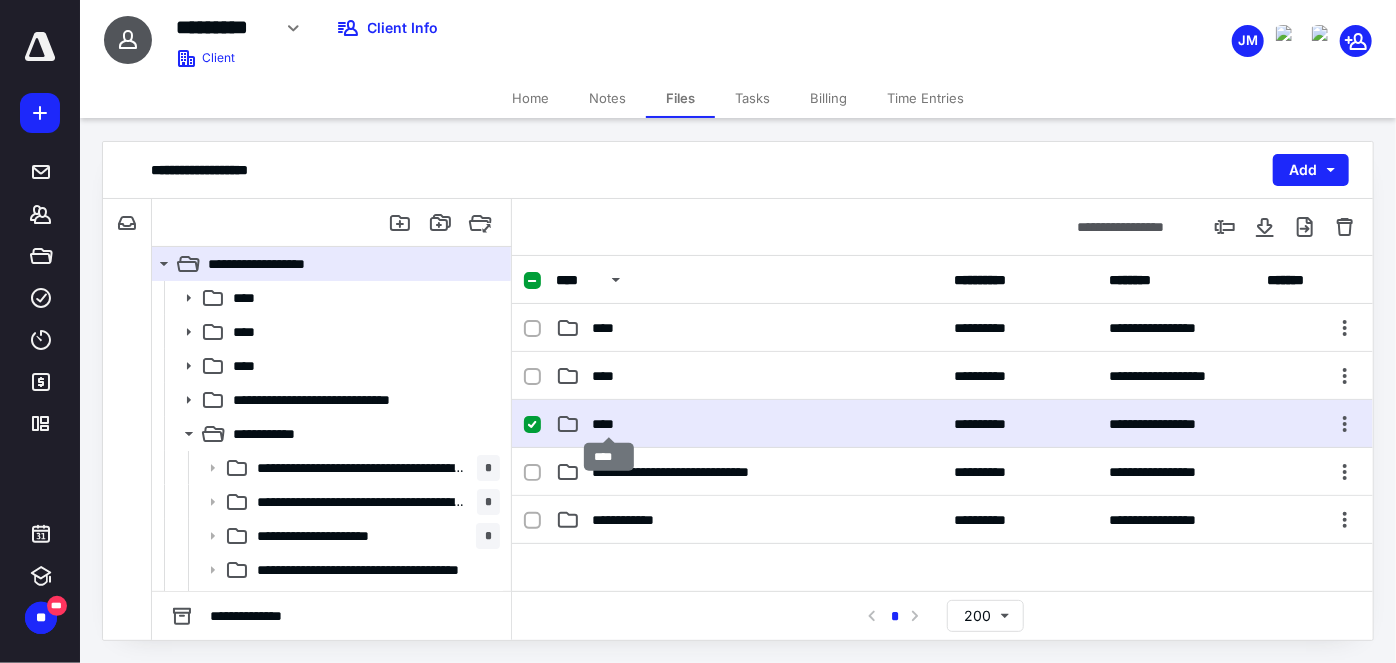 click on "****" at bounding box center (609, 424) 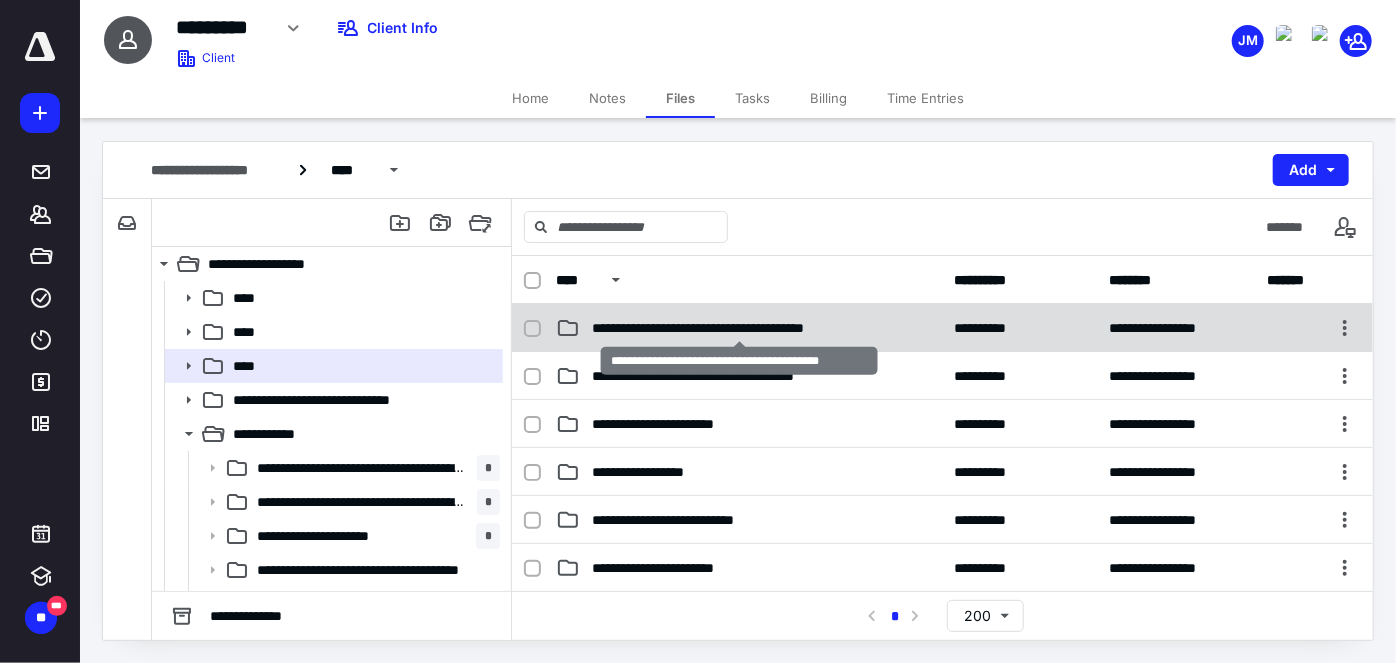click on "**********" at bounding box center [740, 328] 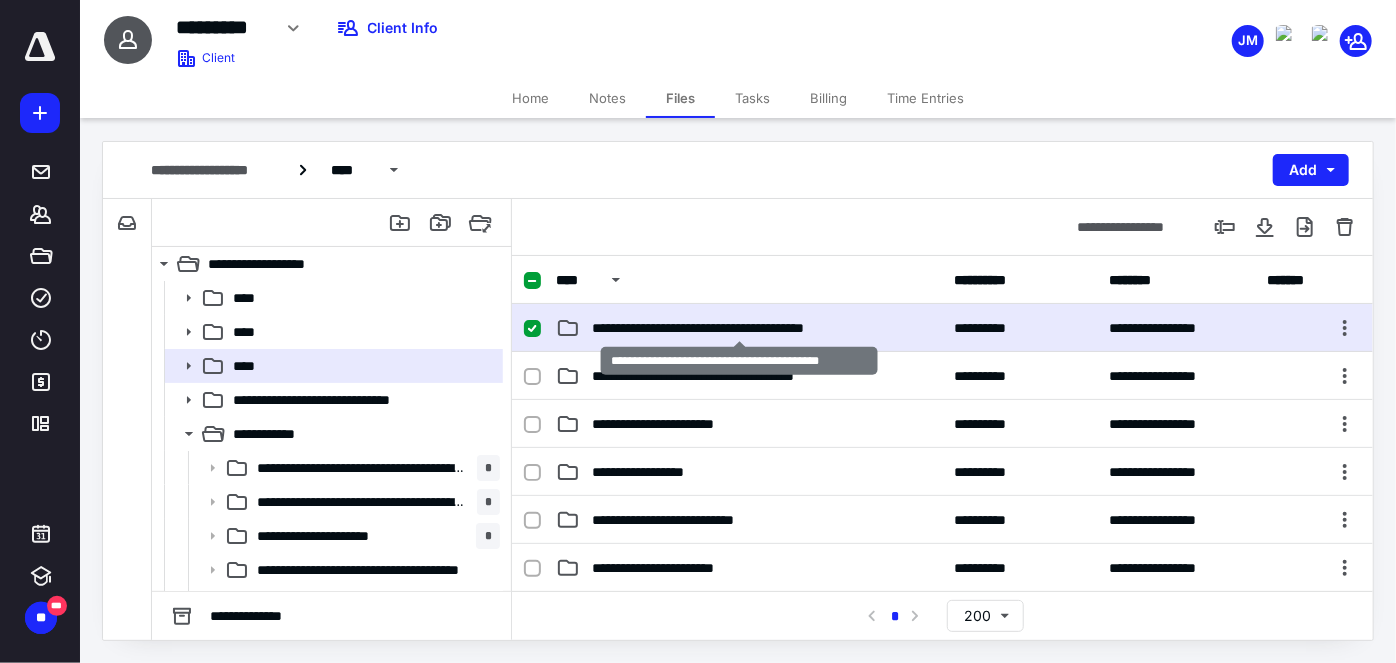 click on "**********" at bounding box center [740, 328] 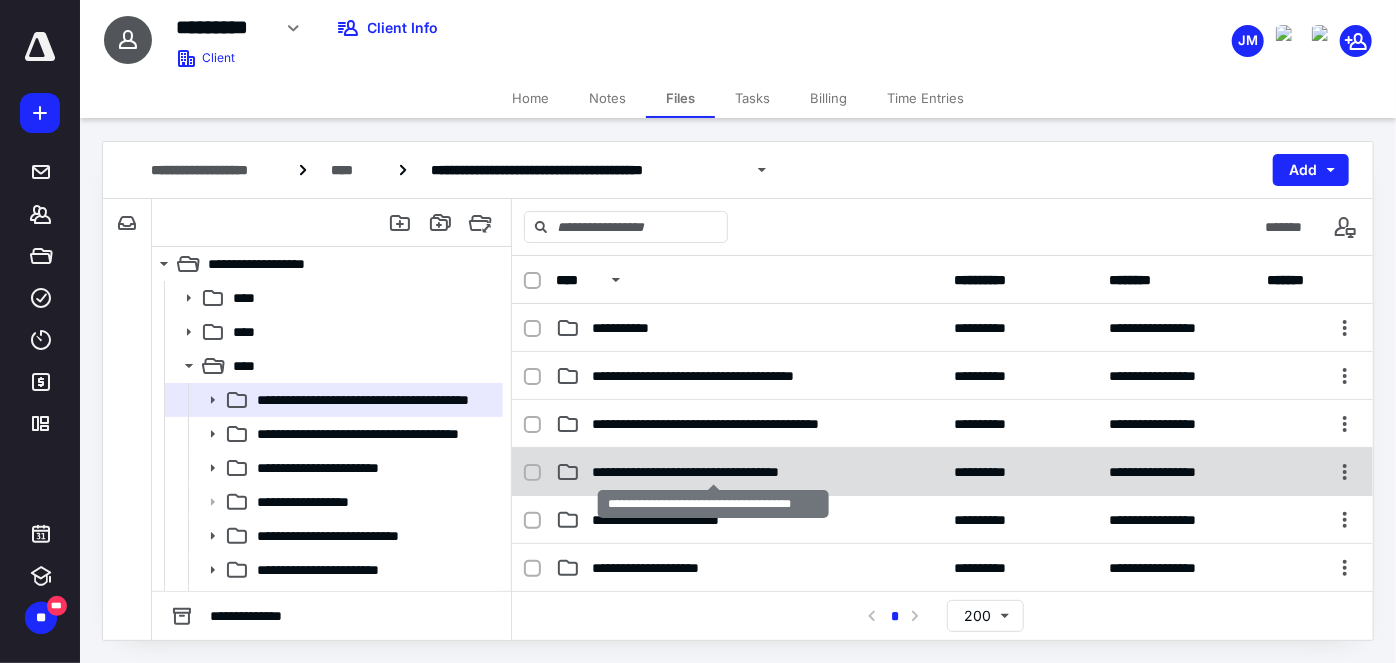 click on "**********" at bounding box center (713, 472) 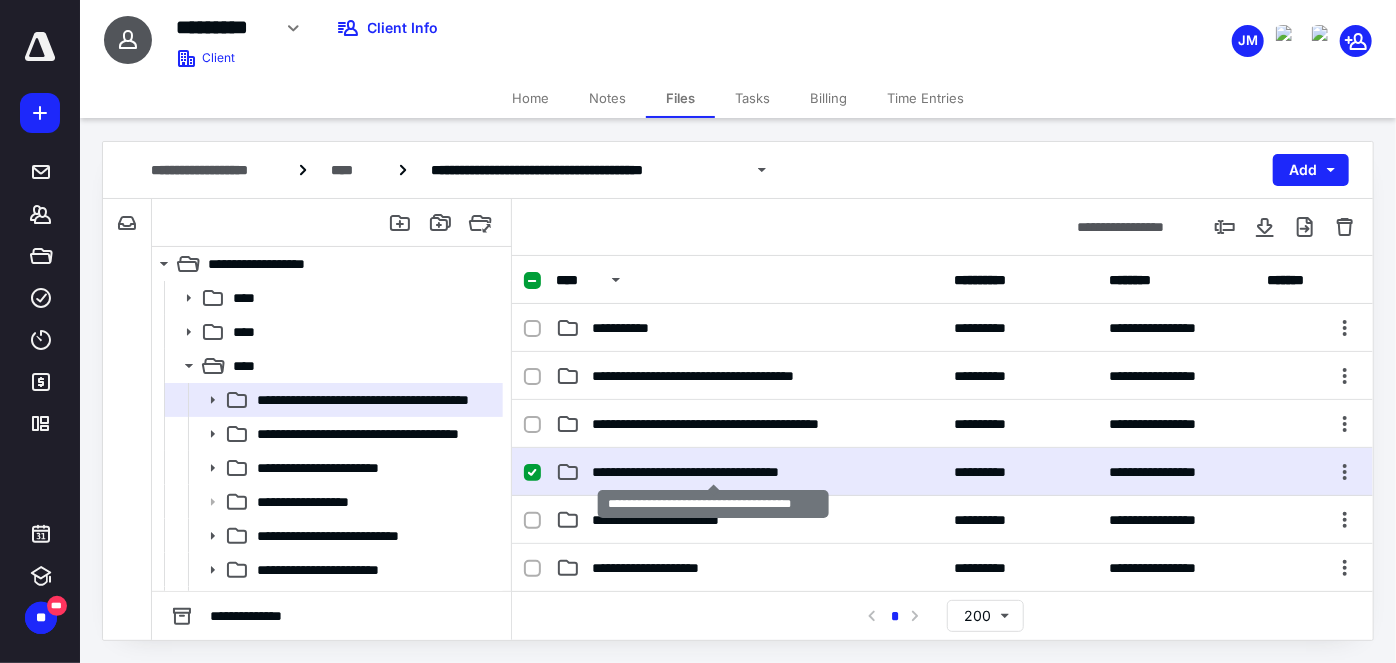 click on "**********" at bounding box center [713, 472] 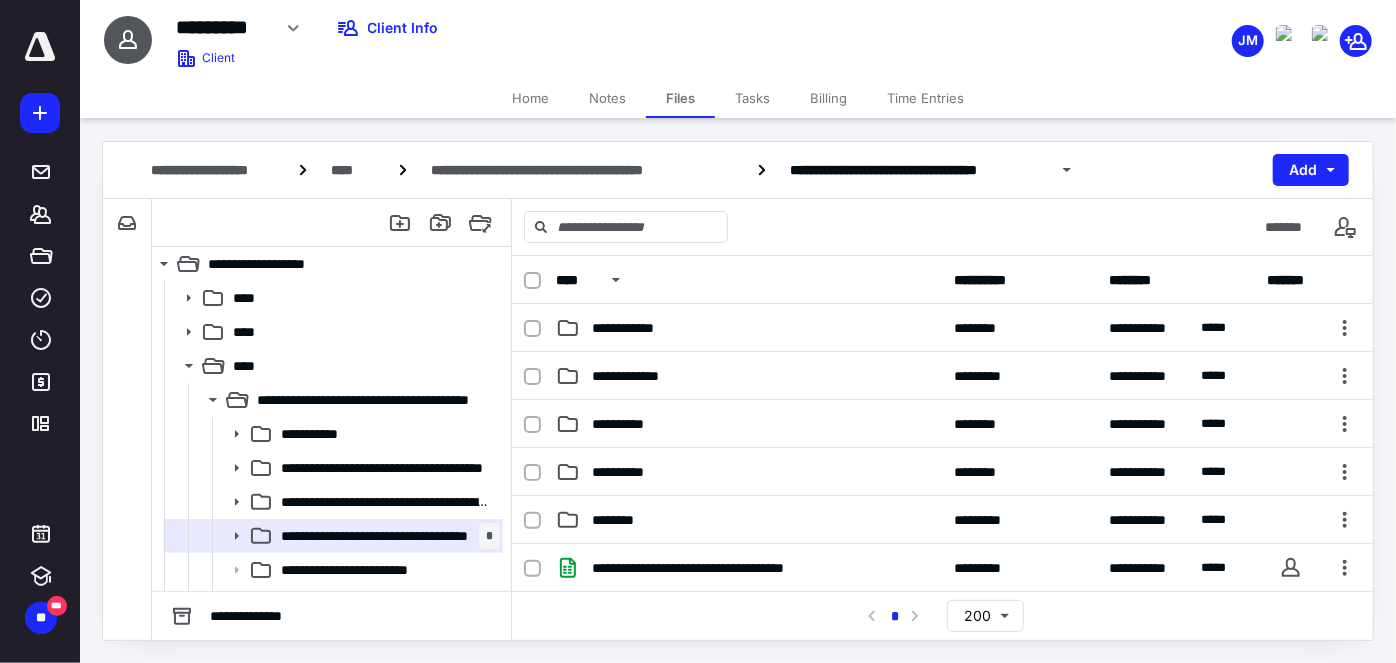 scroll, scrollTop: 90, scrollLeft: 0, axis: vertical 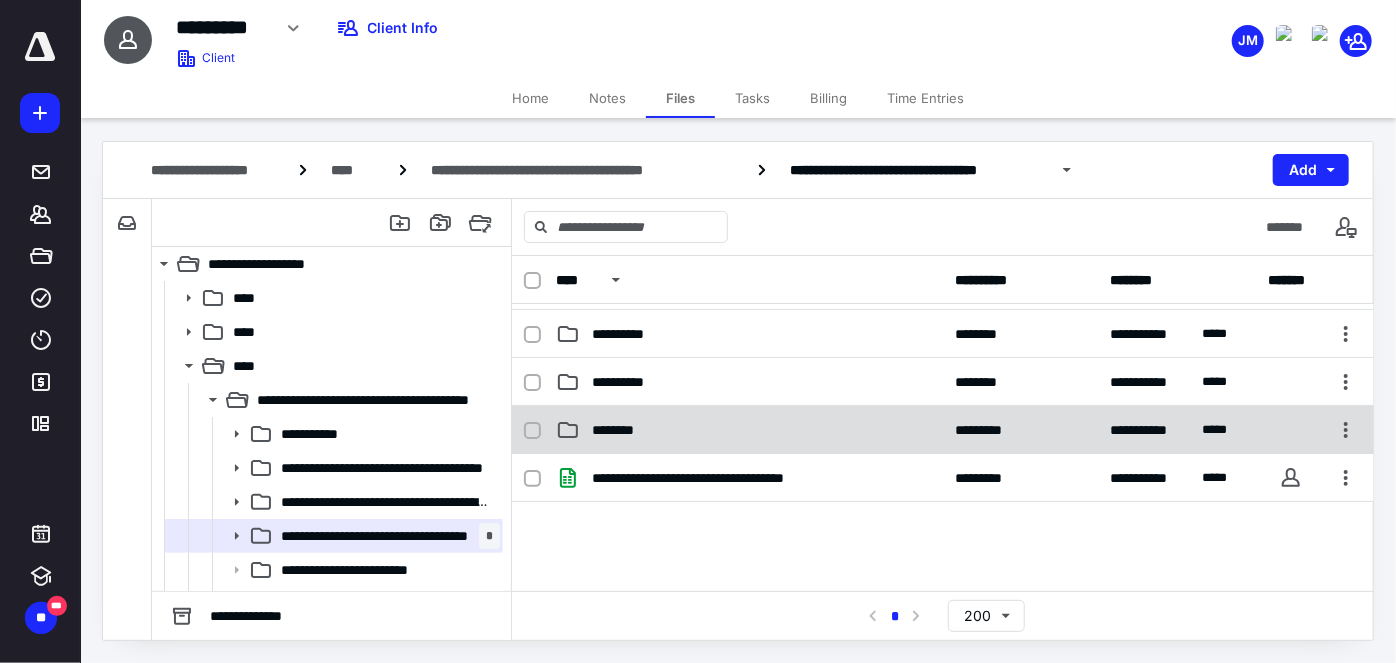 click on "********" at bounding box center (749, 430) 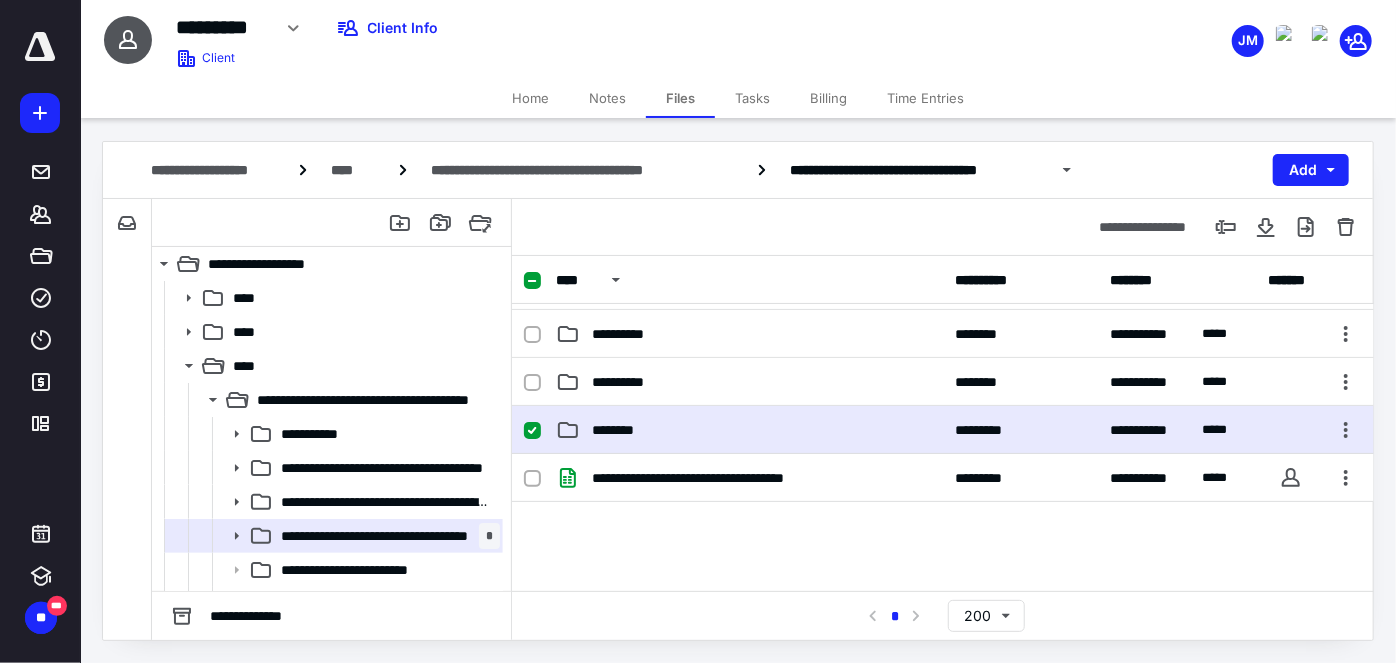 click on "********" at bounding box center (749, 430) 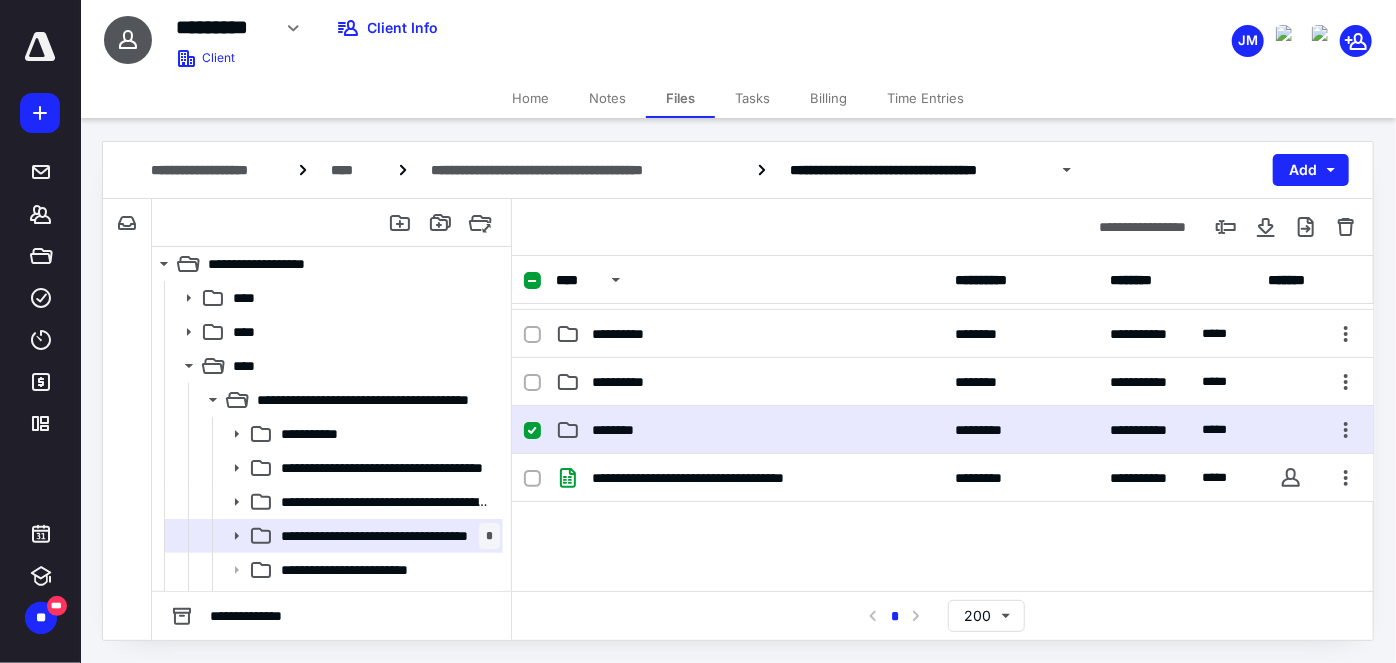 scroll, scrollTop: 0, scrollLeft: 0, axis: both 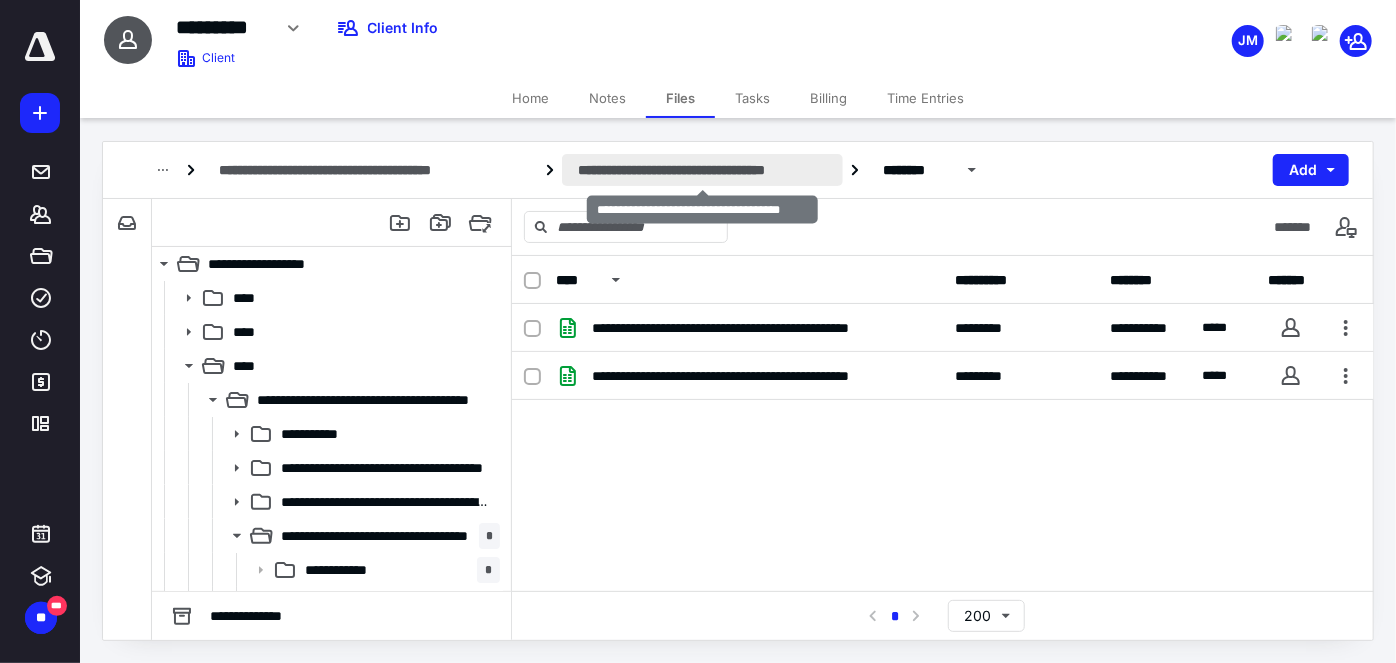 click on "**********" at bounding box center [702, 170] 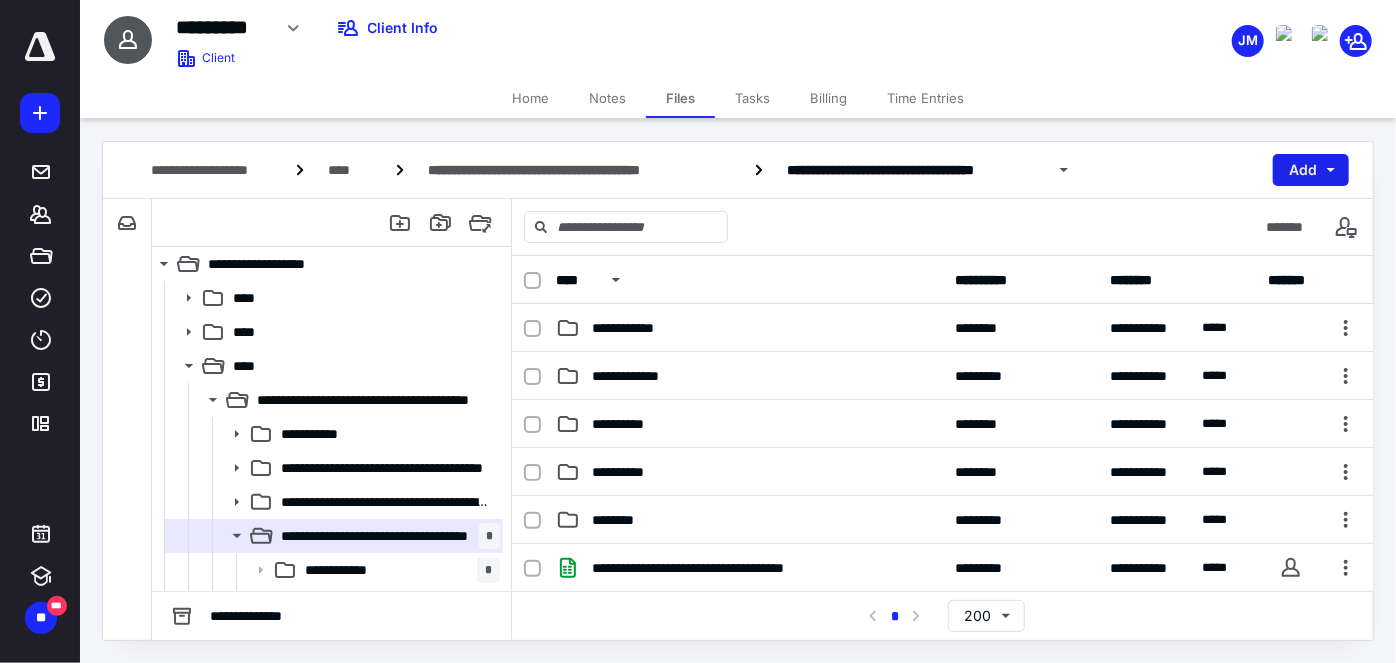 click on "Add" at bounding box center [1311, 170] 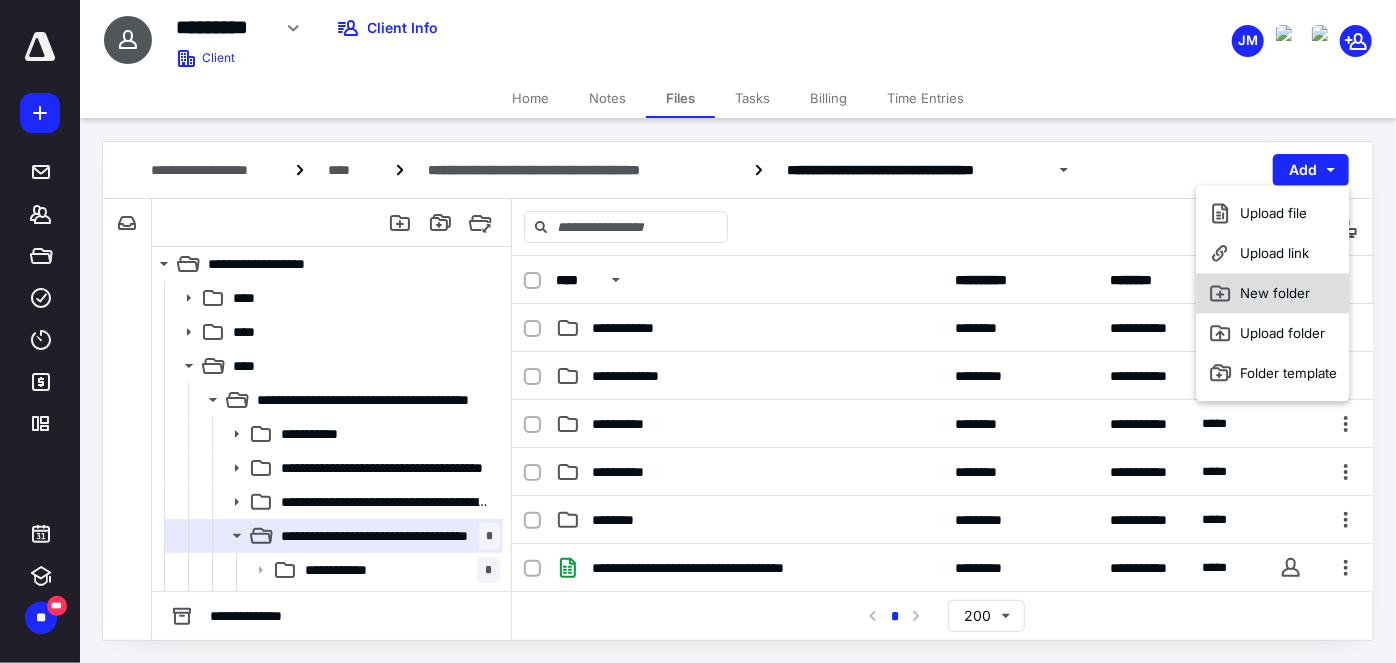 click on "New folder" at bounding box center [1273, 293] 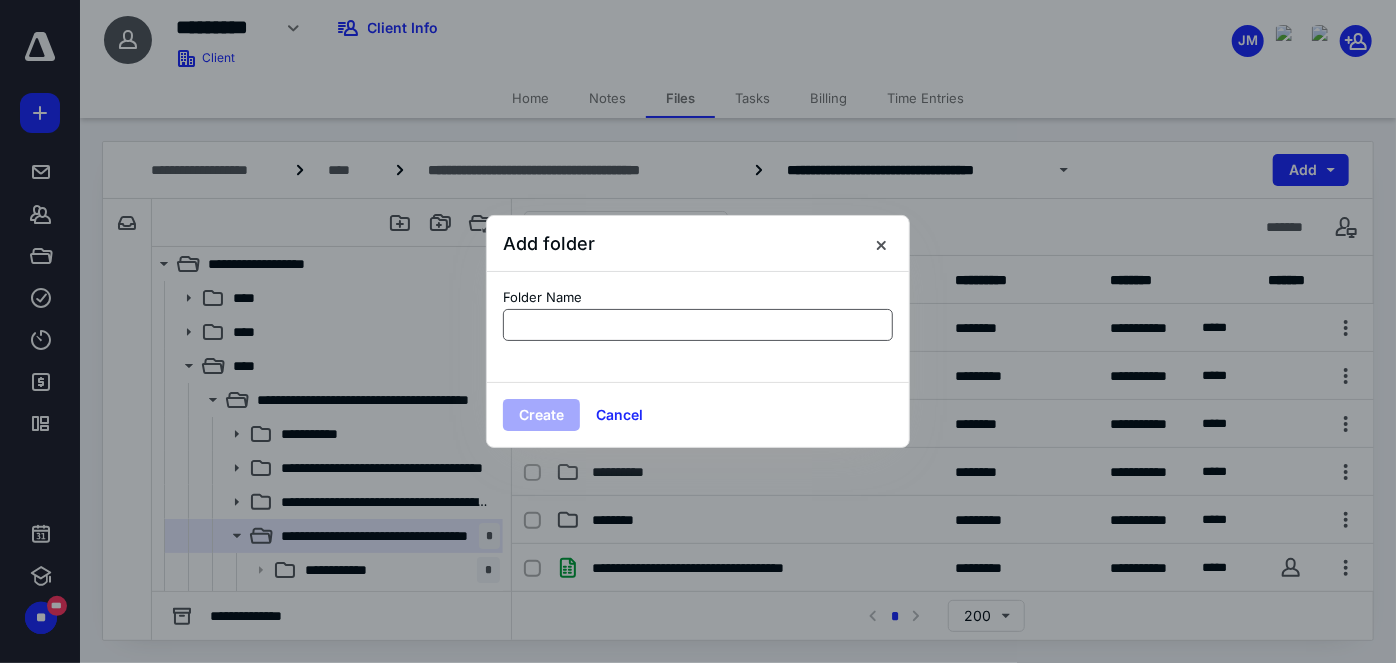 click at bounding box center (698, 325) 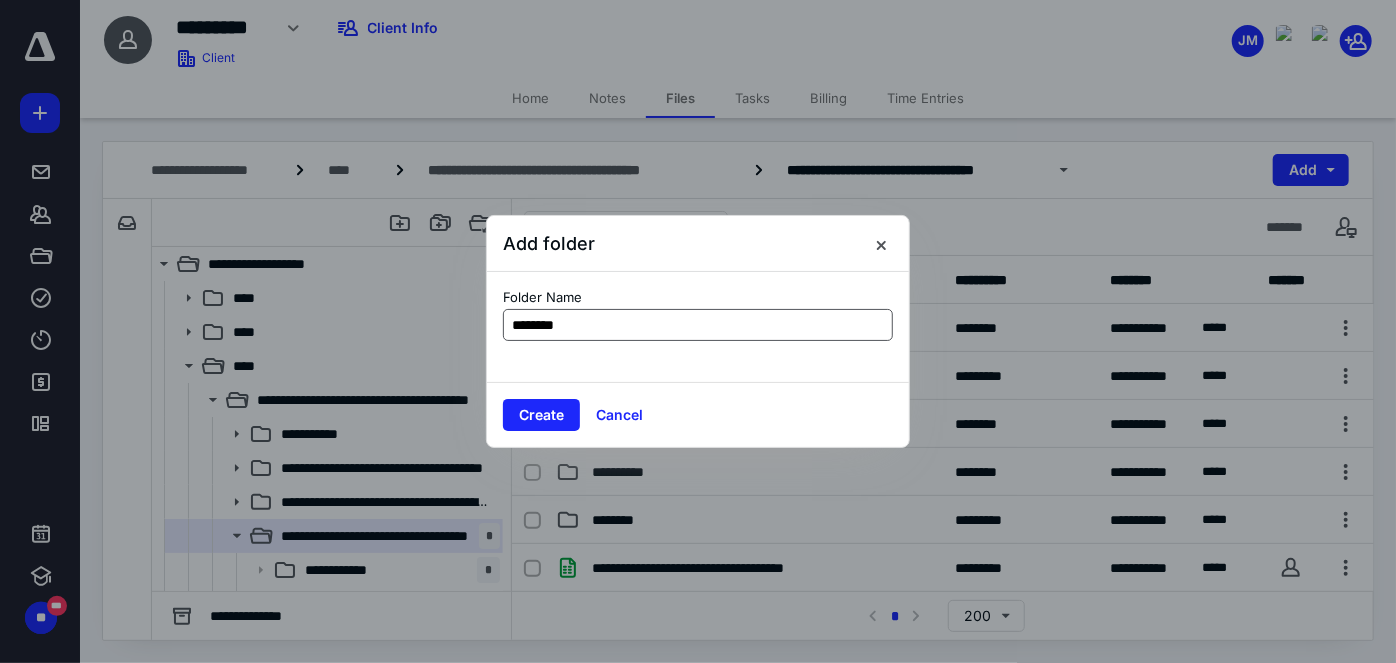 type on "*********" 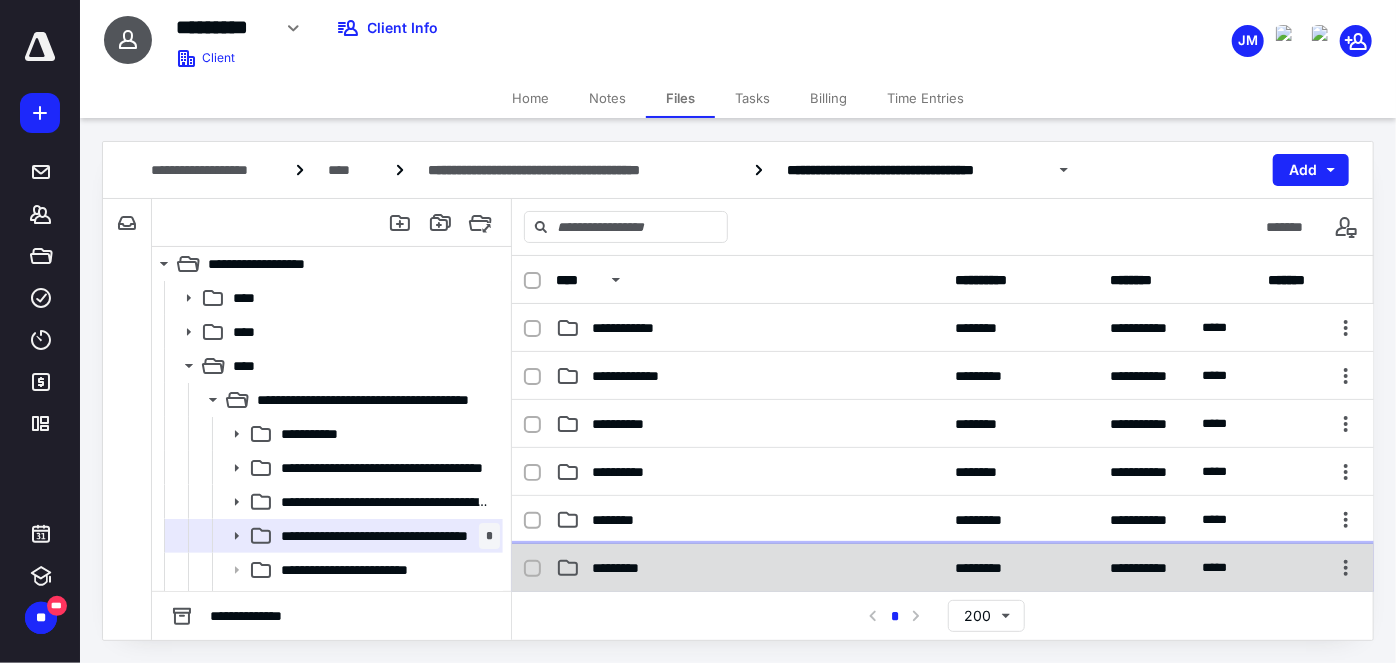 click on "*********" at bounding box center (624, 568) 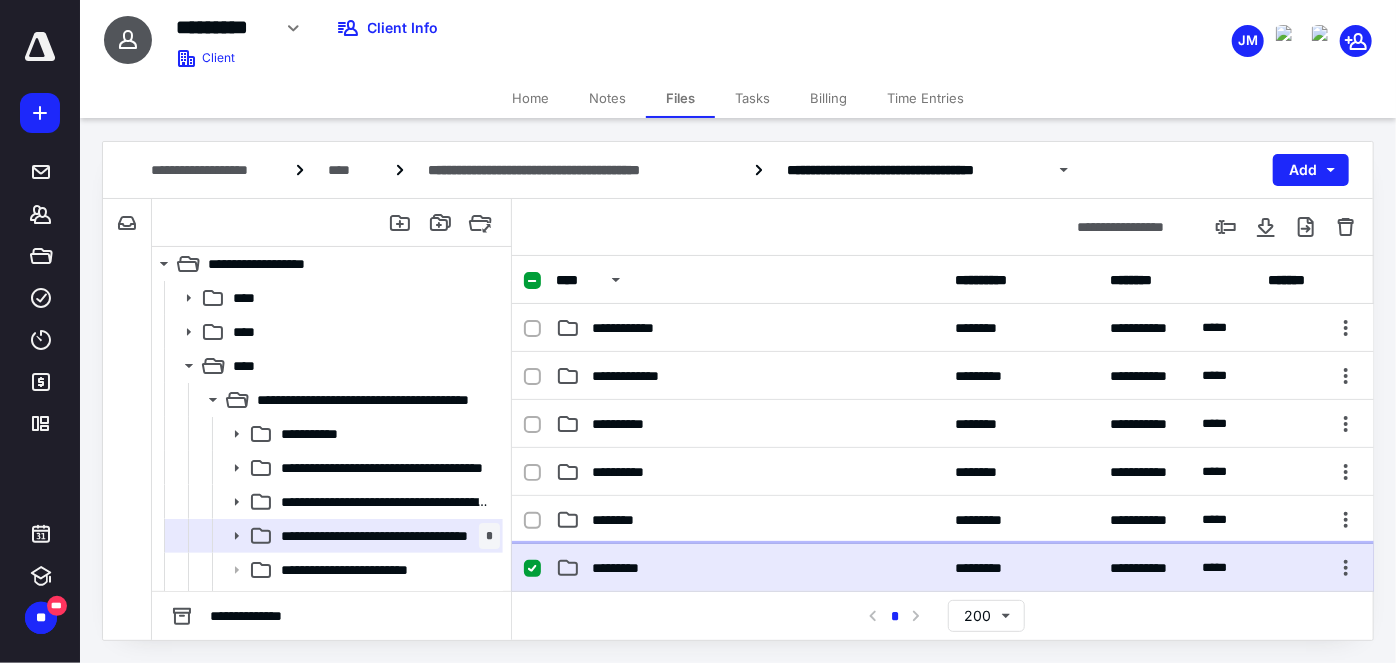 click on "*********" at bounding box center [624, 568] 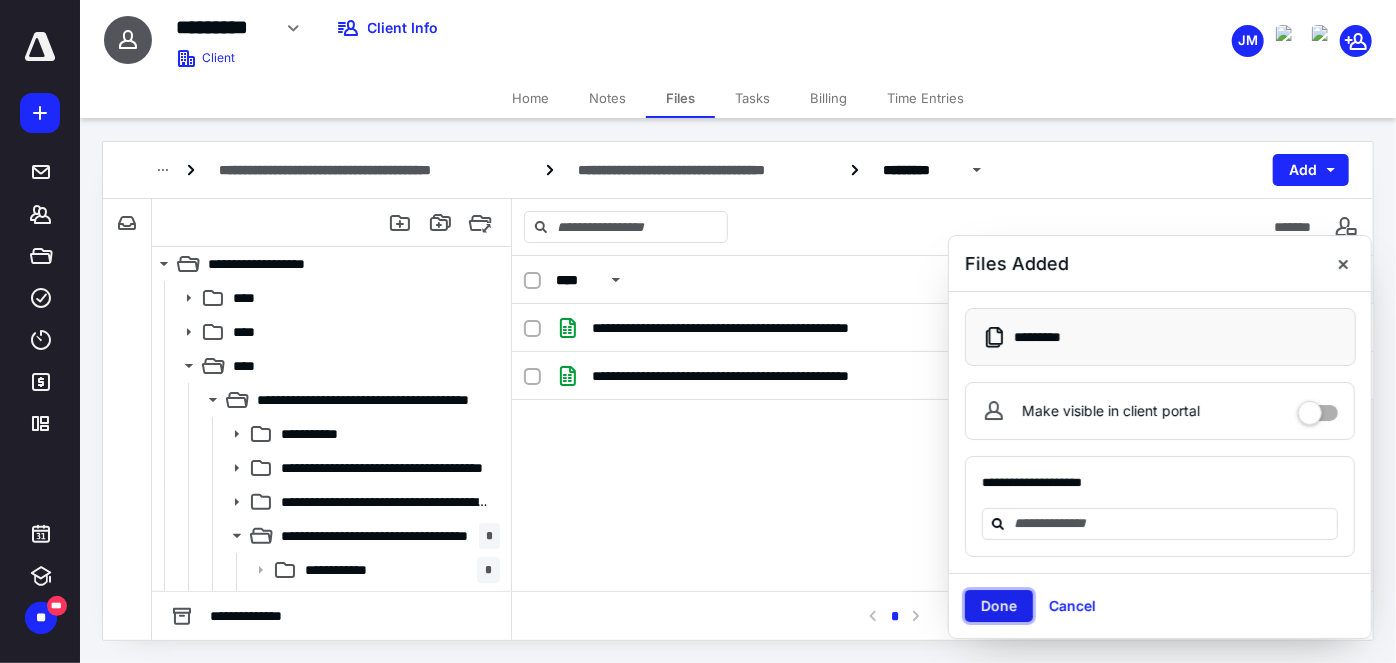 click on "Done" at bounding box center (999, 606) 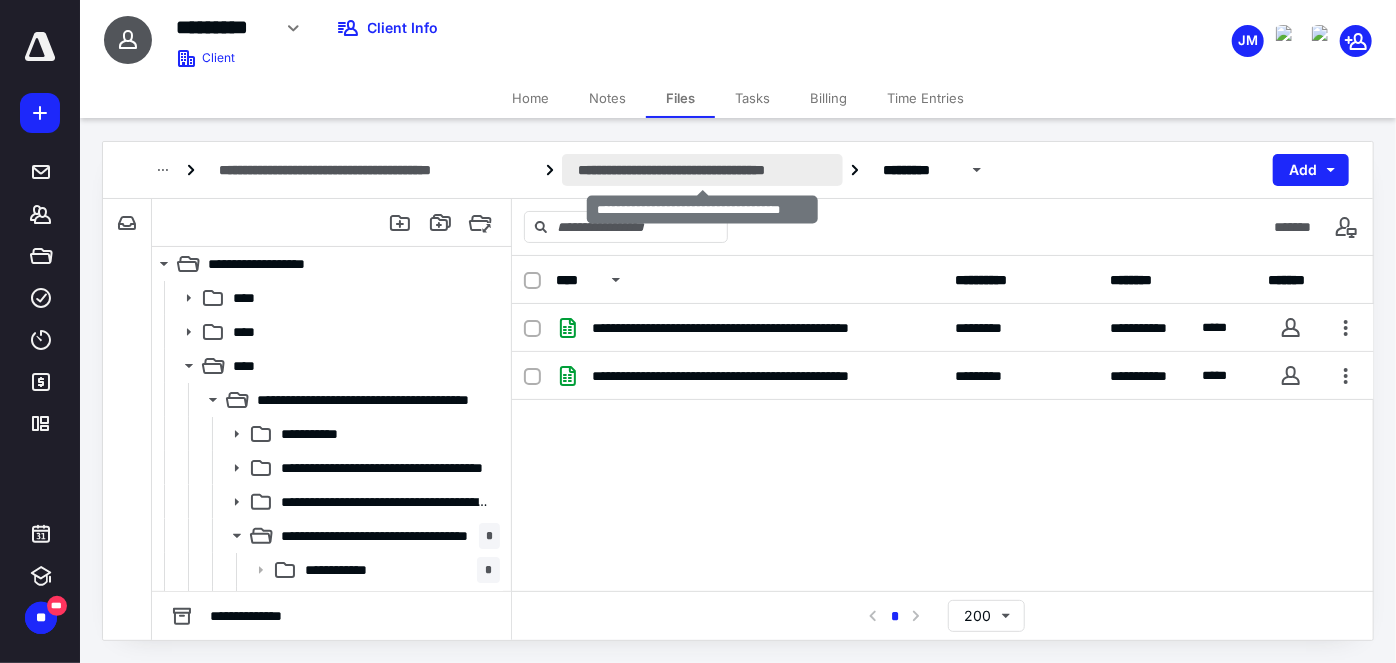 click on "**********" at bounding box center [702, 170] 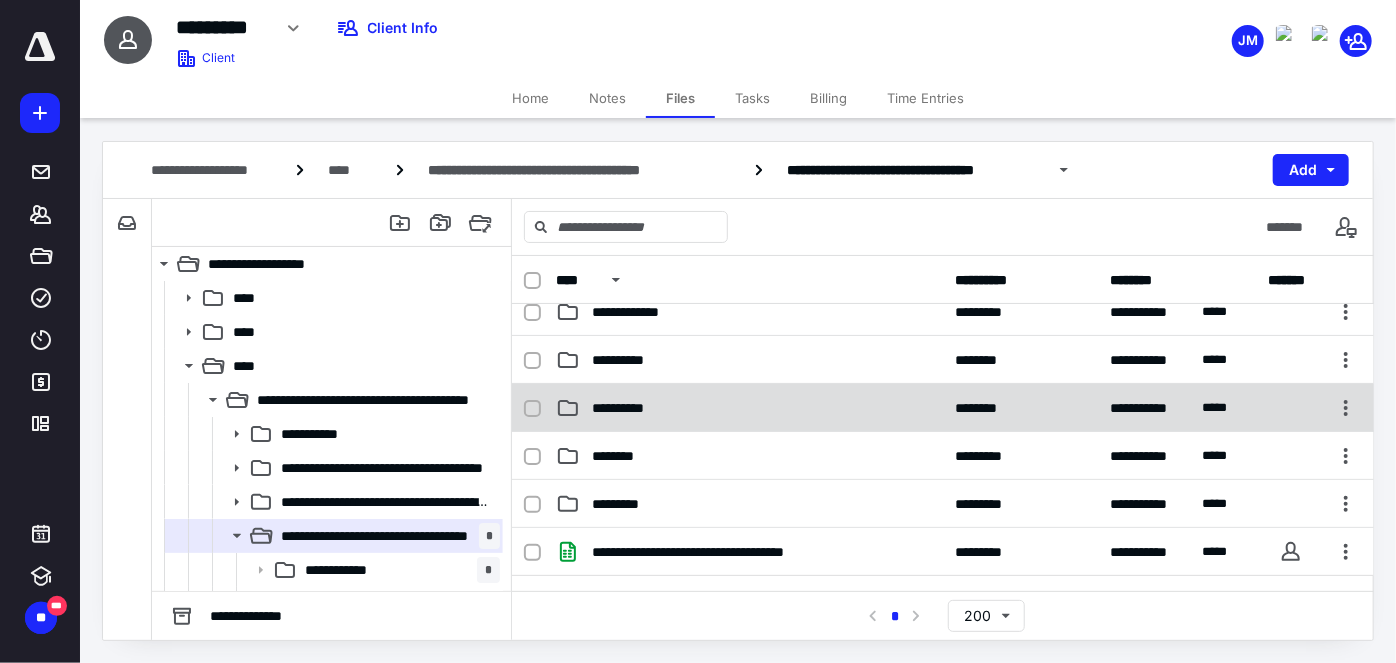 scroll, scrollTop: 90, scrollLeft: 0, axis: vertical 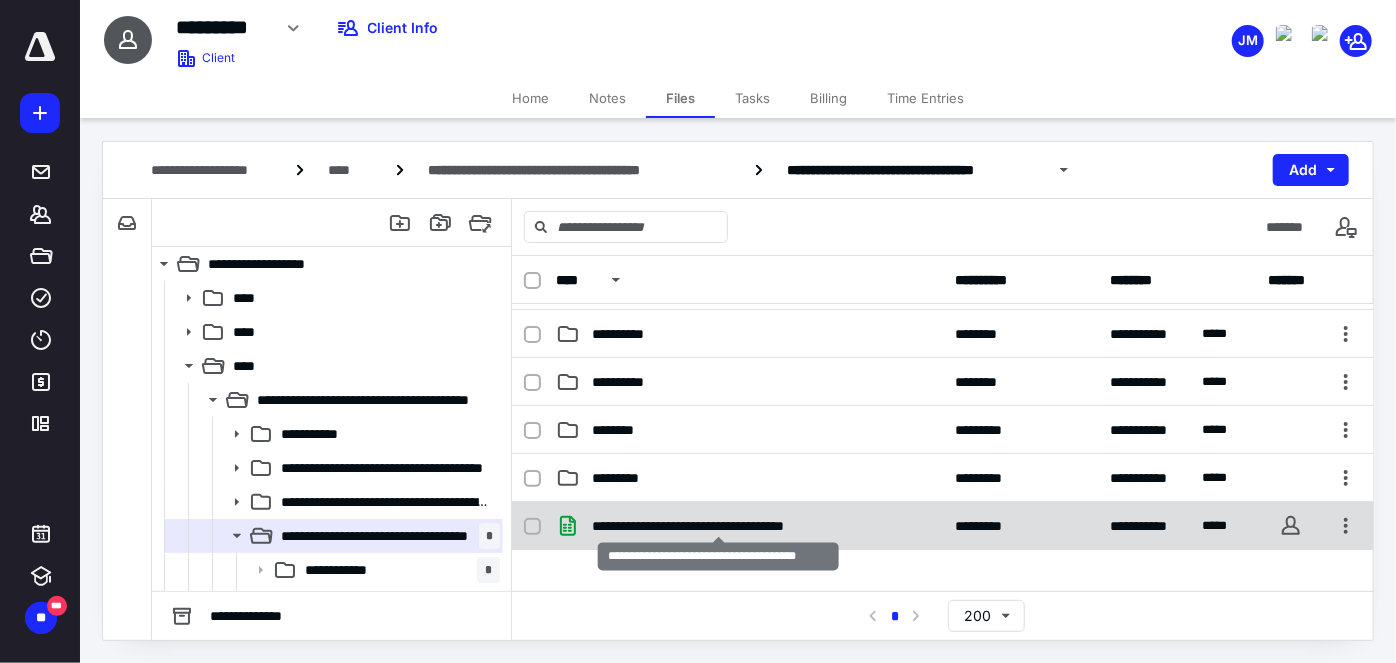 click on "**********" at bounding box center [719, 526] 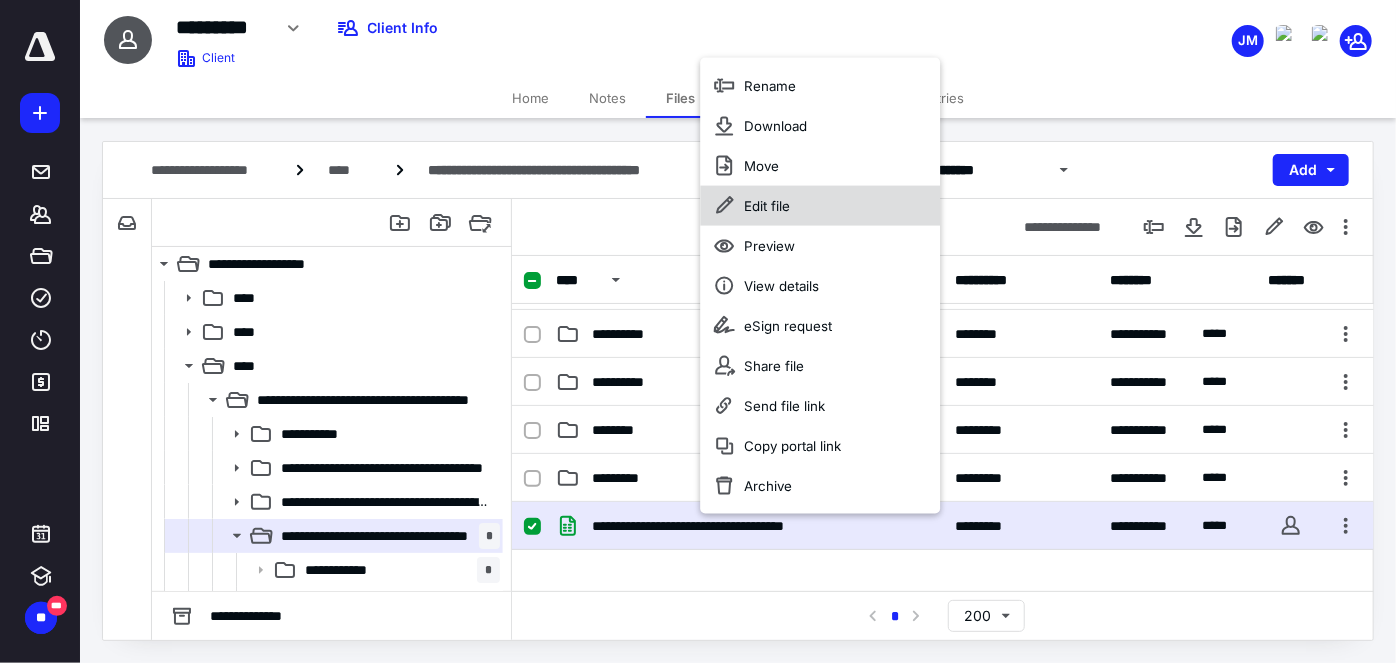 click on "Edit file" at bounding box center [767, 206] 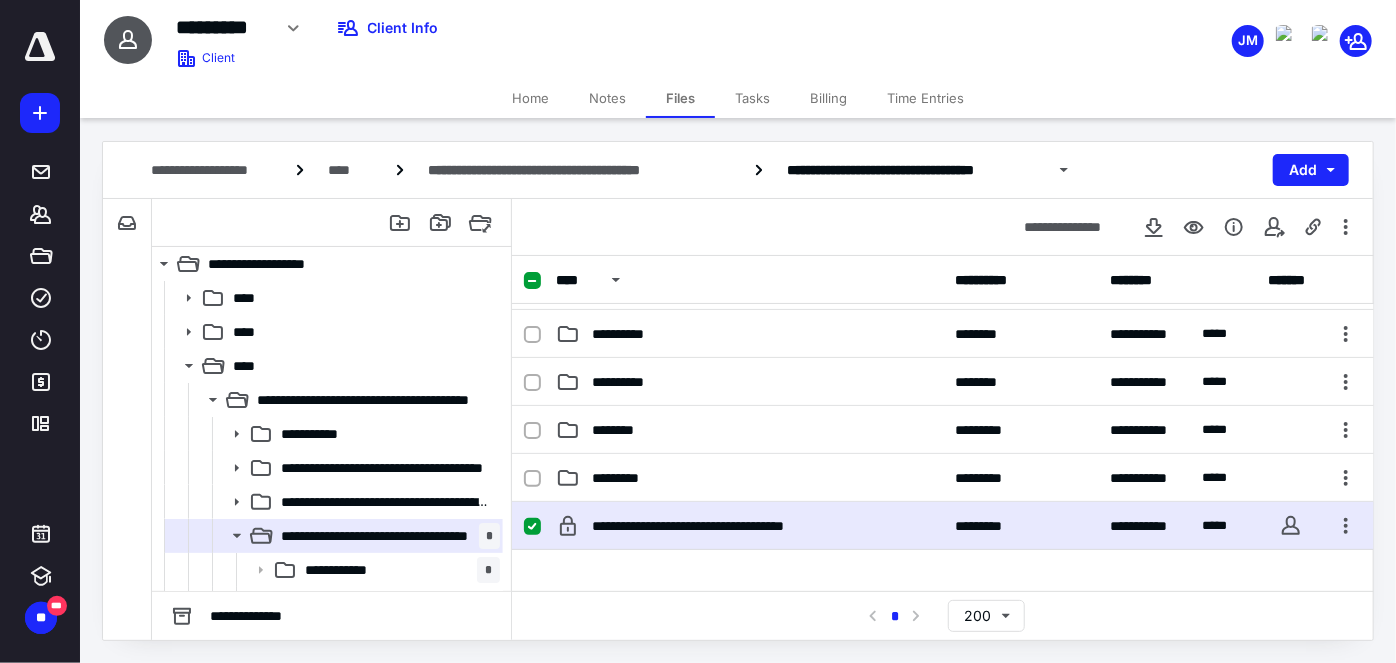 click on "JM" at bounding box center [1166, 28] 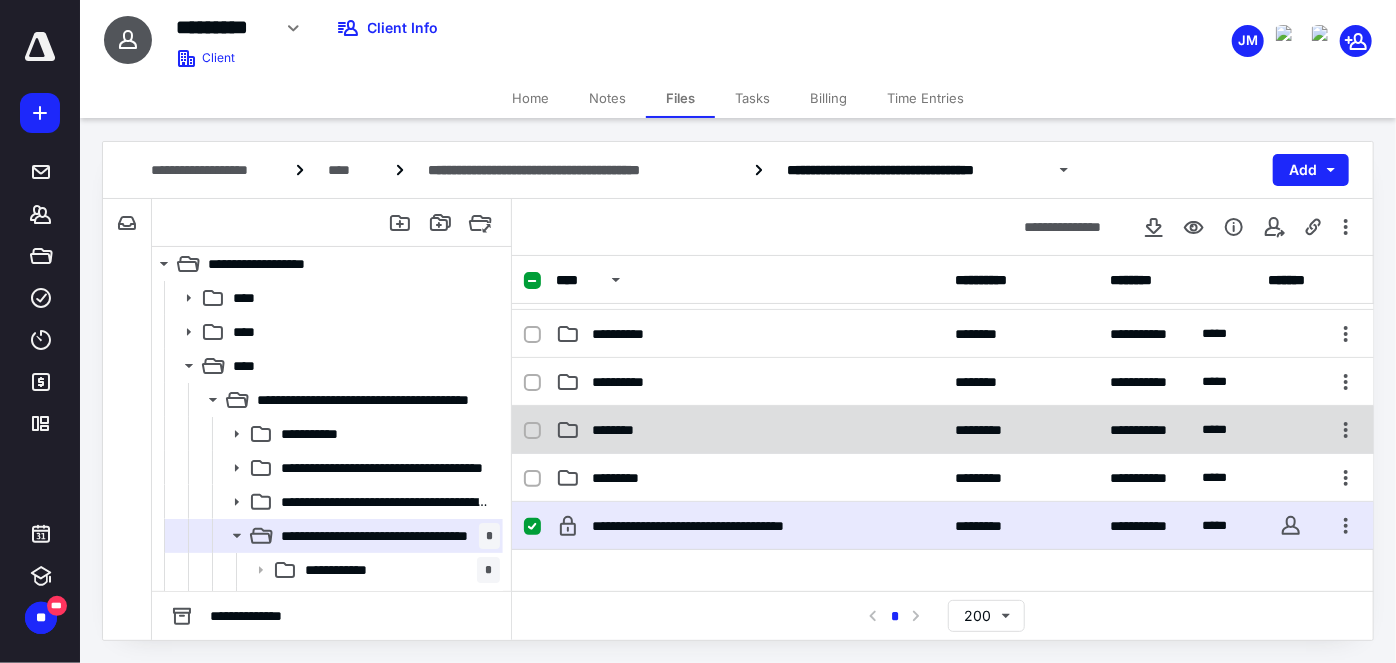 scroll, scrollTop: 0, scrollLeft: 0, axis: both 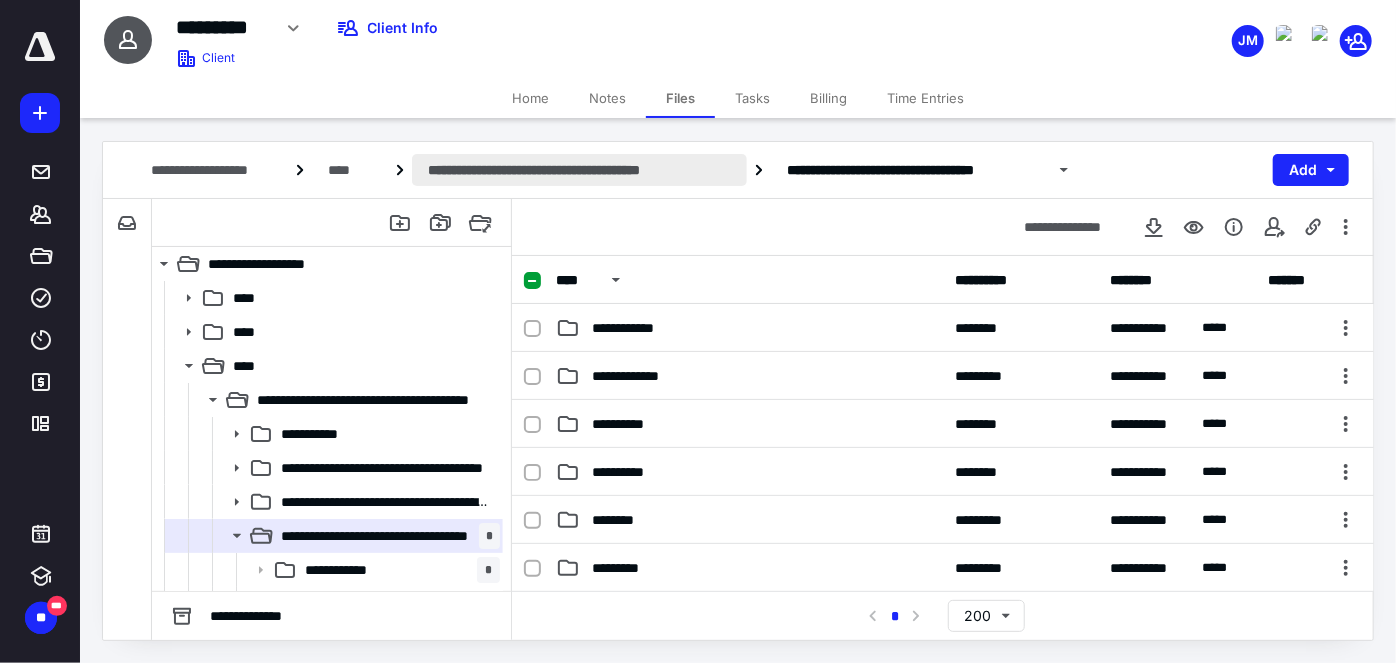 click on "**********" at bounding box center (579, 170) 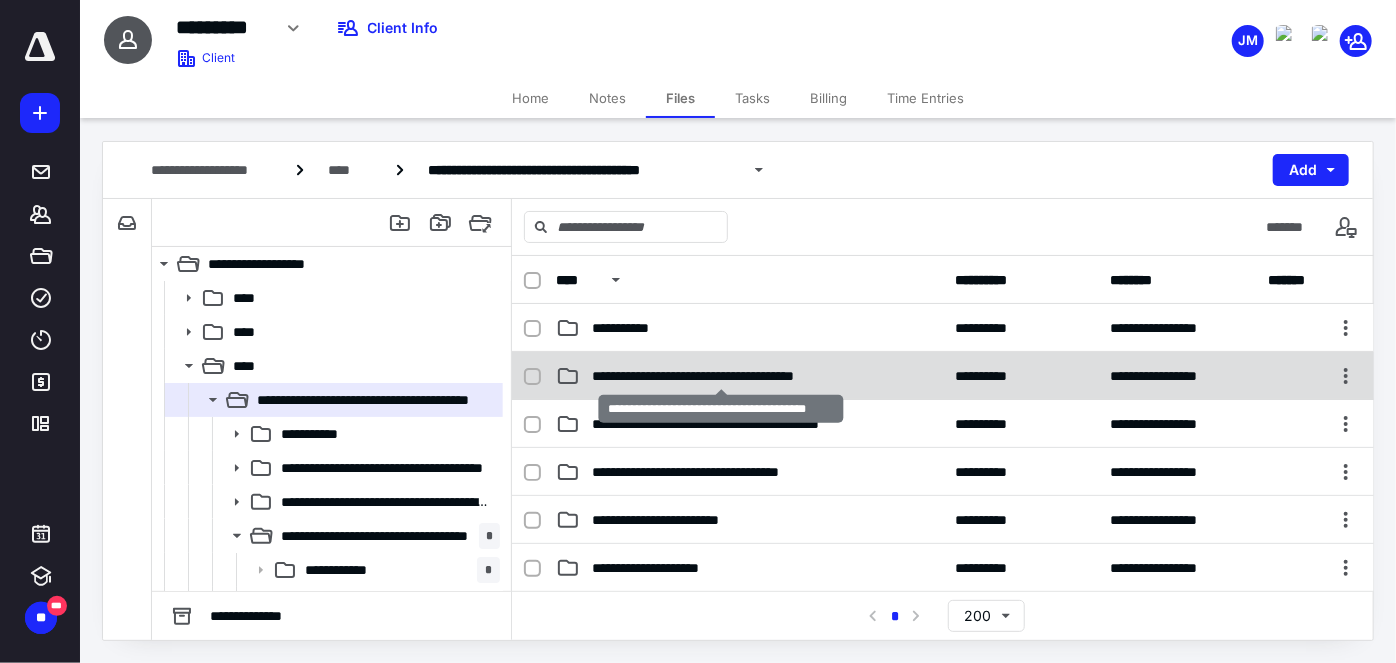 click on "**********" at bounding box center (722, 376) 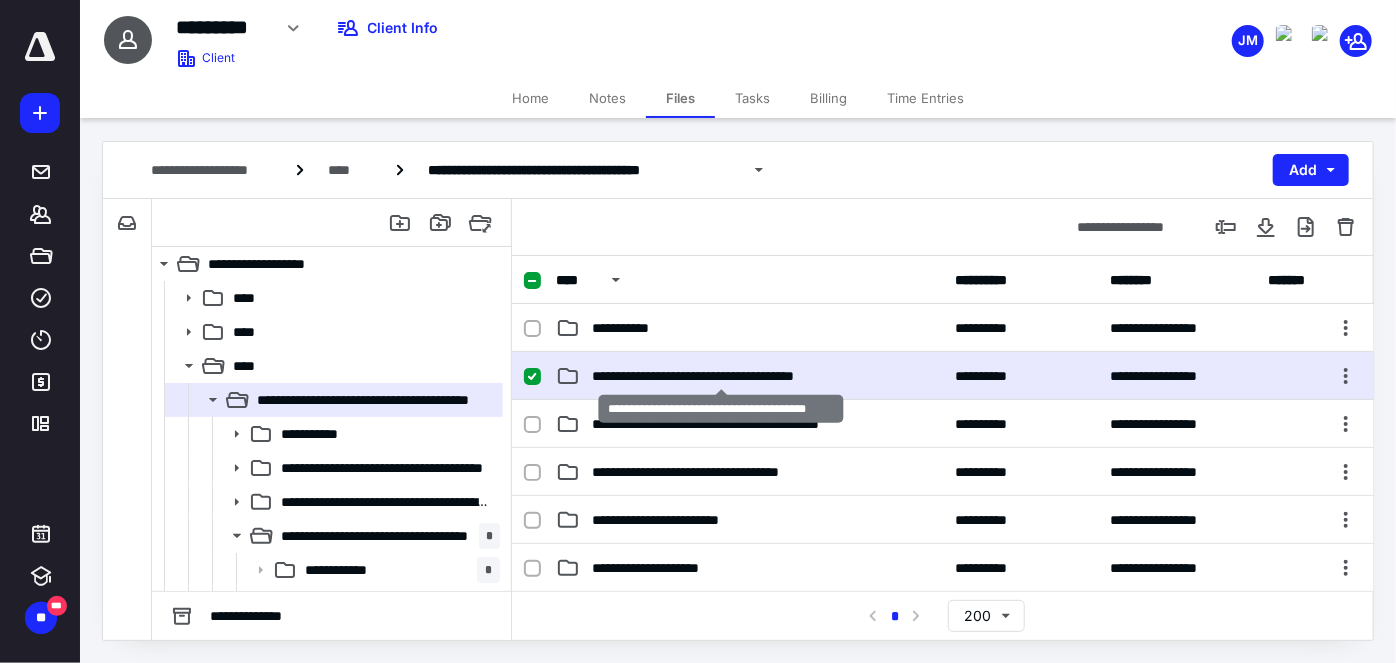 click on "**********" at bounding box center [722, 376] 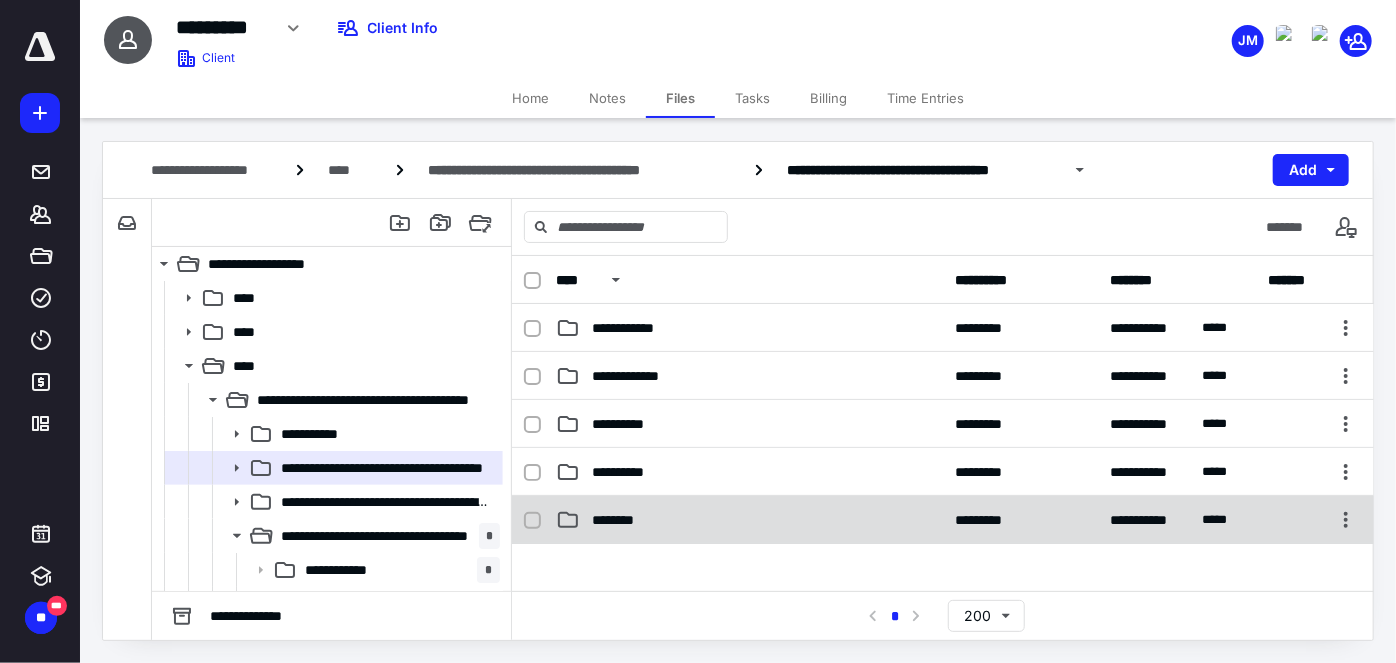 click on "********" at bounding box center (749, 520) 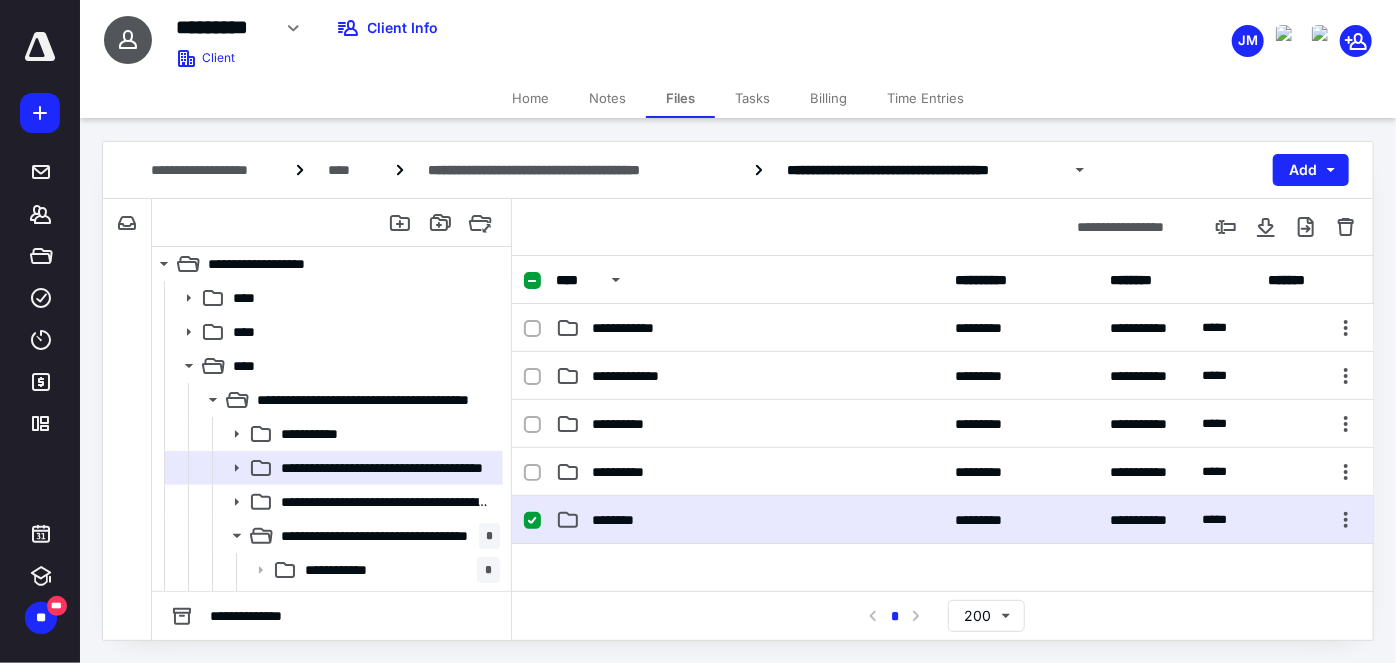 click on "********" at bounding box center (749, 520) 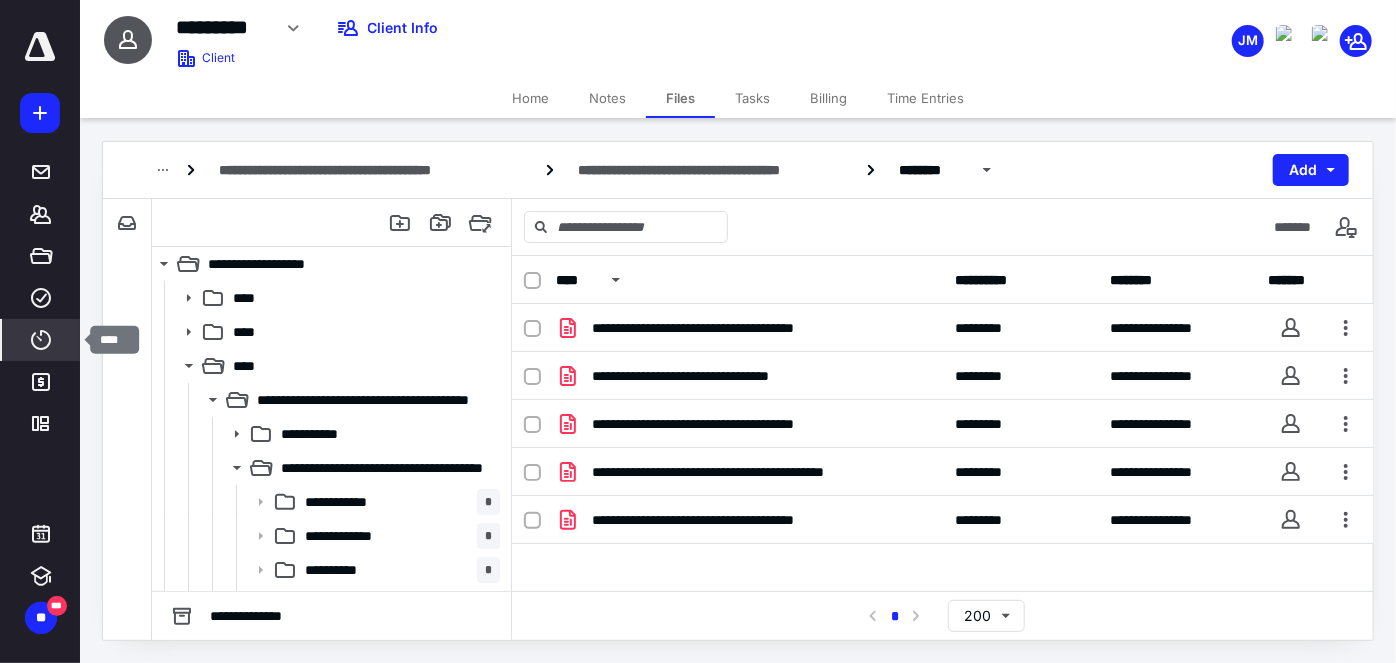 click 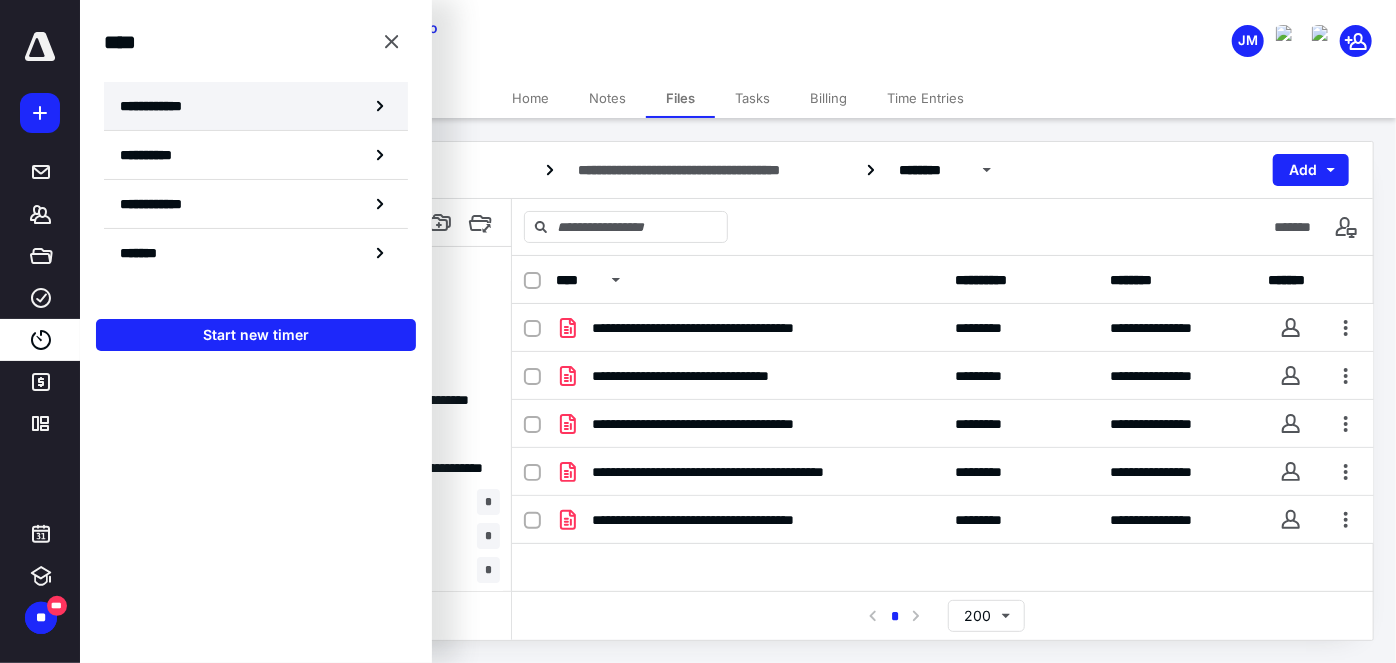 click on "**********" at bounding box center (162, 106) 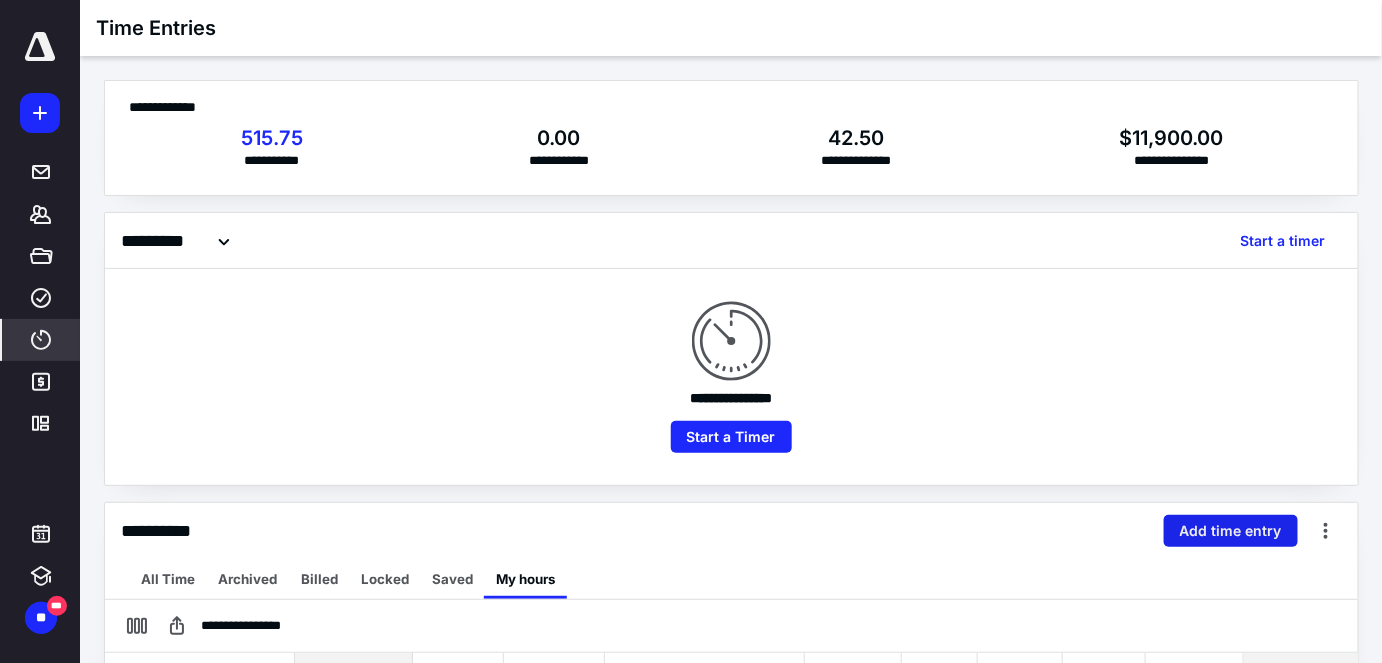 click on "Add time entry" at bounding box center (1231, 531) 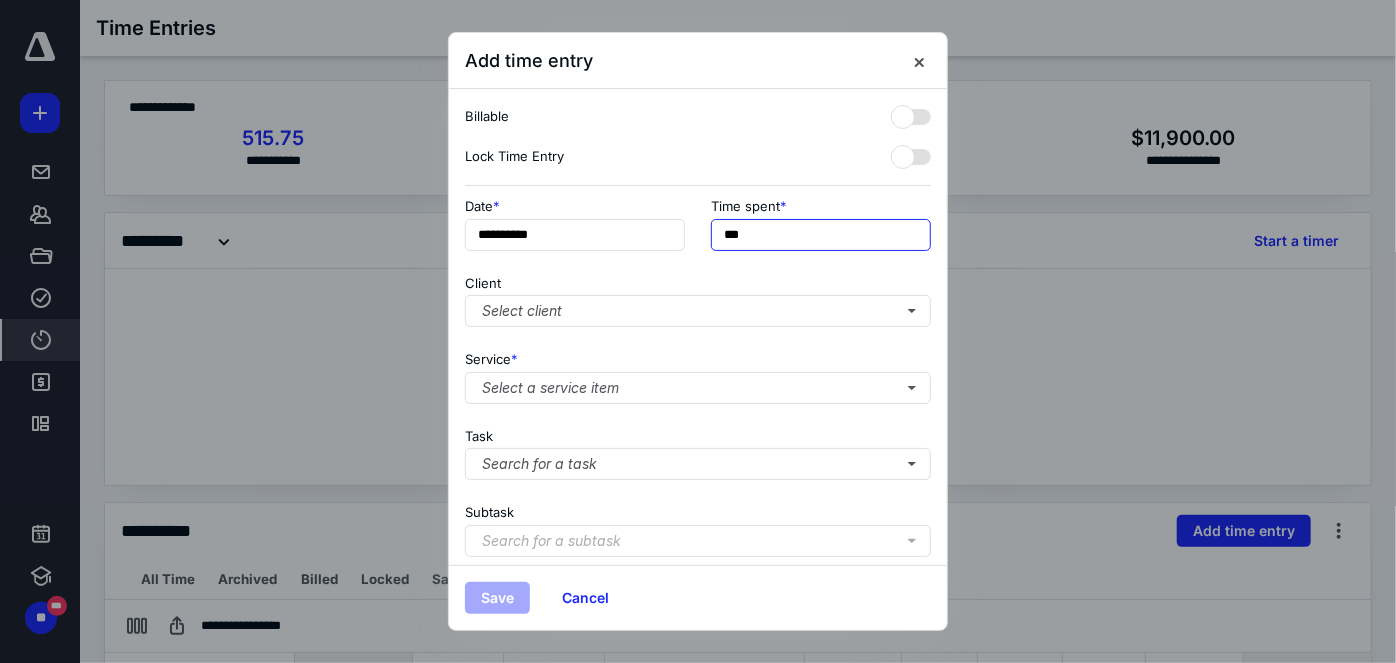 drag, startPoint x: 823, startPoint y: 233, endPoint x: 544, endPoint y: 274, distance: 281.99646 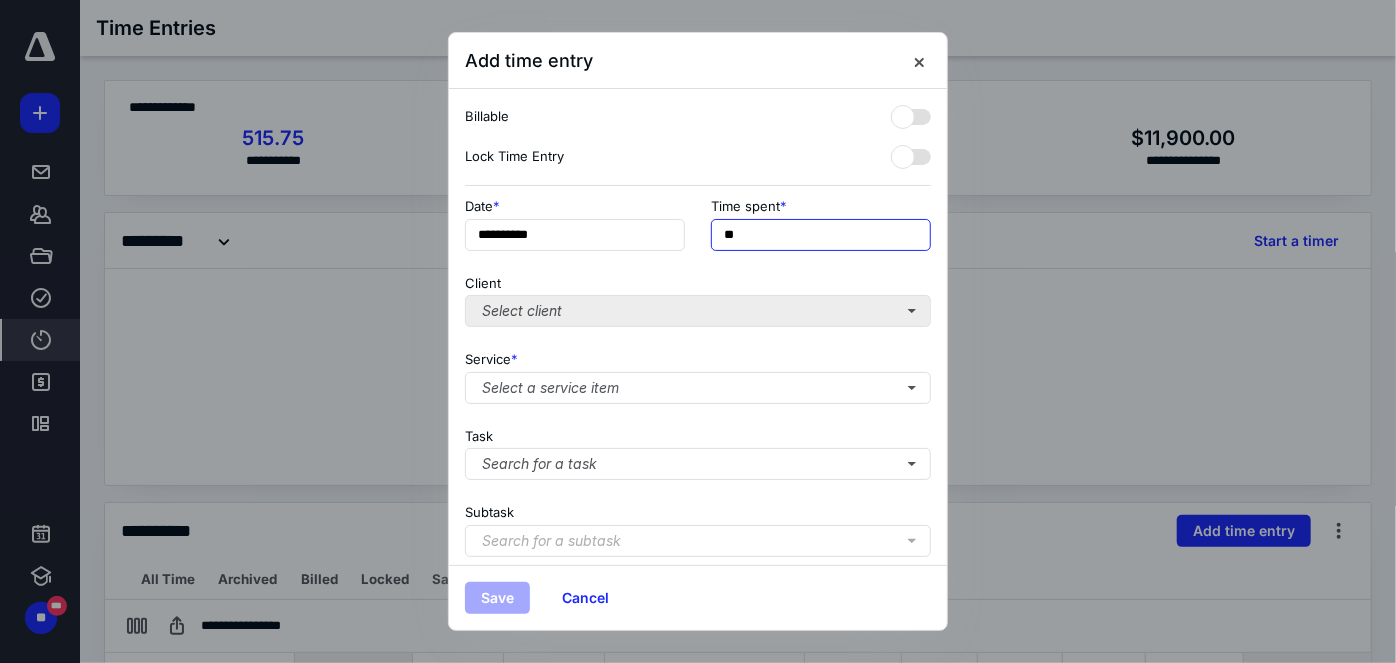 type on "***" 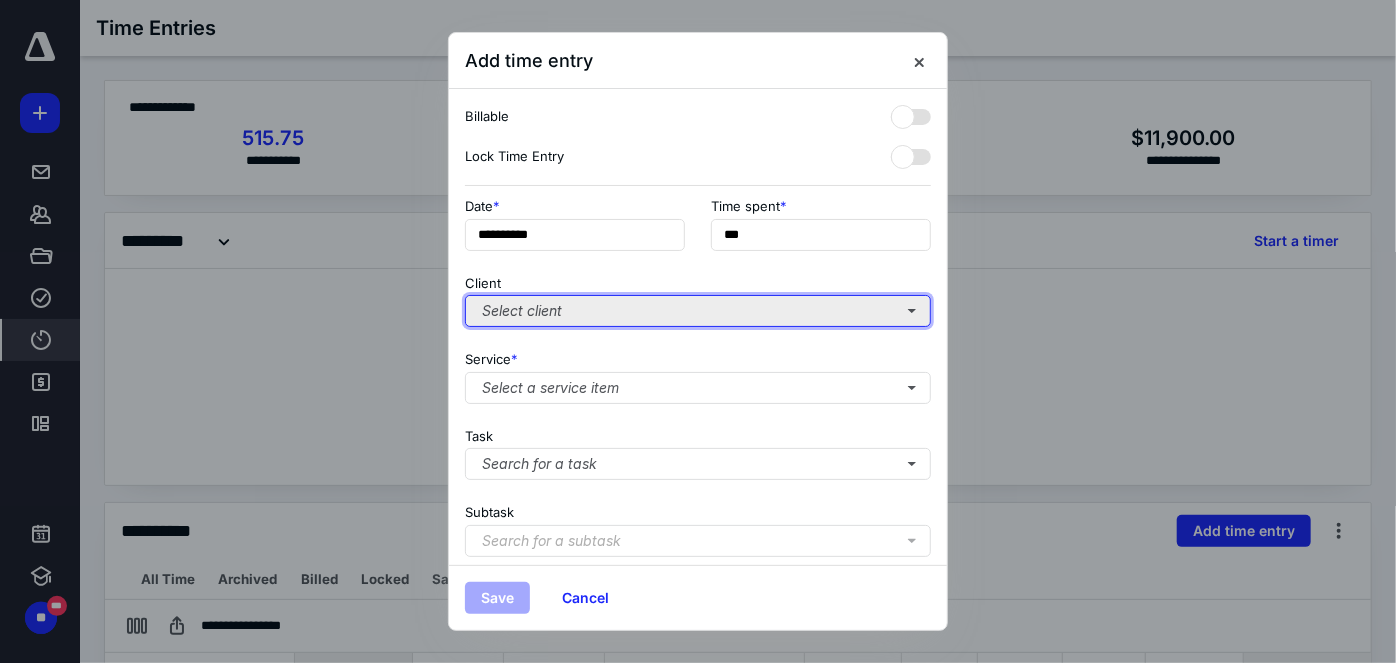 click on "Select client" at bounding box center [698, 311] 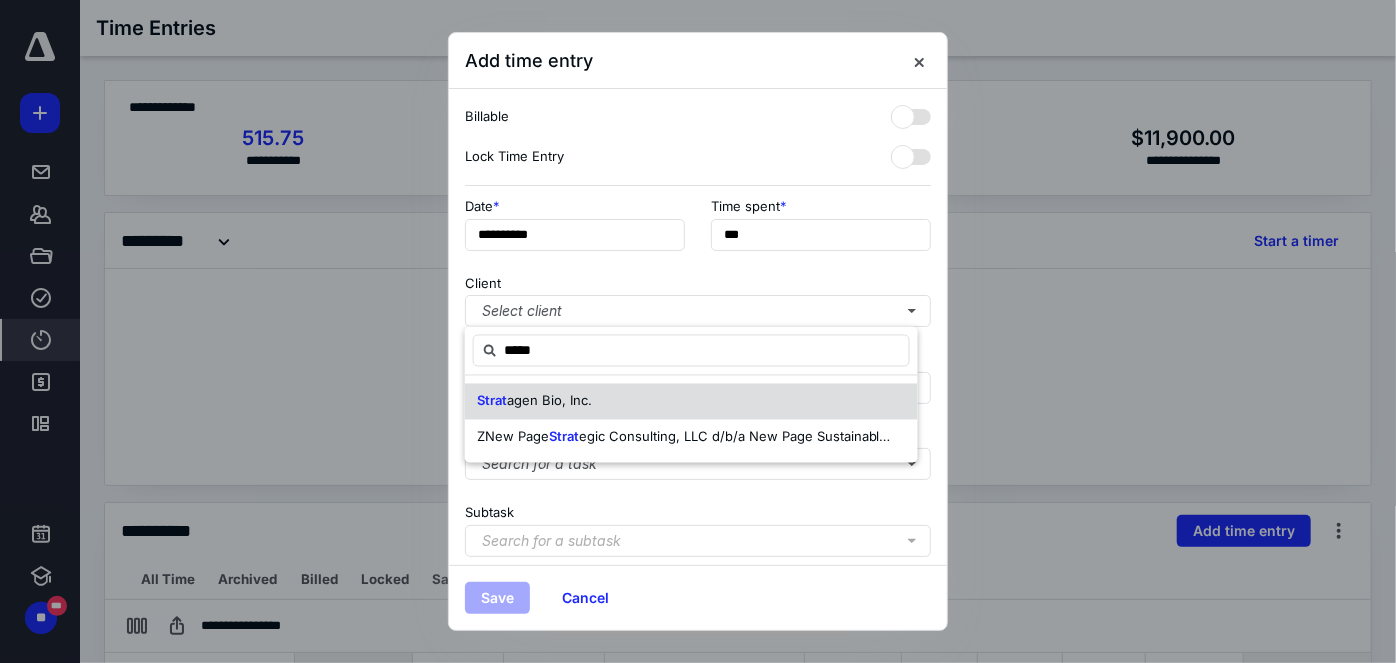 click on "agen Bio, Inc." at bounding box center (549, 401) 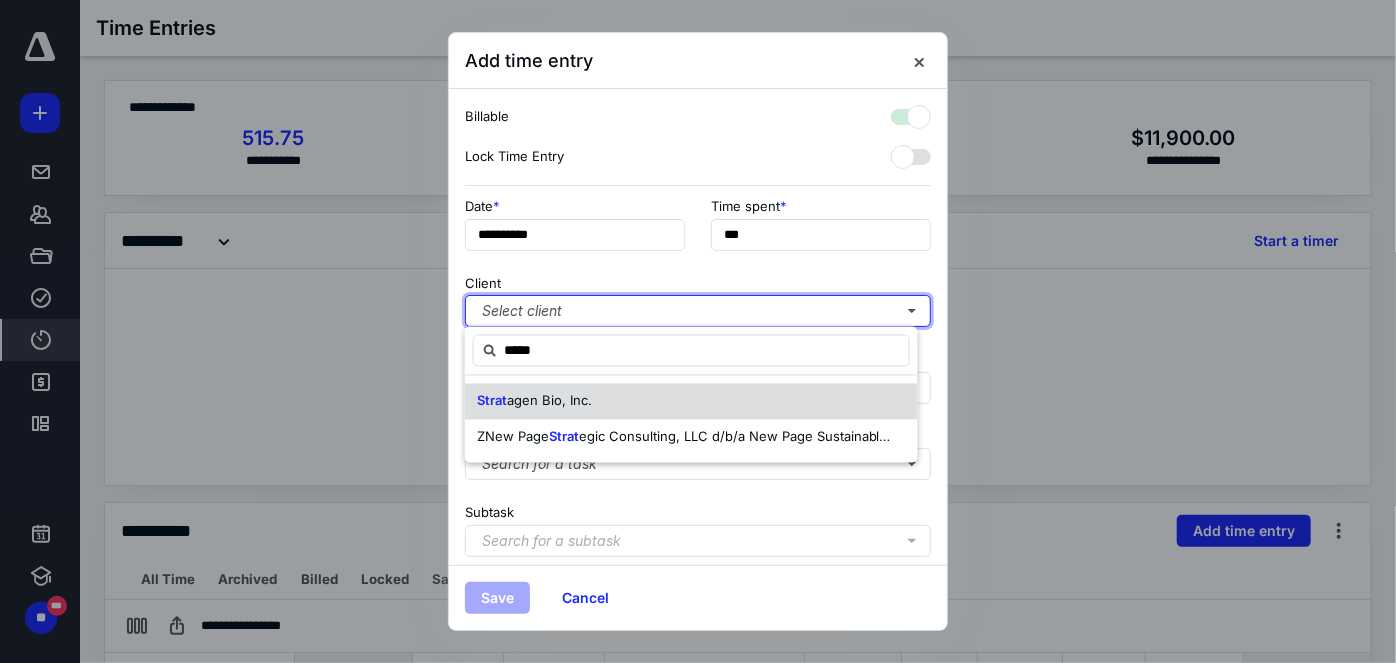 checkbox on "true" 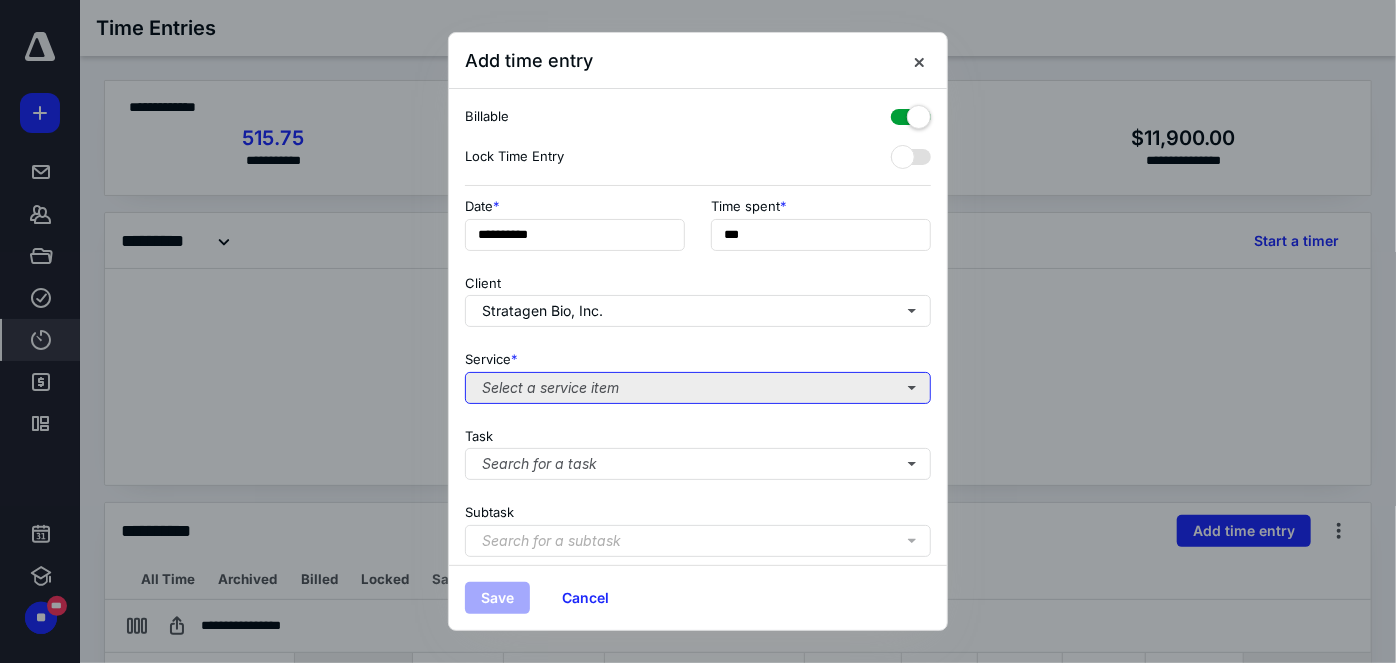 click on "Select a service item" at bounding box center [698, 388] 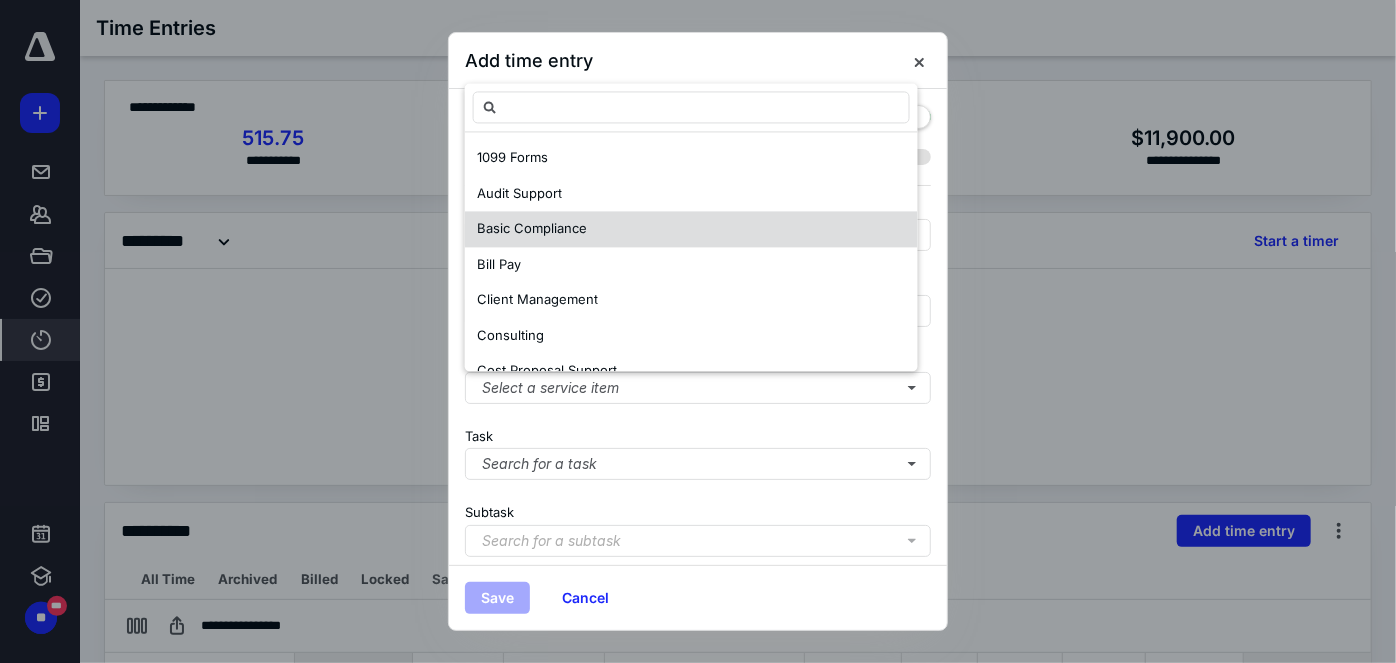 click on "Basic Compliance" at bounding box center [532, 228] 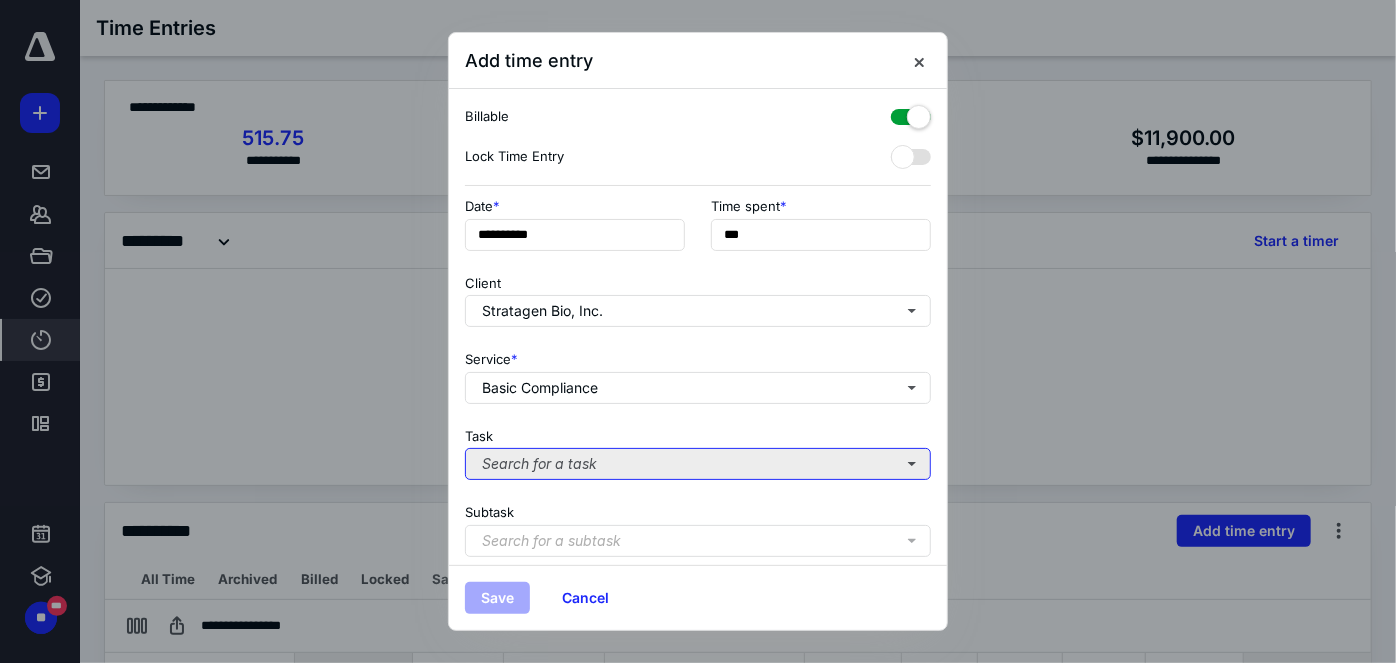 click on "Search for a task" at bounding box center [698, 464] 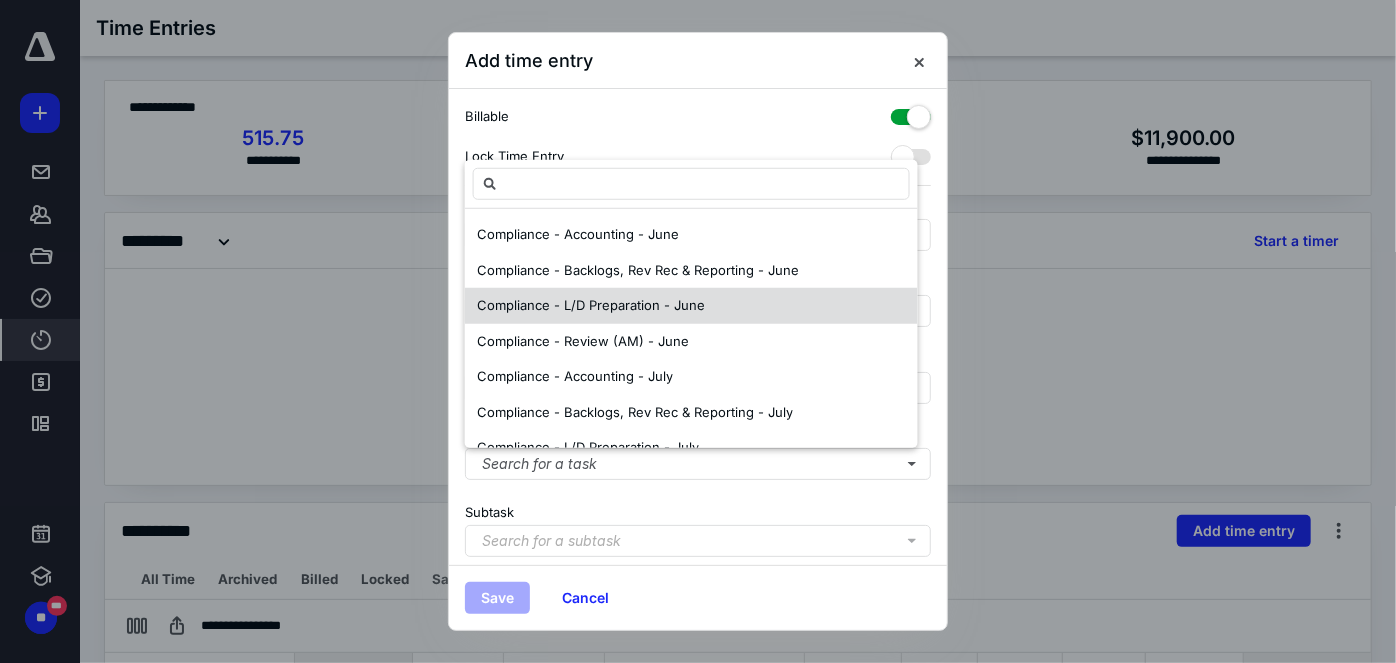 click on "Compliance - L/D Preparation - June" at bounding box center [591, 305] 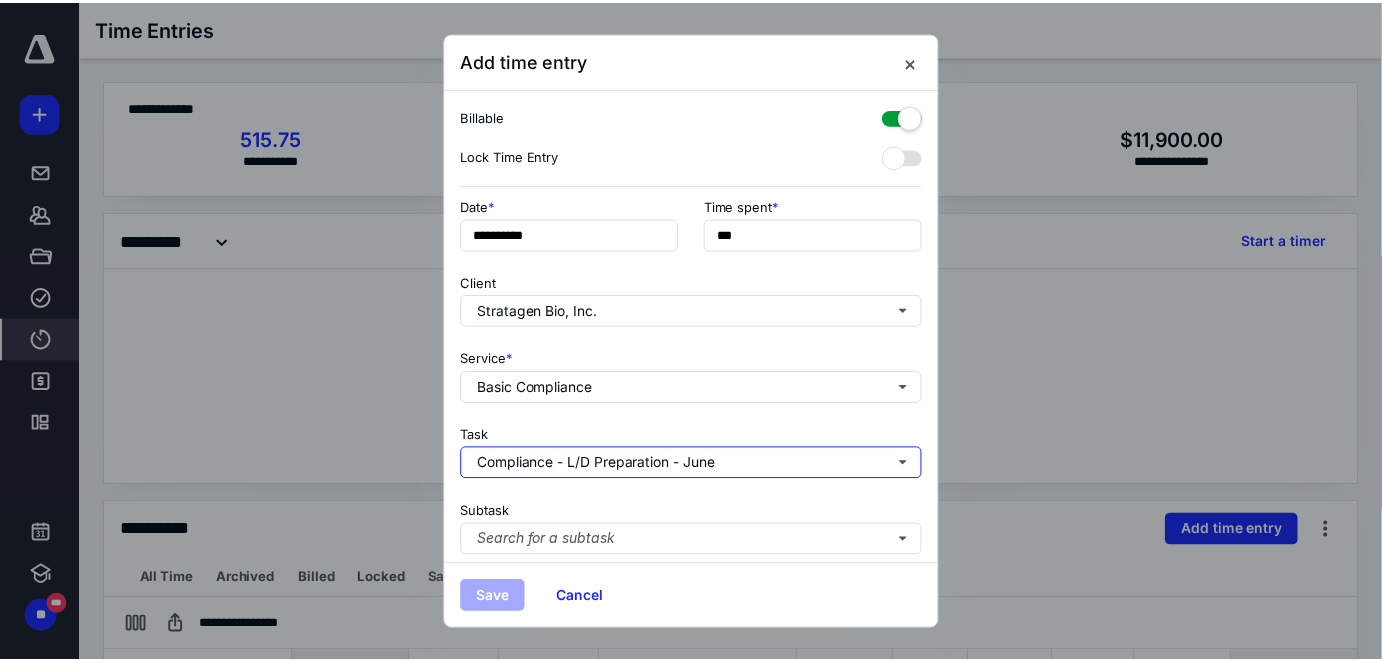 scroll, scrollTop: 222, scrollLeft: 0, axis: vertical 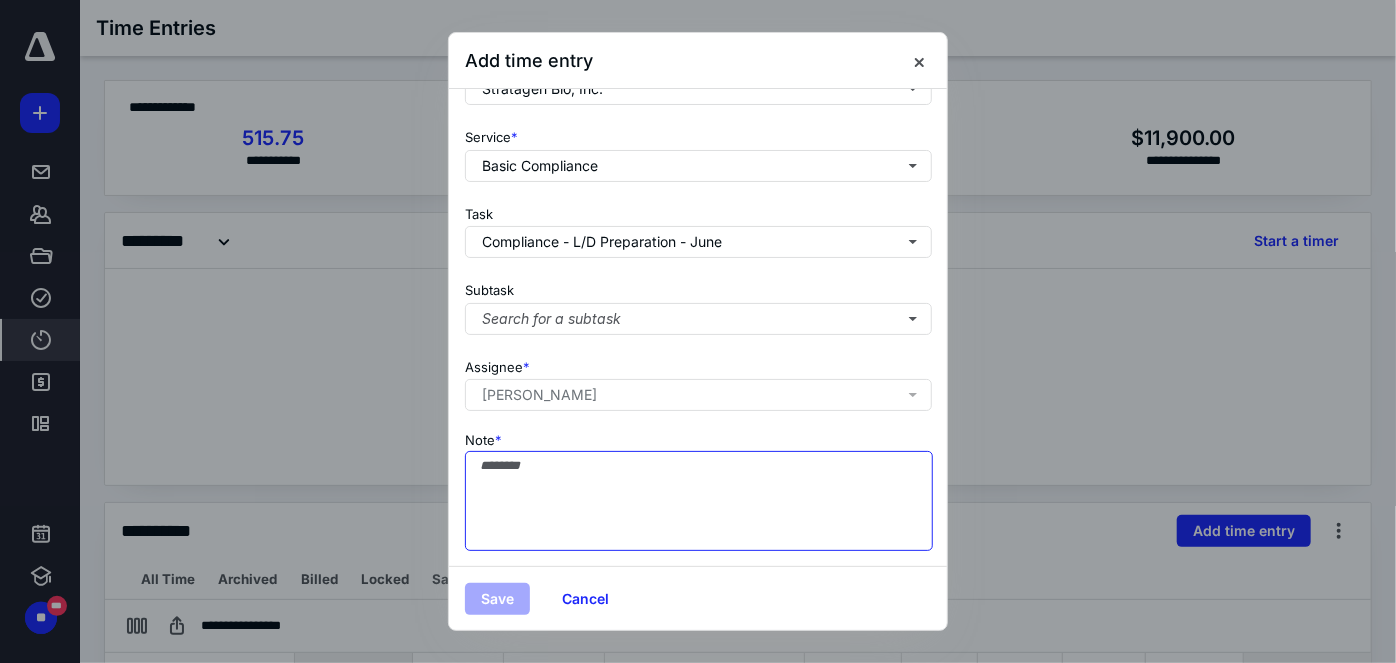click on "Note *" at bounding box center (699, 501) 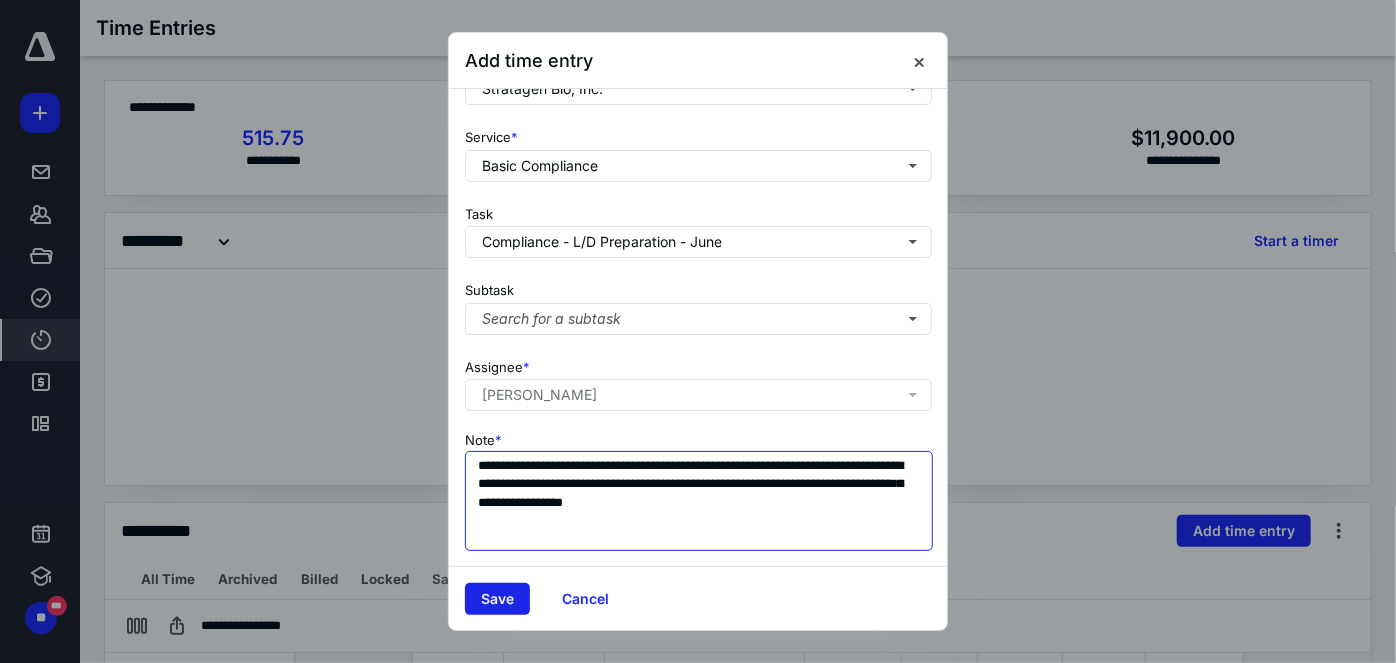 type on "**********" 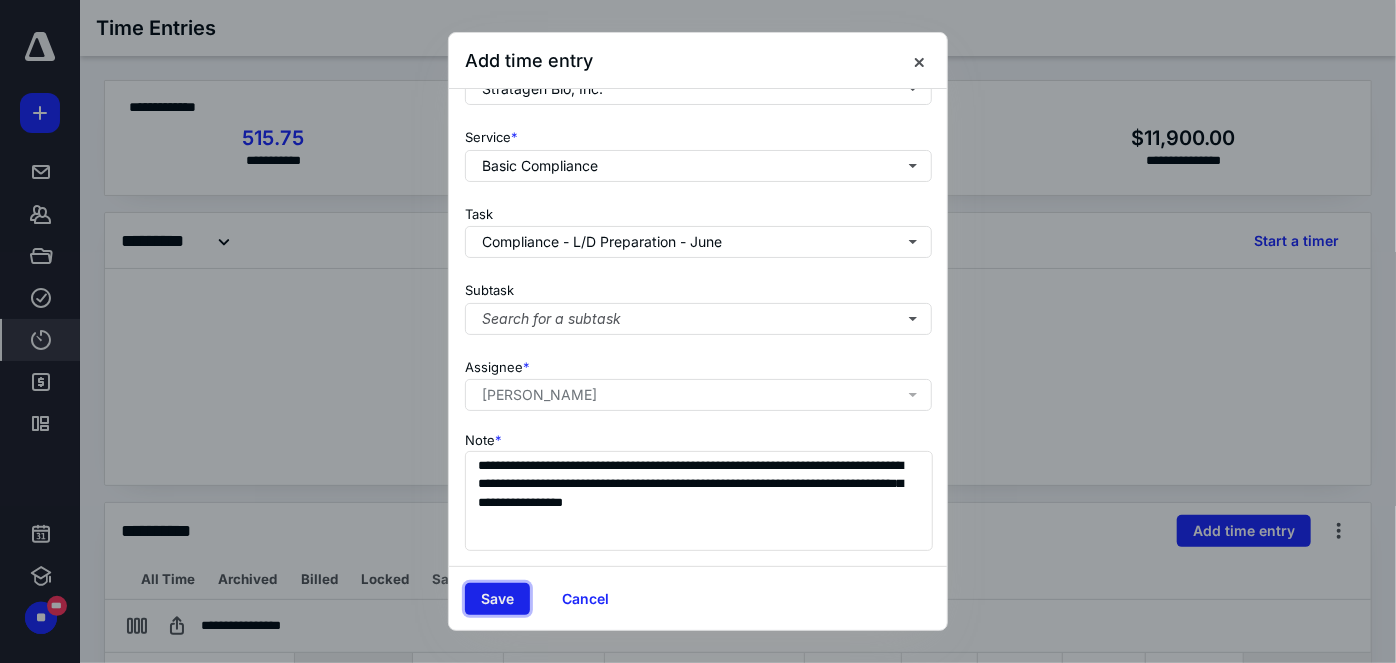 click on "Save" at bounding box center (497, 599) 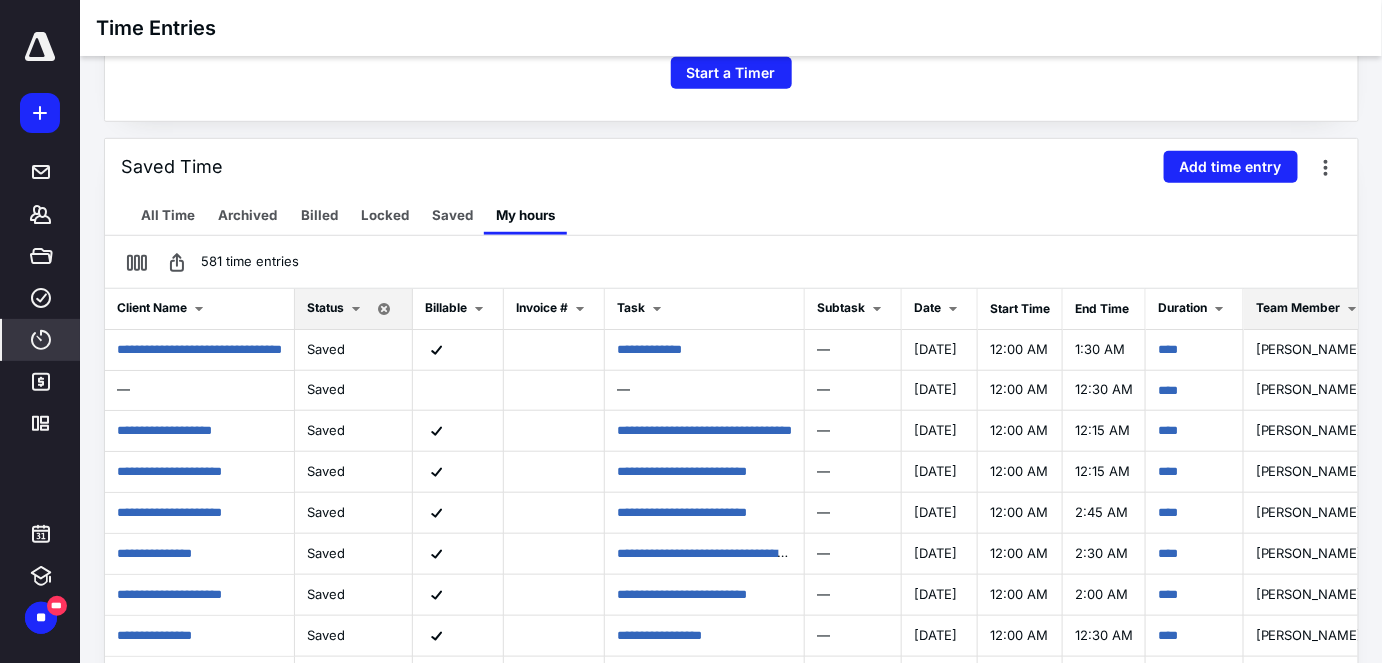 scroll, scrollTop: 0, scrollLeft: 0, axis: both 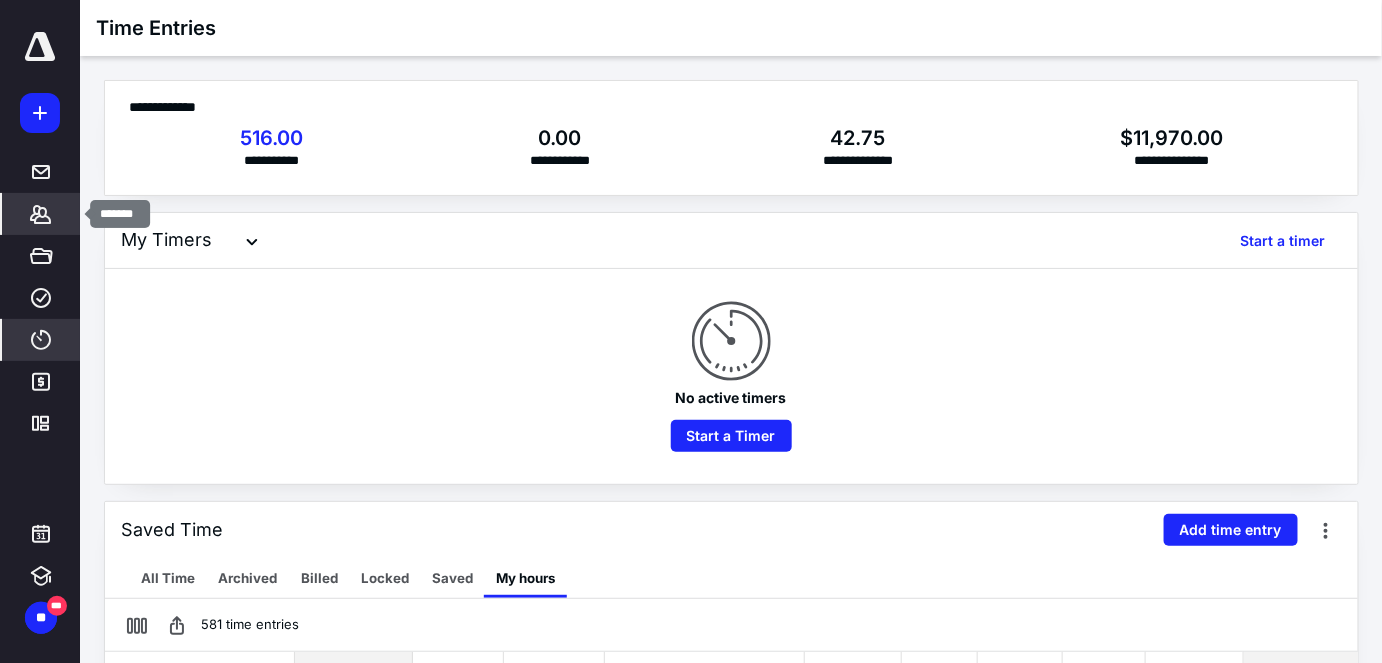 click 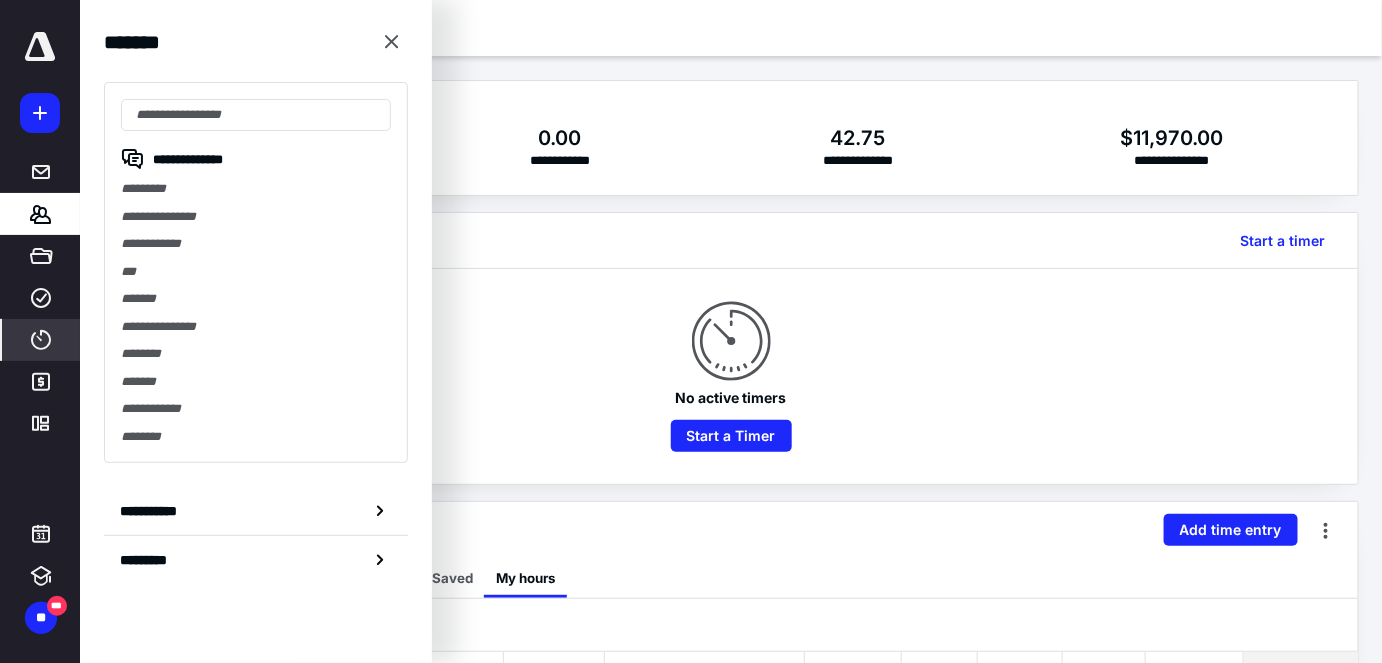 click on "**********" at bounding box center (256, 272) 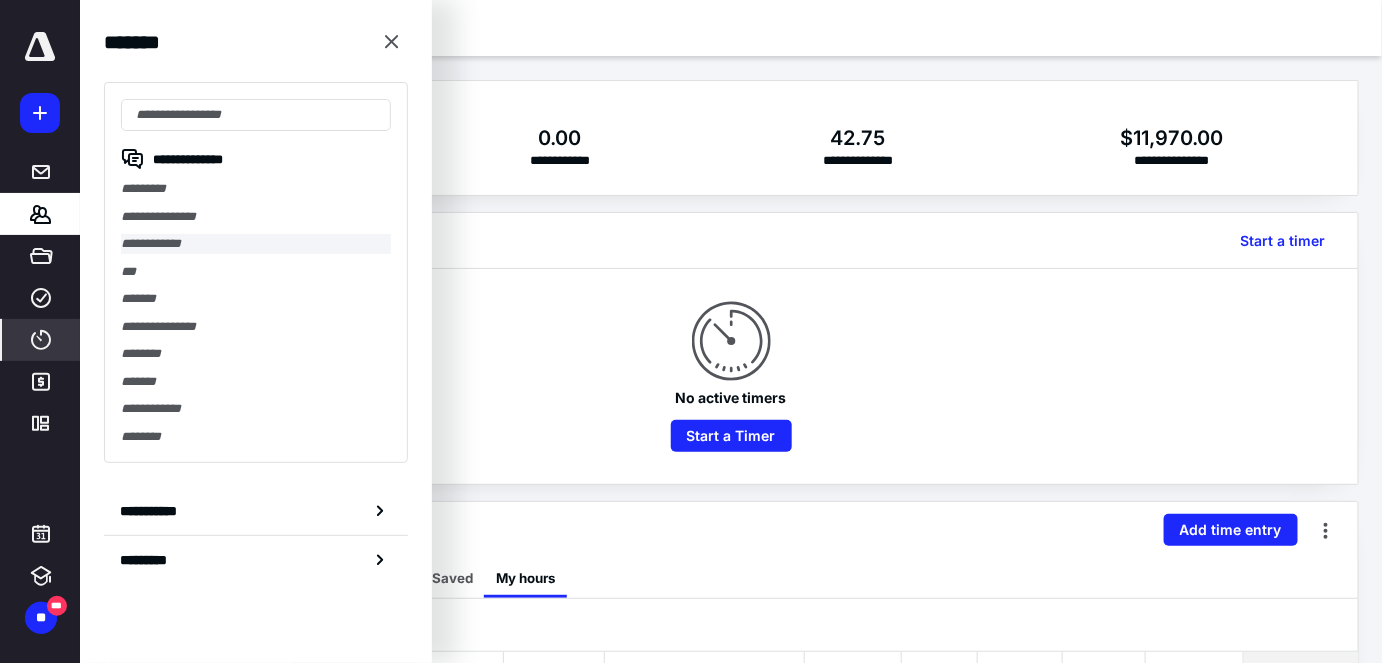 click on "**********" at bounding box center [256, 244] 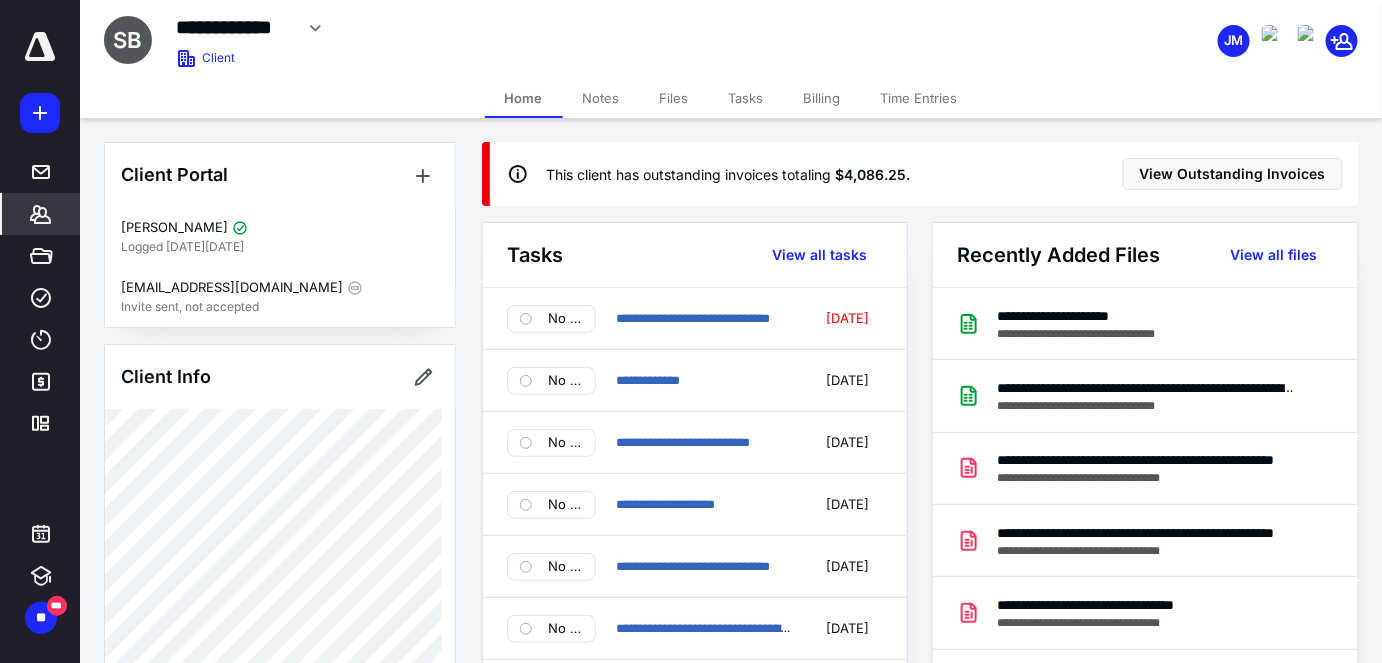 click on "Tasks" at bounding box center (746, 98) 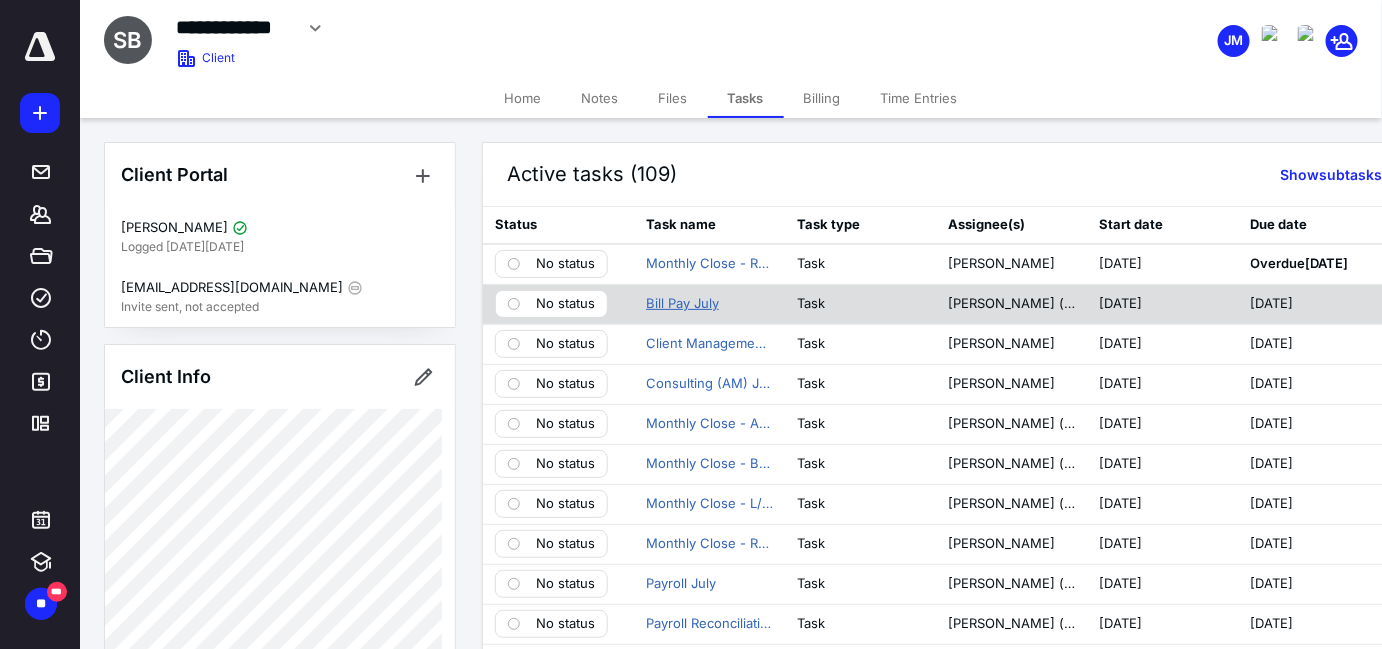 click on "Bill Pay July" at bounding box center [682, 304] 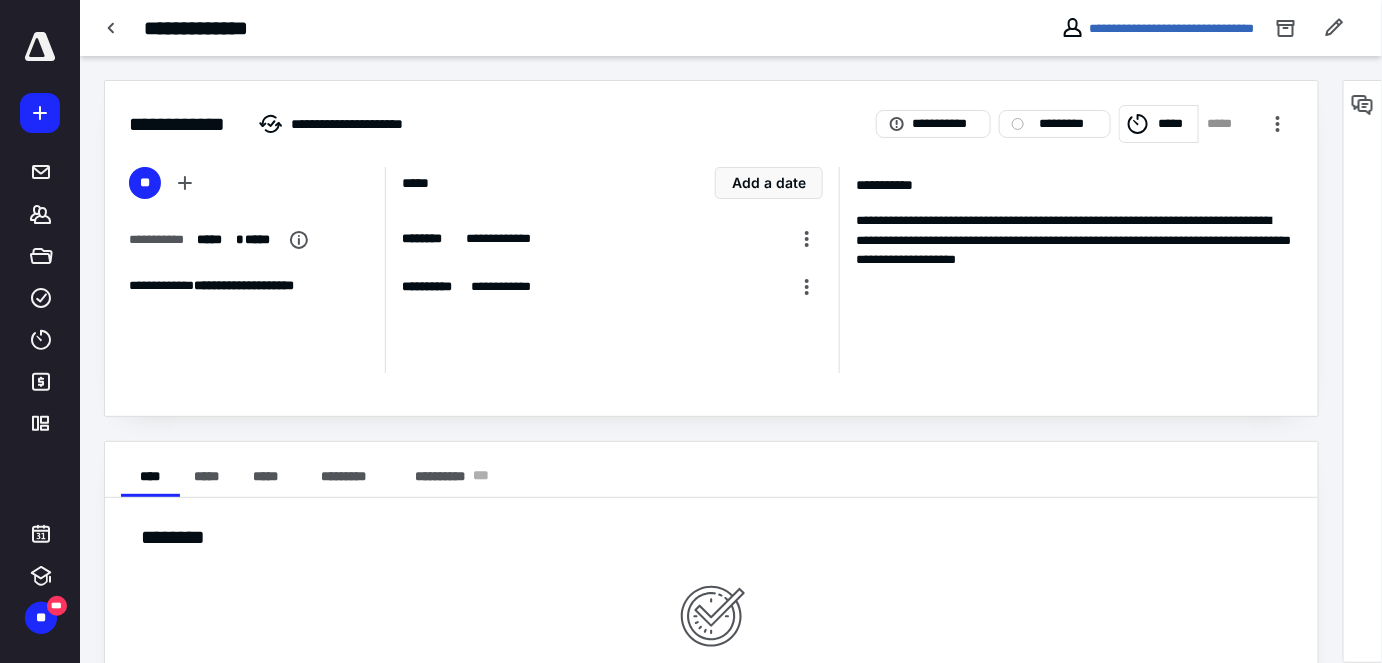 click on "*****" at bounding box center [1174, 124] 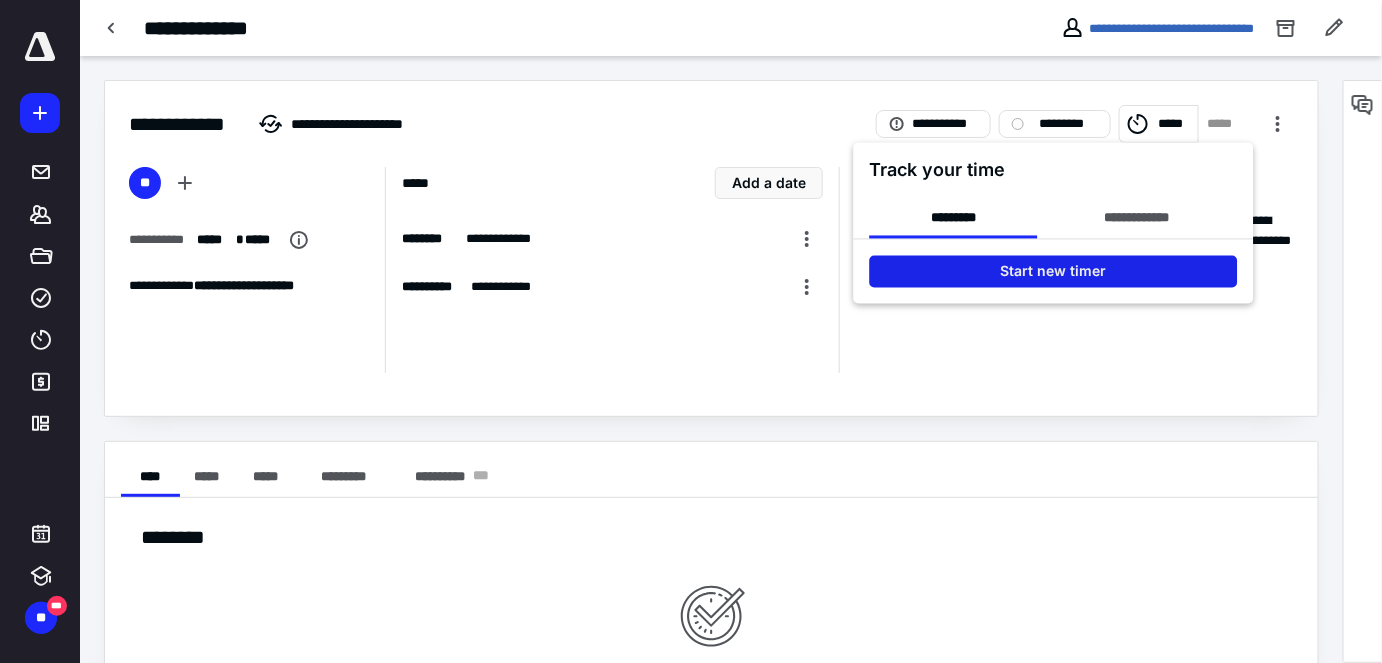 click on "Start new timer" at bounding box center [1053, 272] 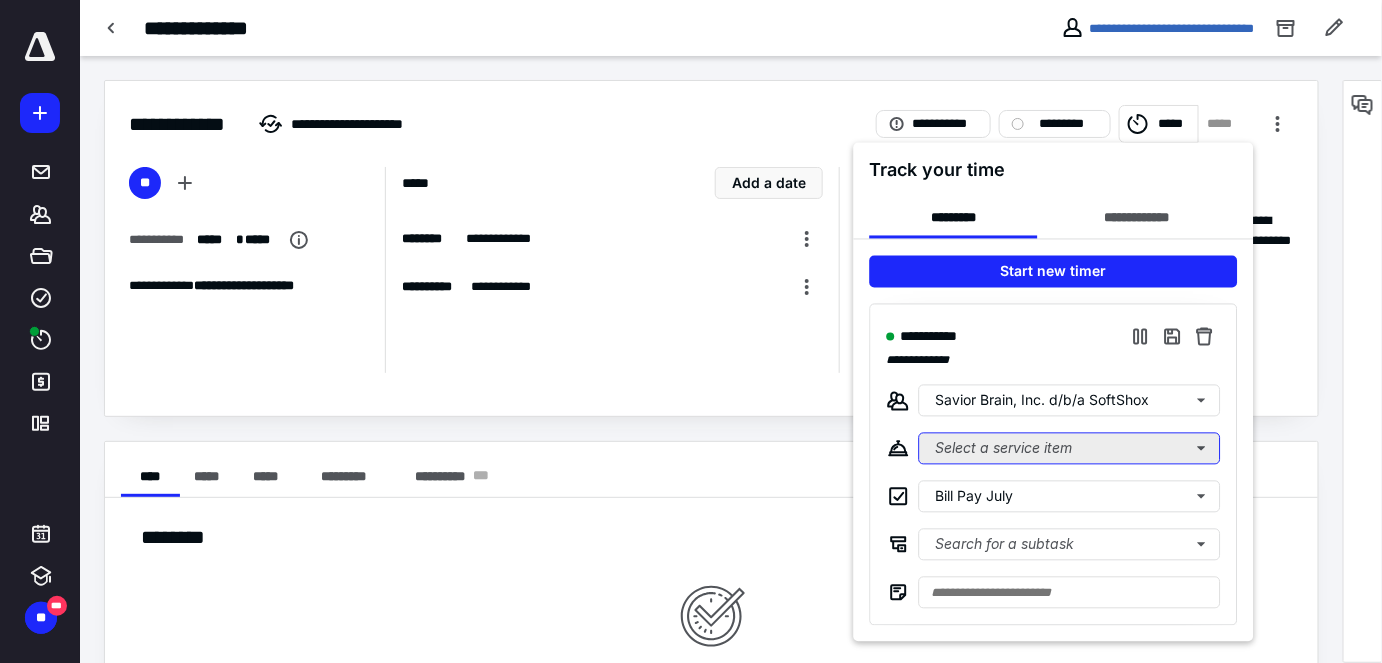 click on "Select a service item" at bounding box center [1069, 449] 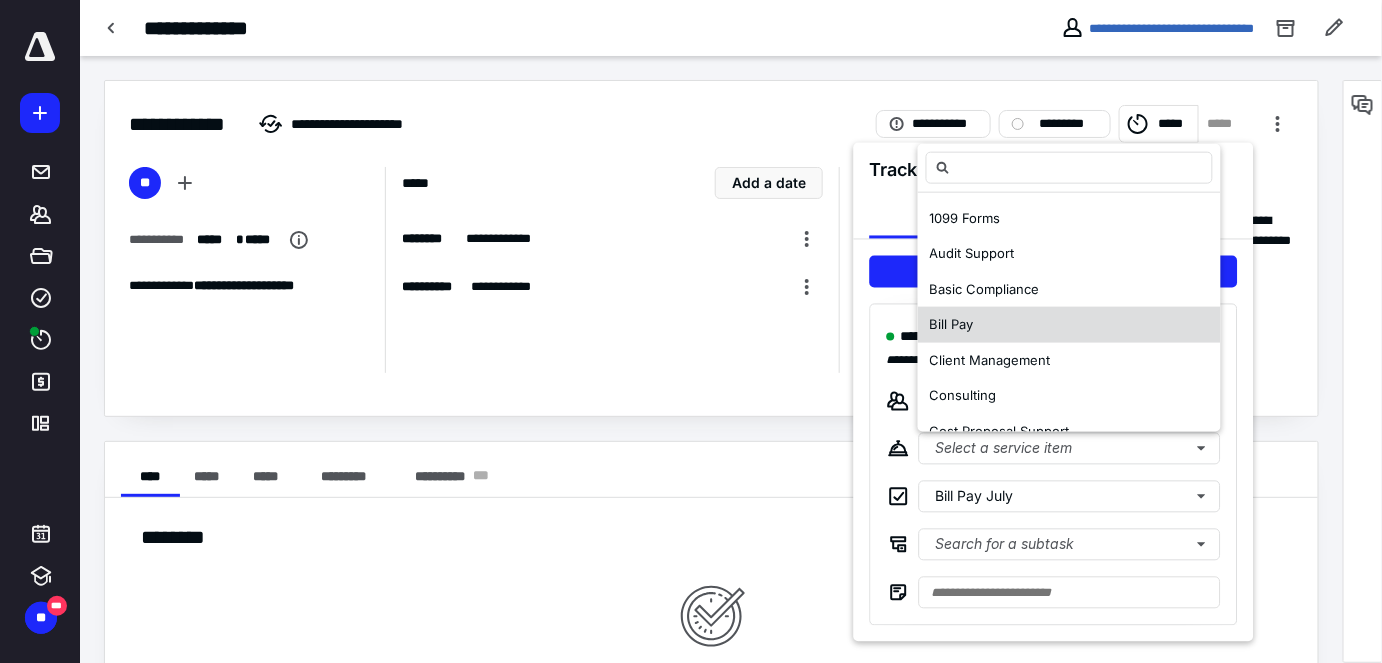 click on "Bill Pay" at bounding box center [1069, 325] 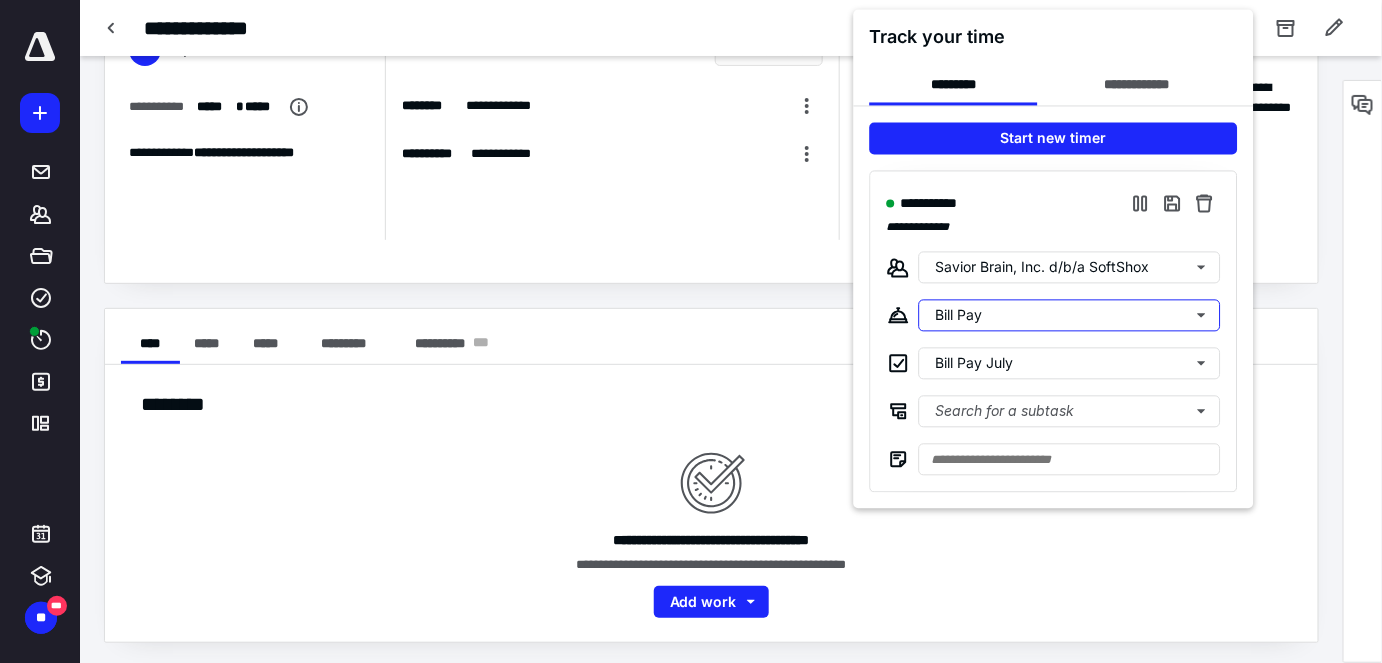 scroll, scrollTop: 135, scrollLeft: 0, axis: vertical 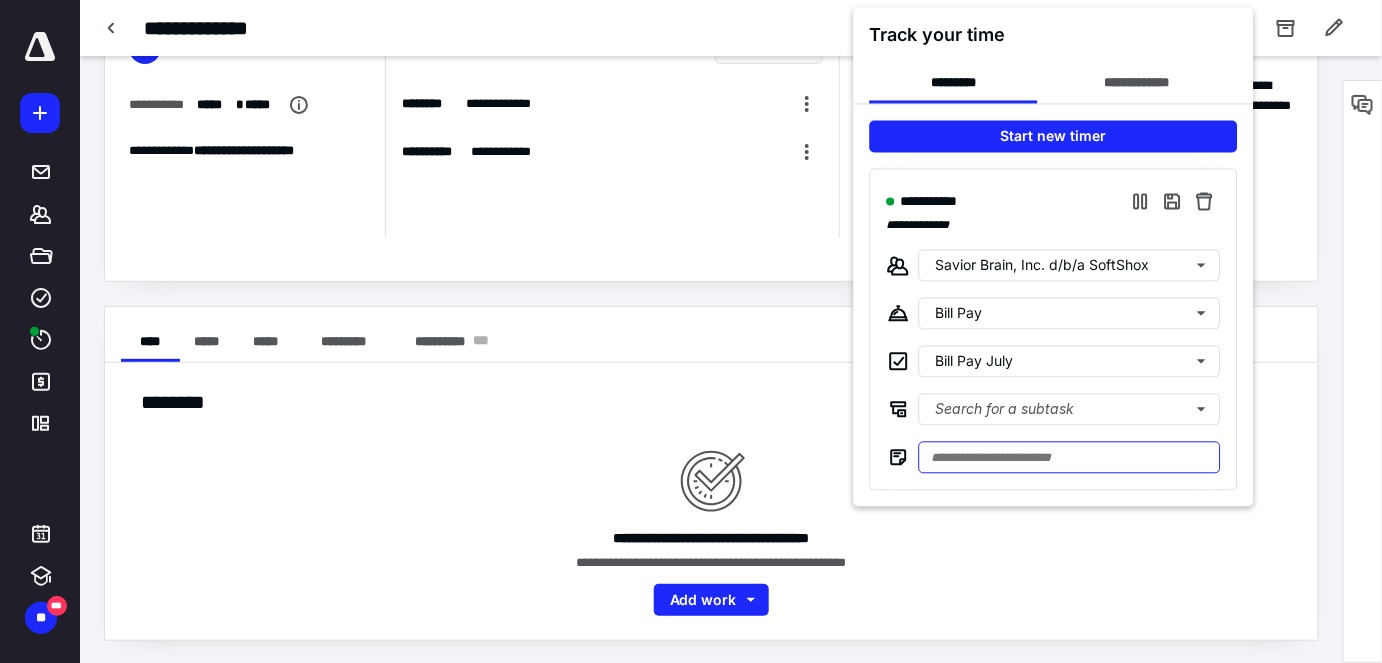 click at bounding box center [1069, 458] 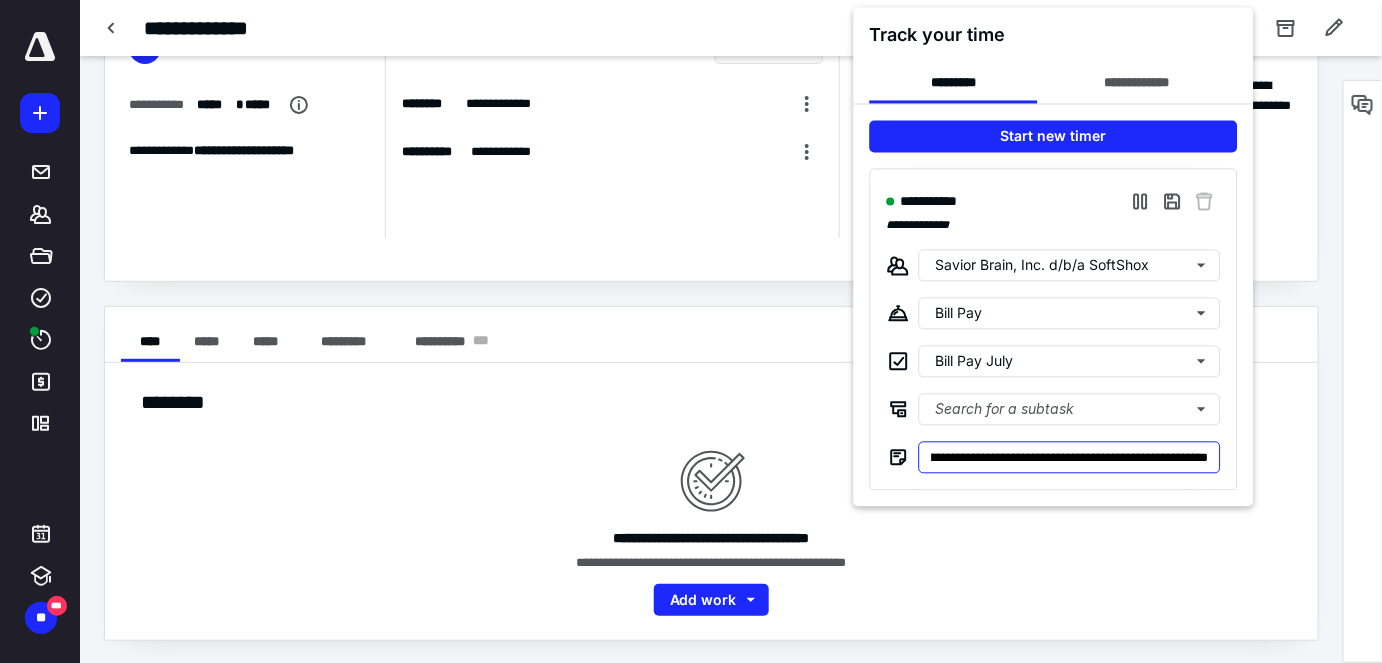 scroll, scrollTop: 0, scrollLeft: 224, axis: horizontal 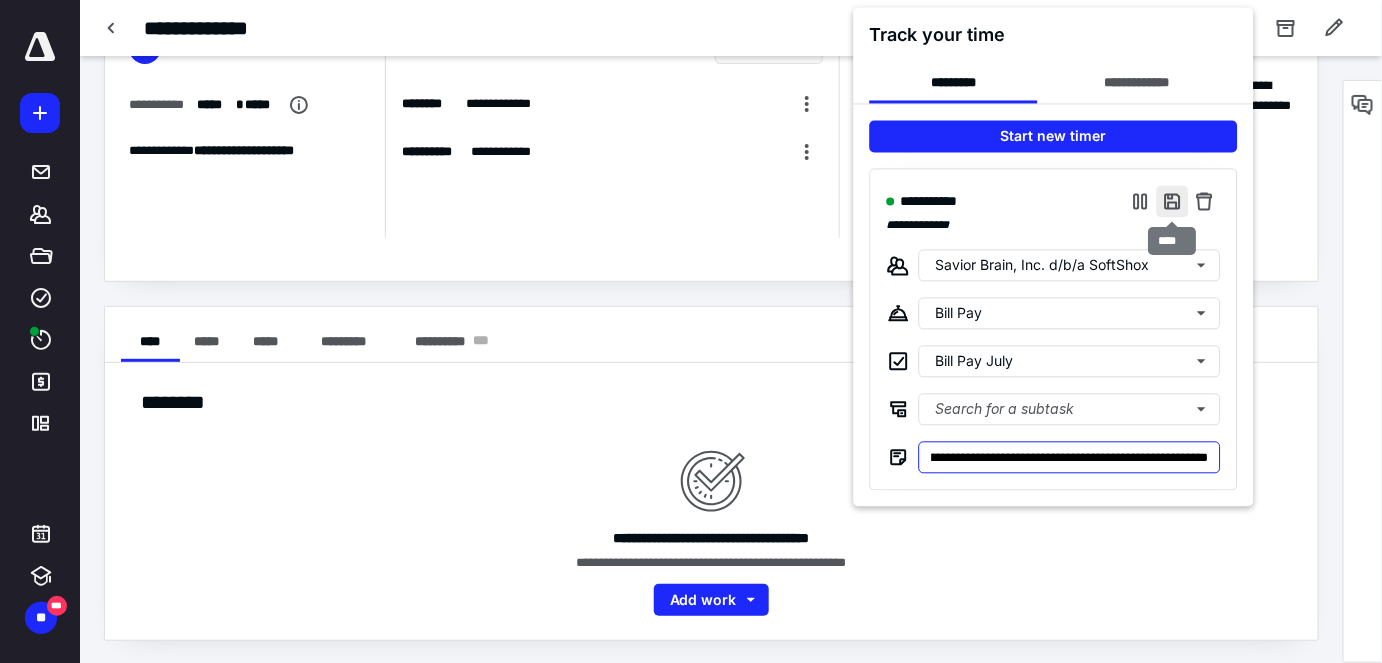 type on "**********" 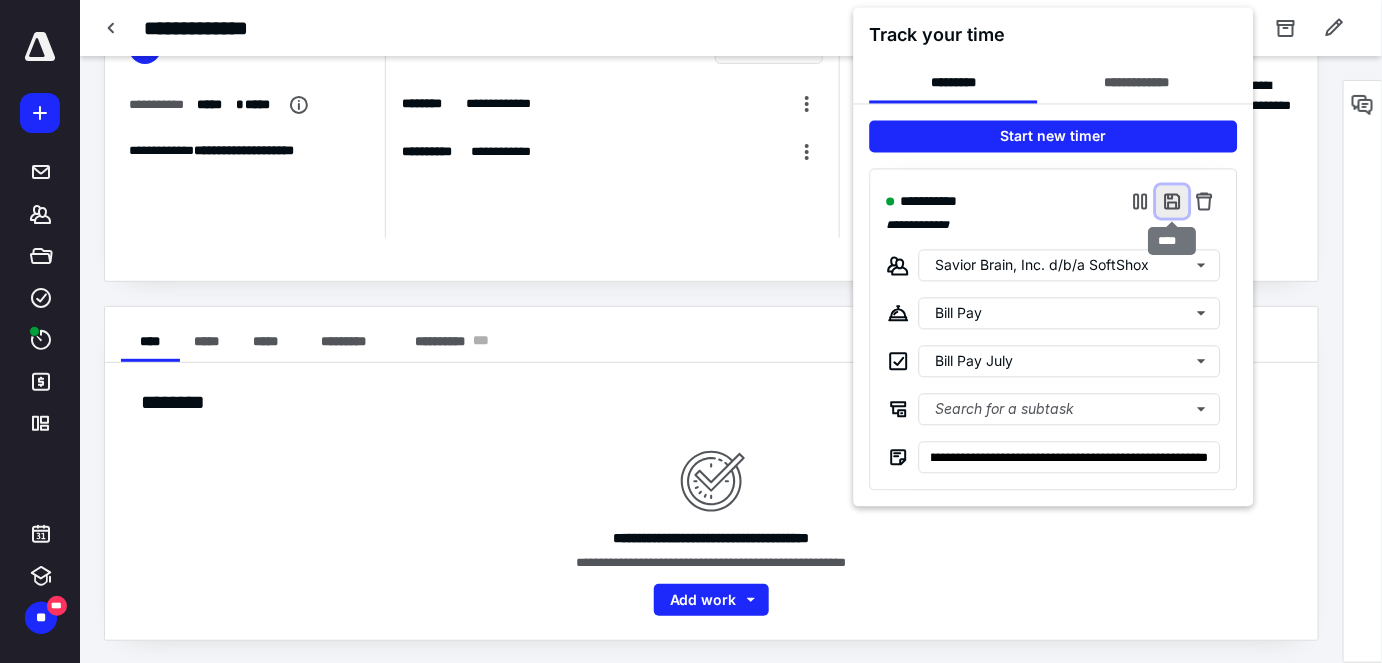 click at bounding box center (1172, 202) 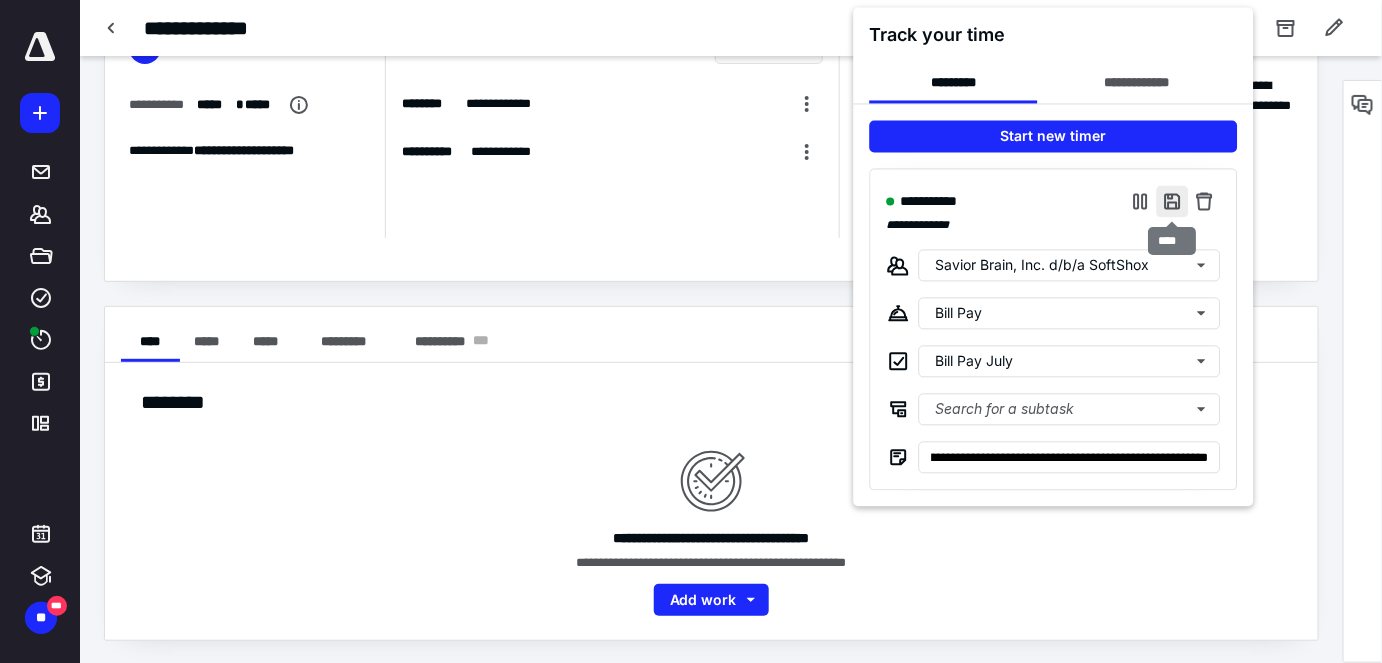 scroll, scrollTop: 0, scrollLeft: 0, axis: both 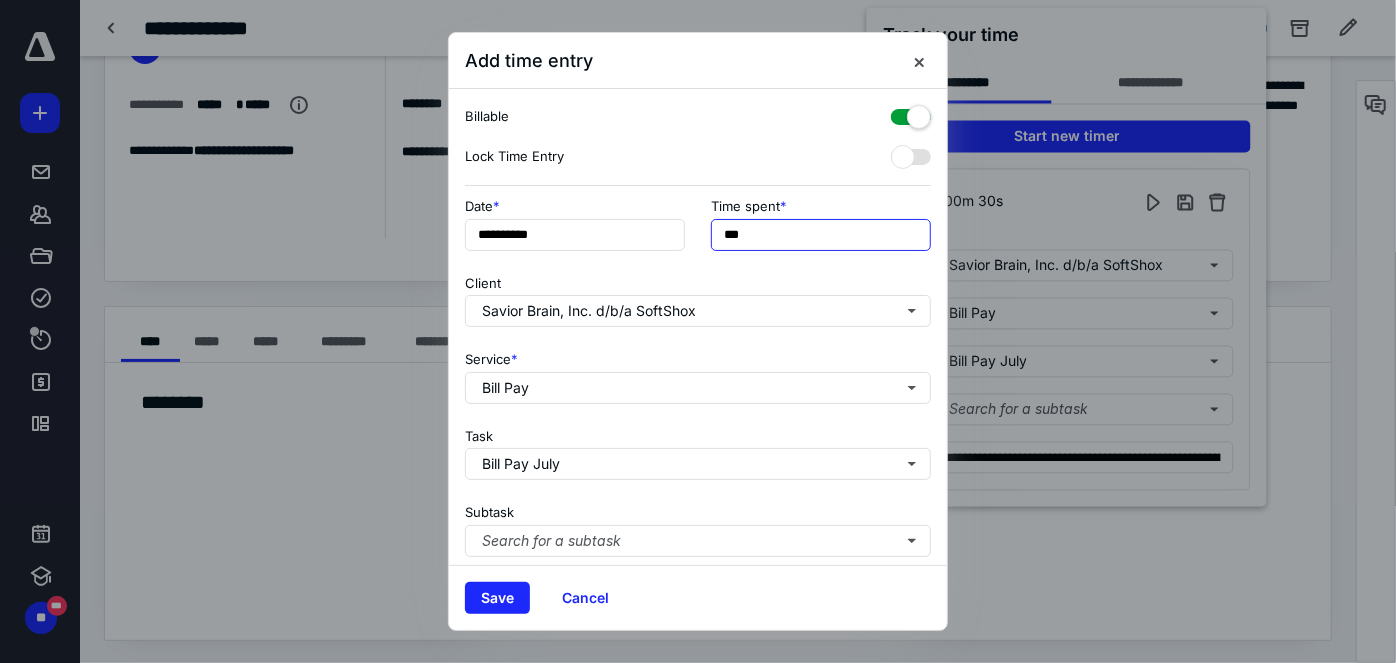 drag, startPoint x: 773, startPoint y: 241, endPoint x: 656, endPoint y: 257, distance: 118.08895 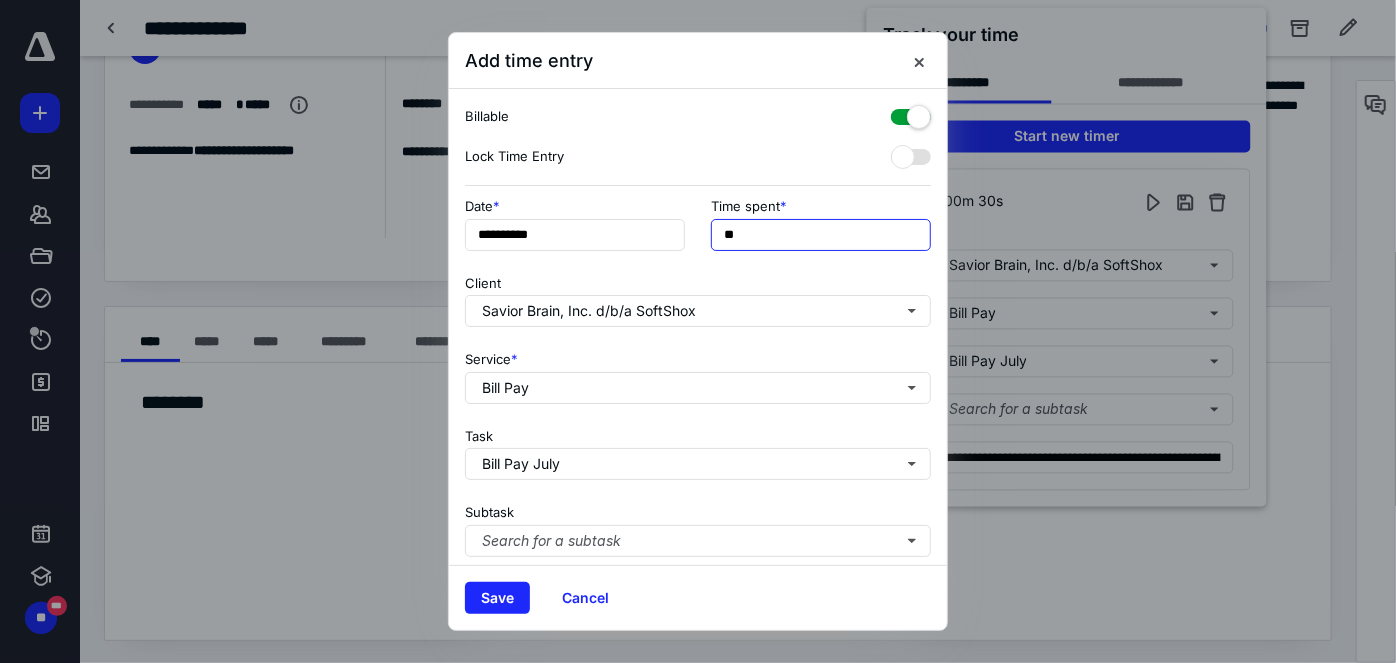 type on "***" 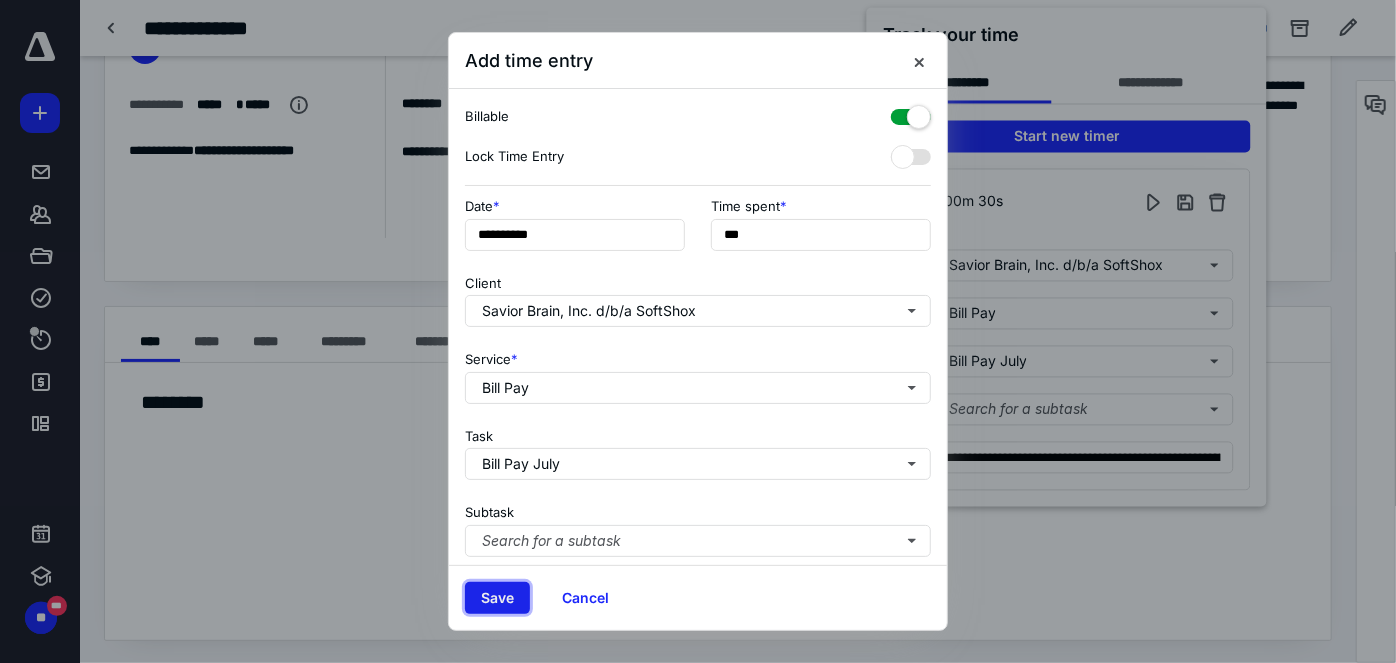 click on "Save" at bounding box center [497, 598] 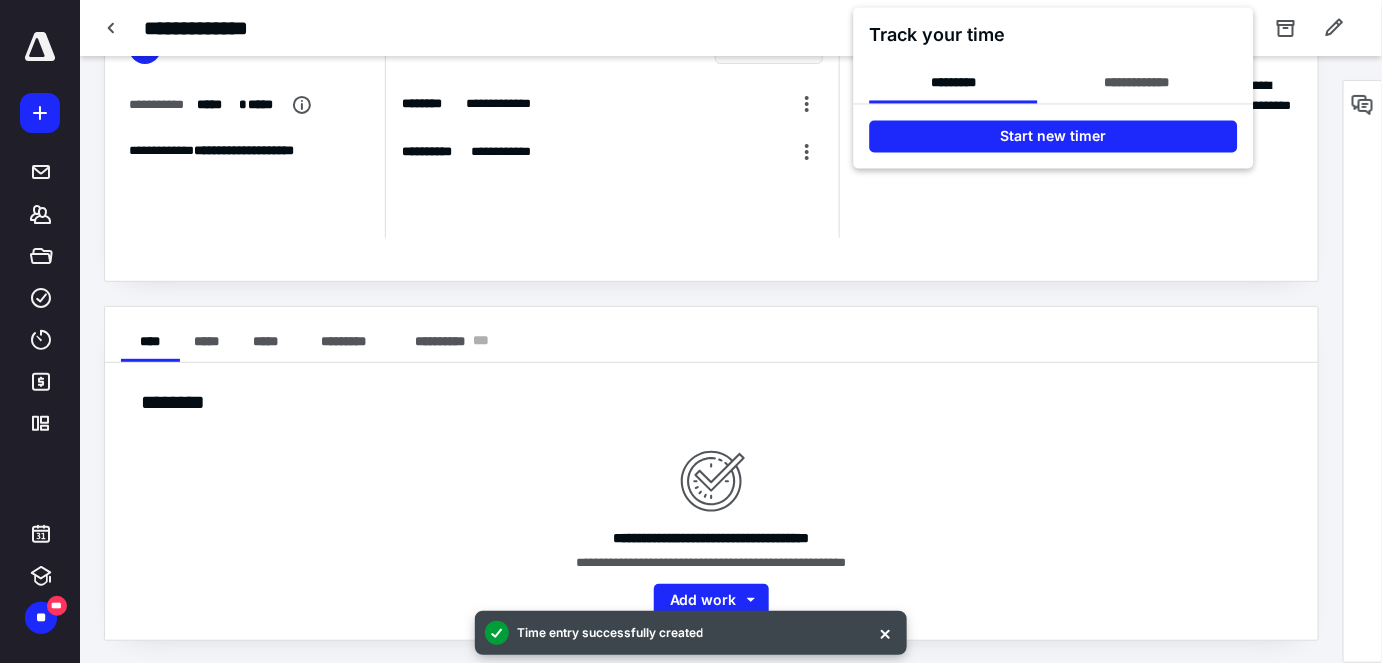 click at bounding box center [691, 331] 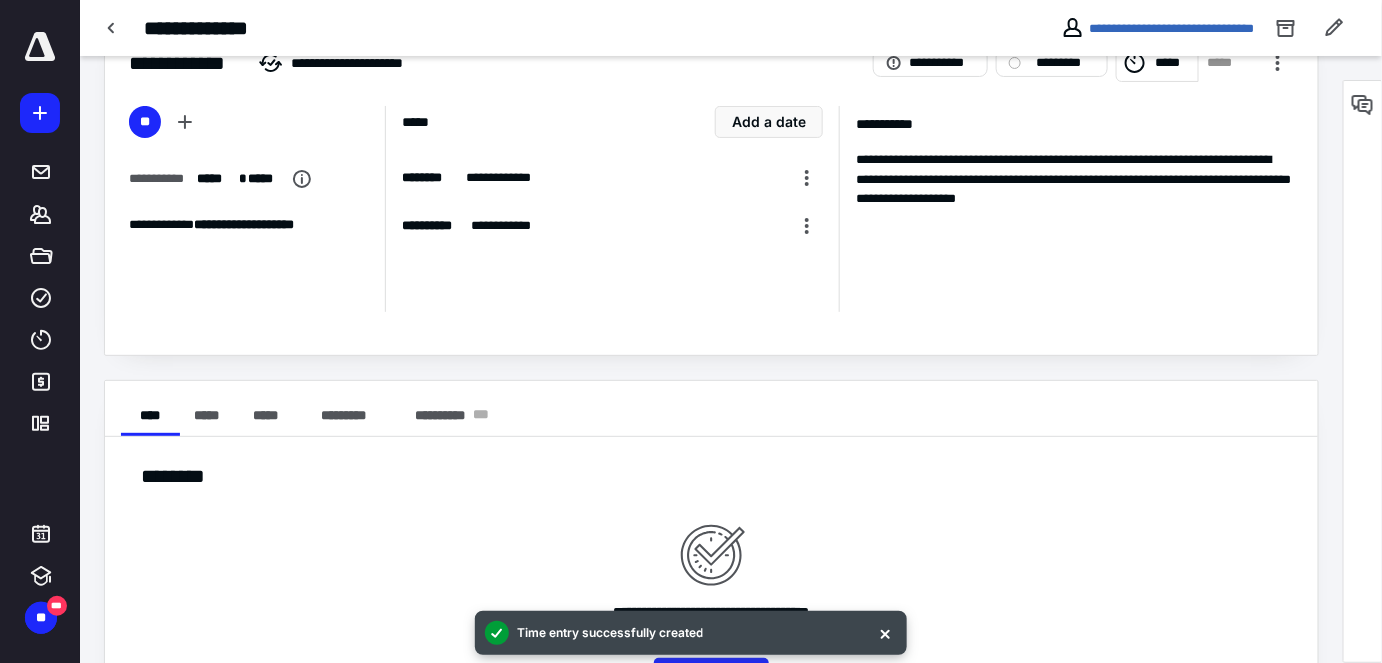 scroll, scrollTop: 0, scrollLeft: 0, axis: both 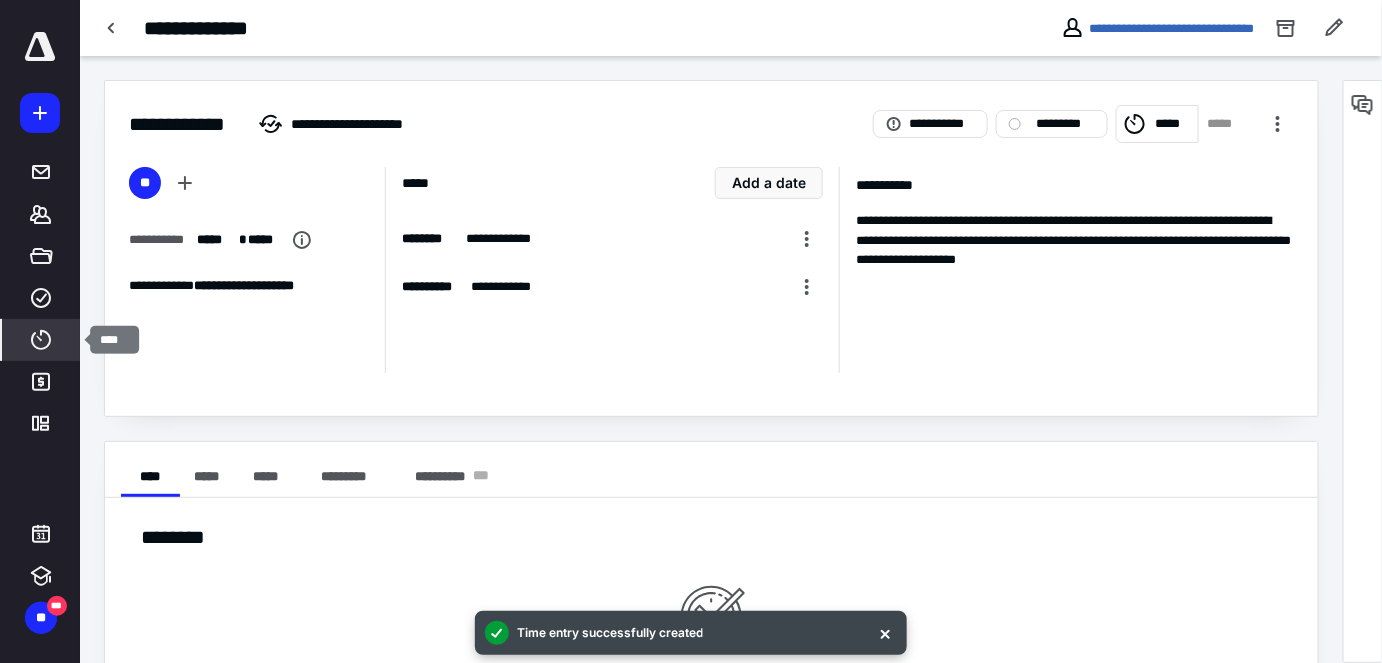 click 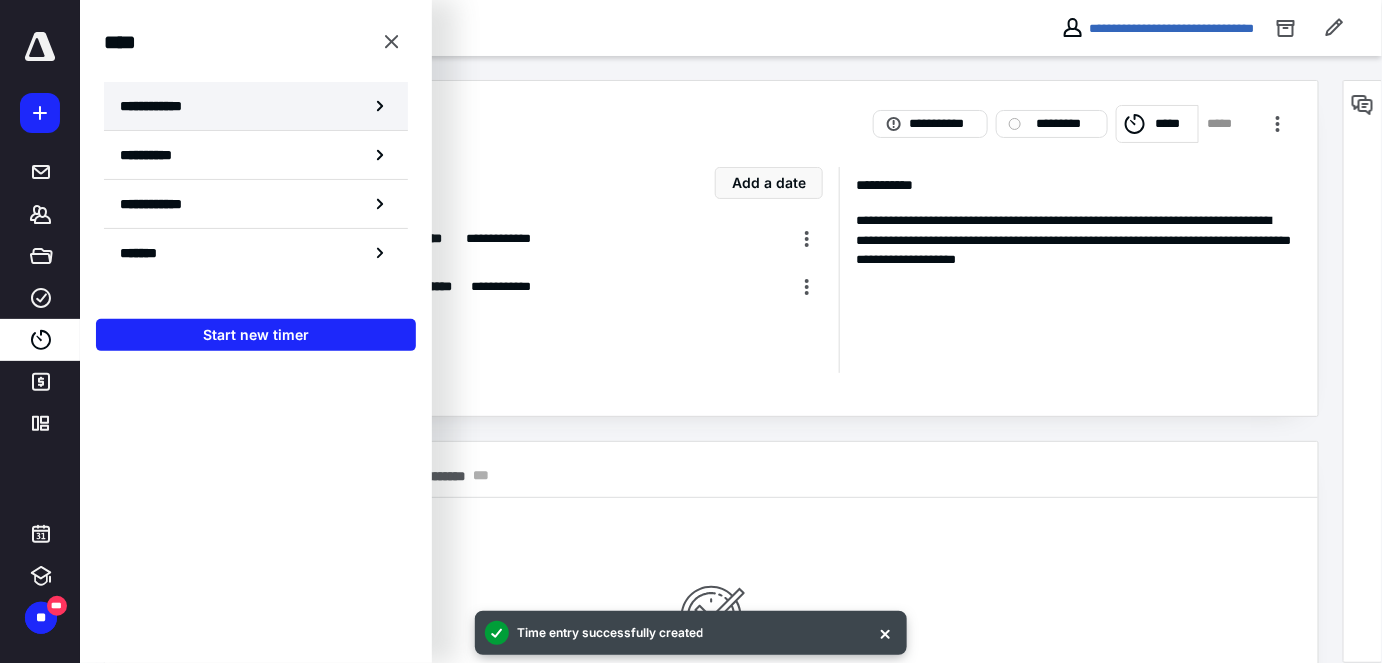 click on "**********" at bounding box center [256, 106] 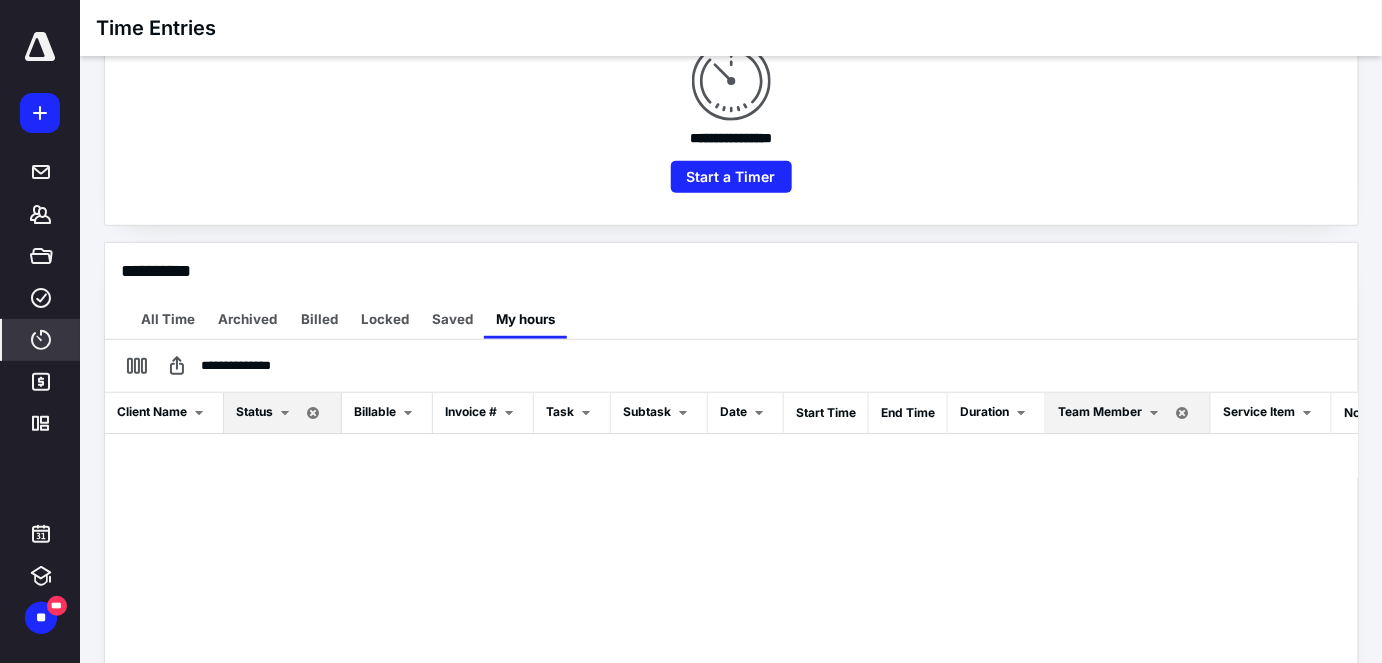 scroll, scrollTop: 272, scrollLeft: 0, axis: vertical 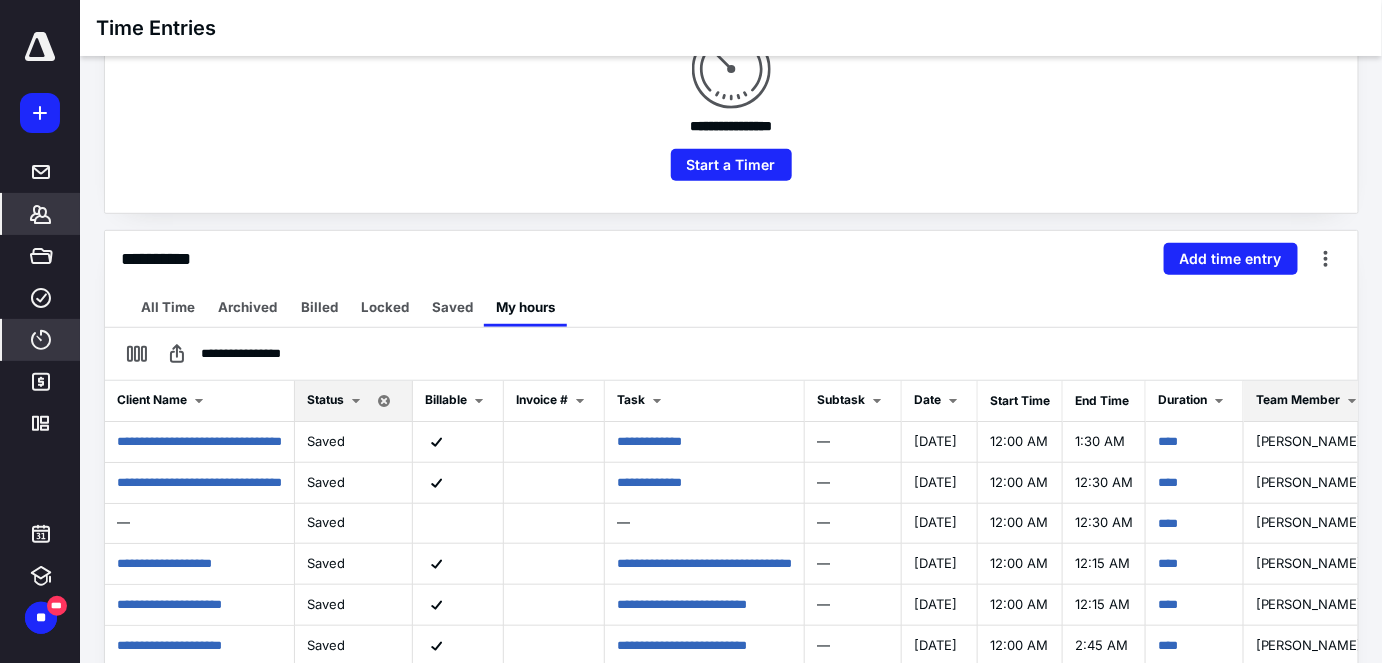 click on "*******" at bounding box center (41, 214) 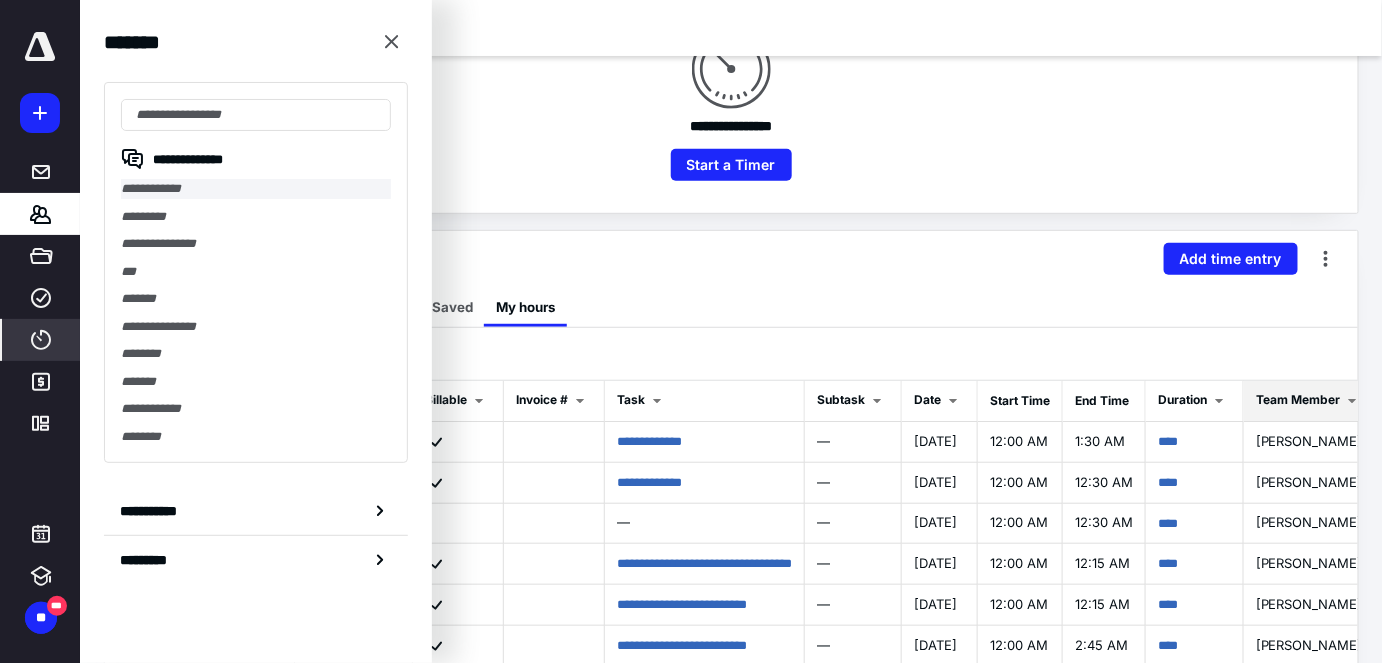 click on "**********" at bounding box center [256, 189] 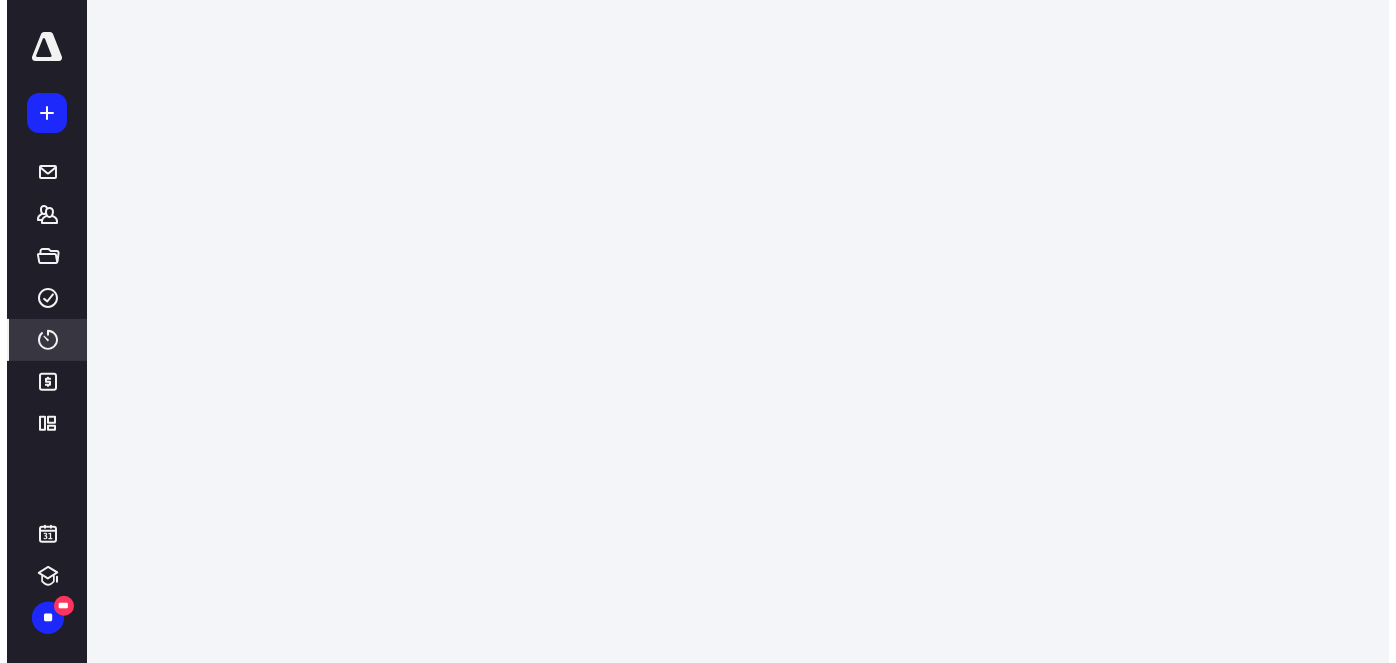 scroll, scrollTop: 0, scrollLeft: 0, axis: both 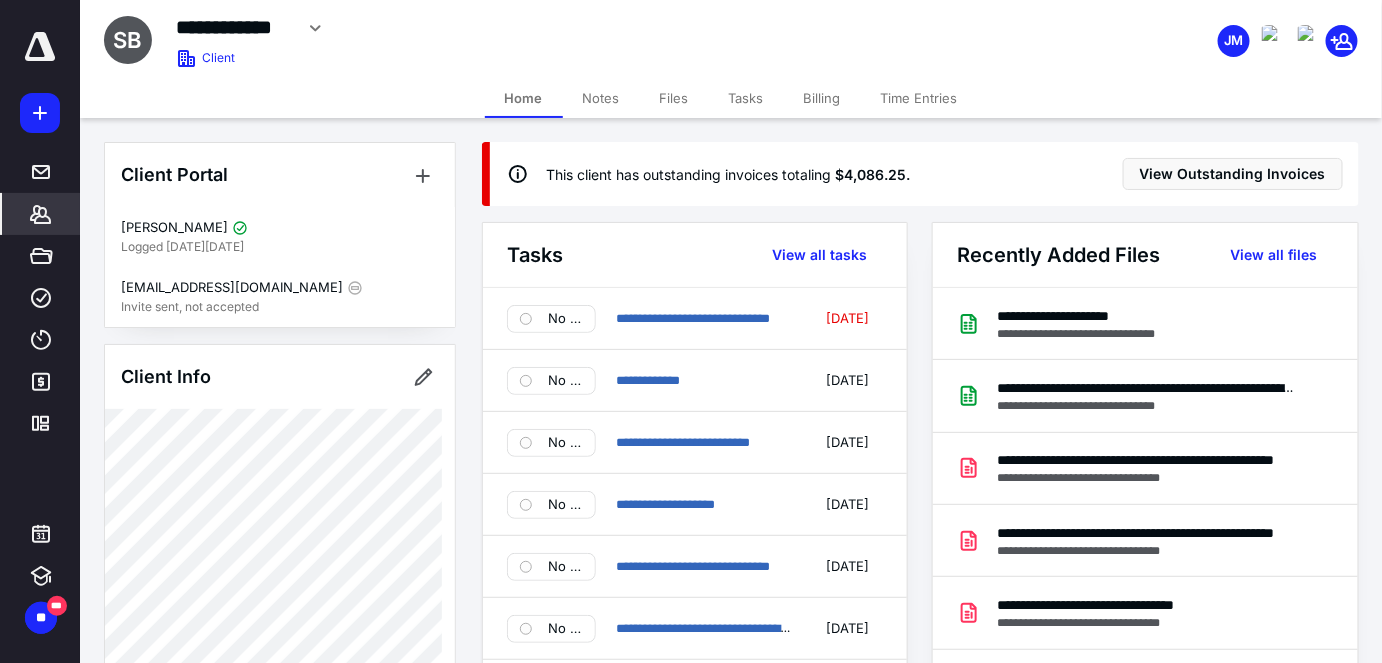 click on "Files" at bounding box center [674, 98] 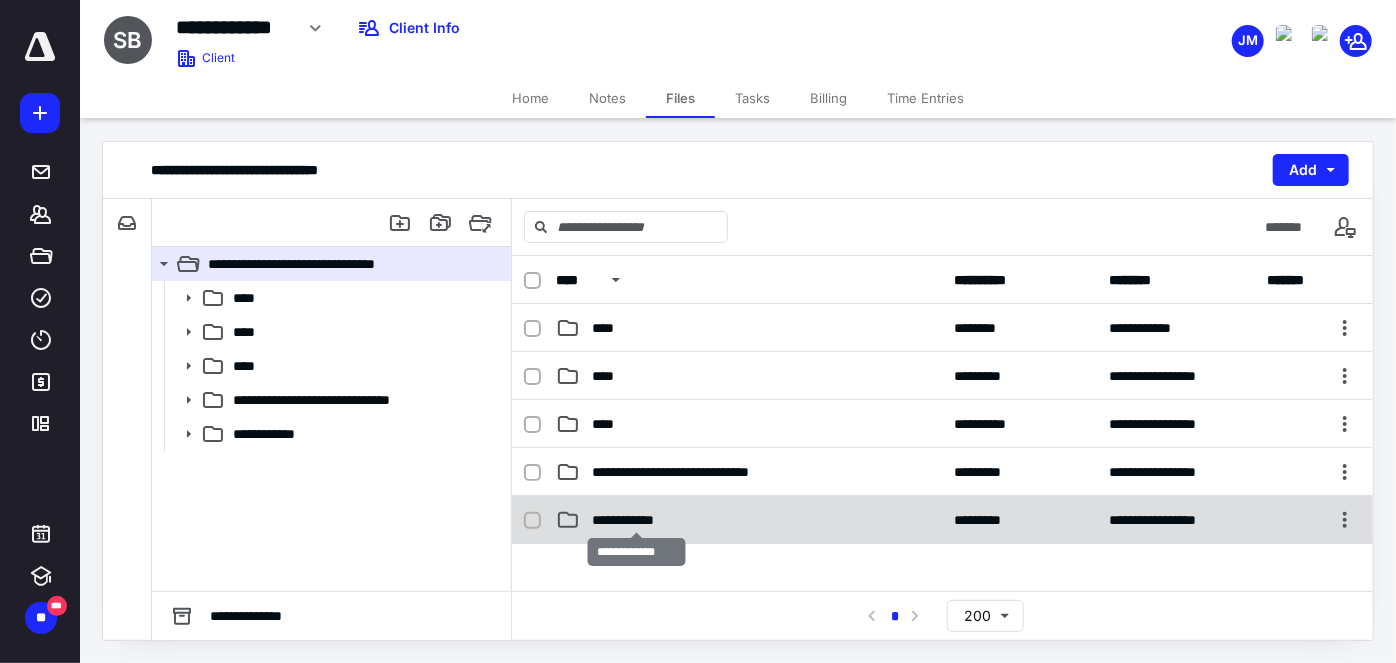 click on "**********" at bounding box center (637, 520) 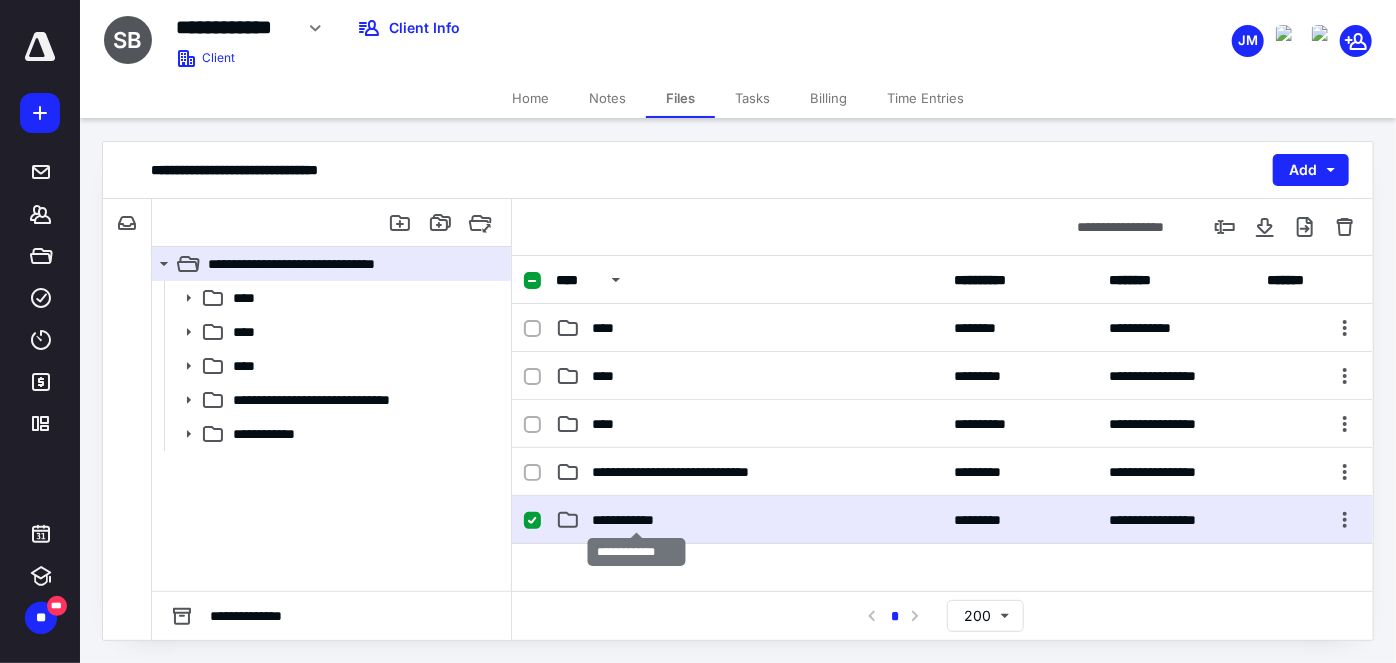 click on "**********" at bounding box center [637, 520] 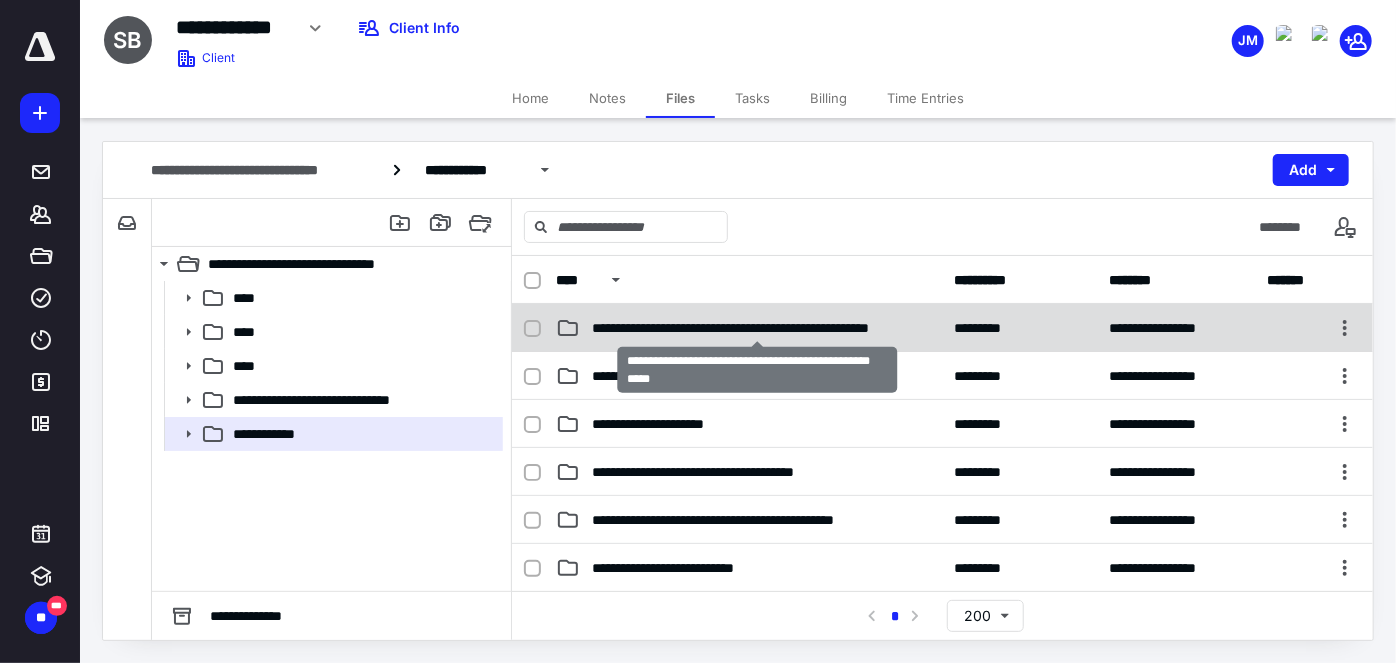 click on "**********" at bounding box center [758, 328] 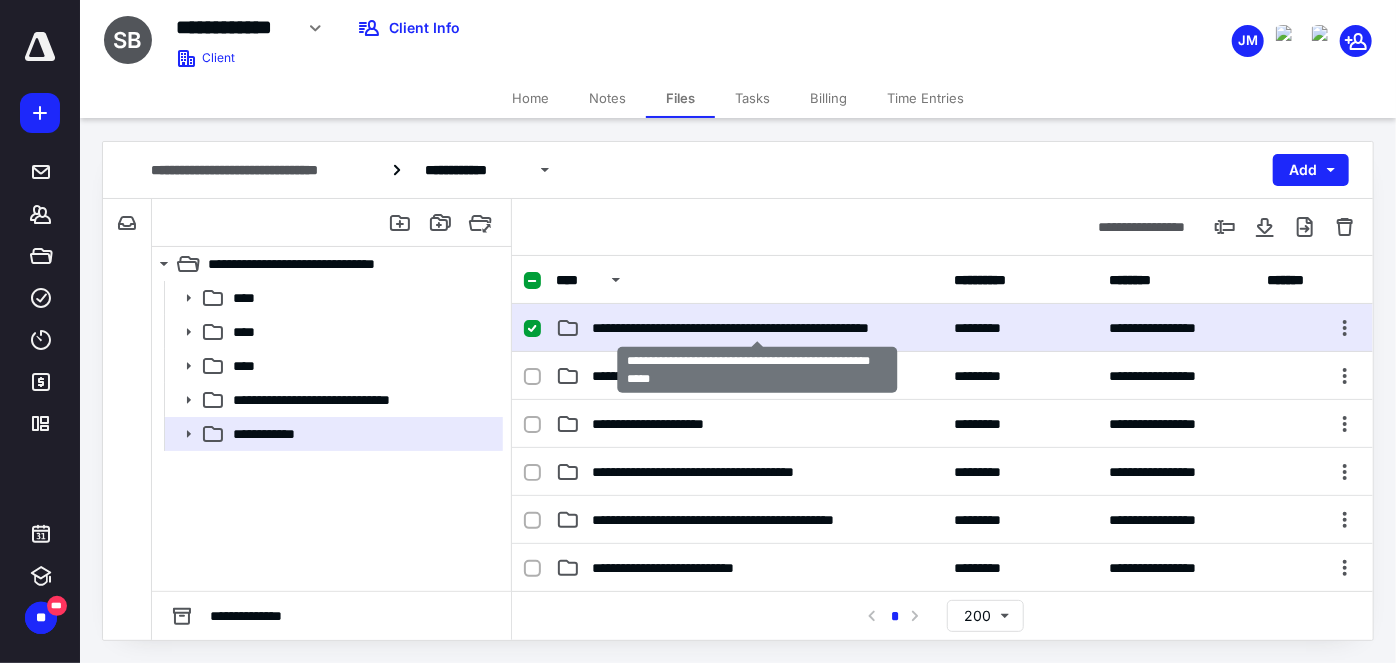 click on "**********" at bounding box center [758, 328] 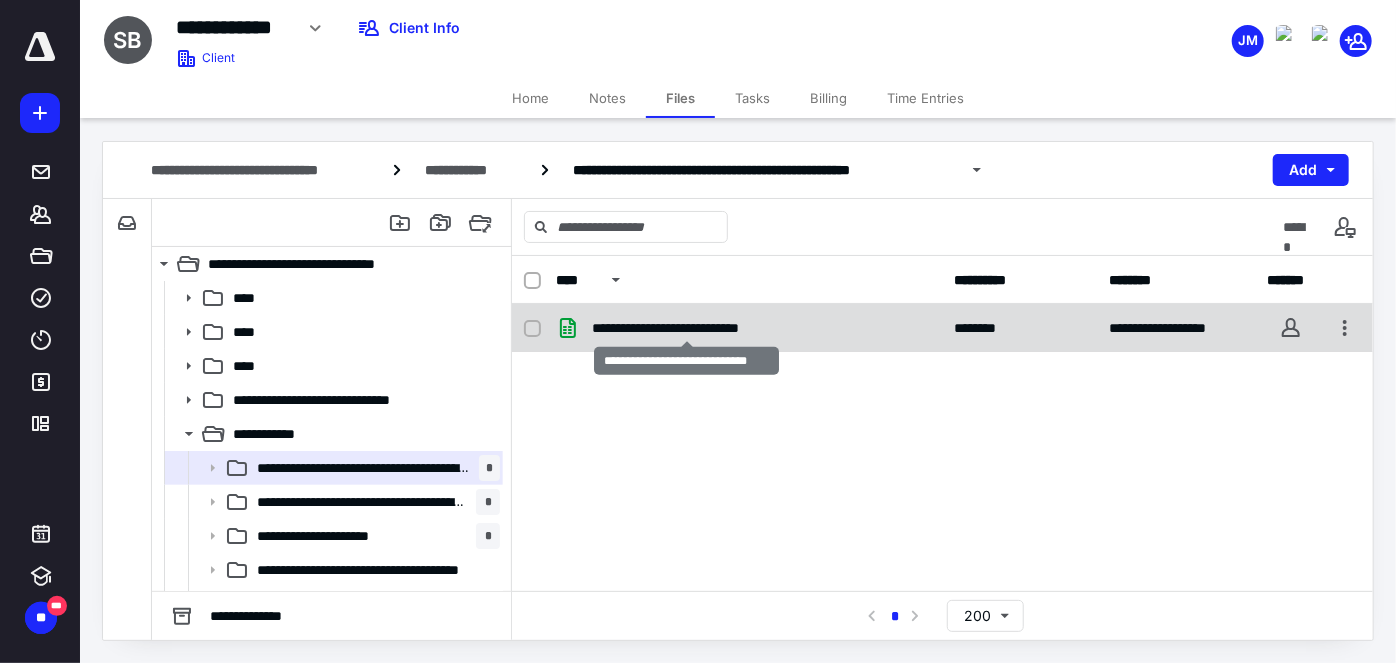 checkbox on "true" 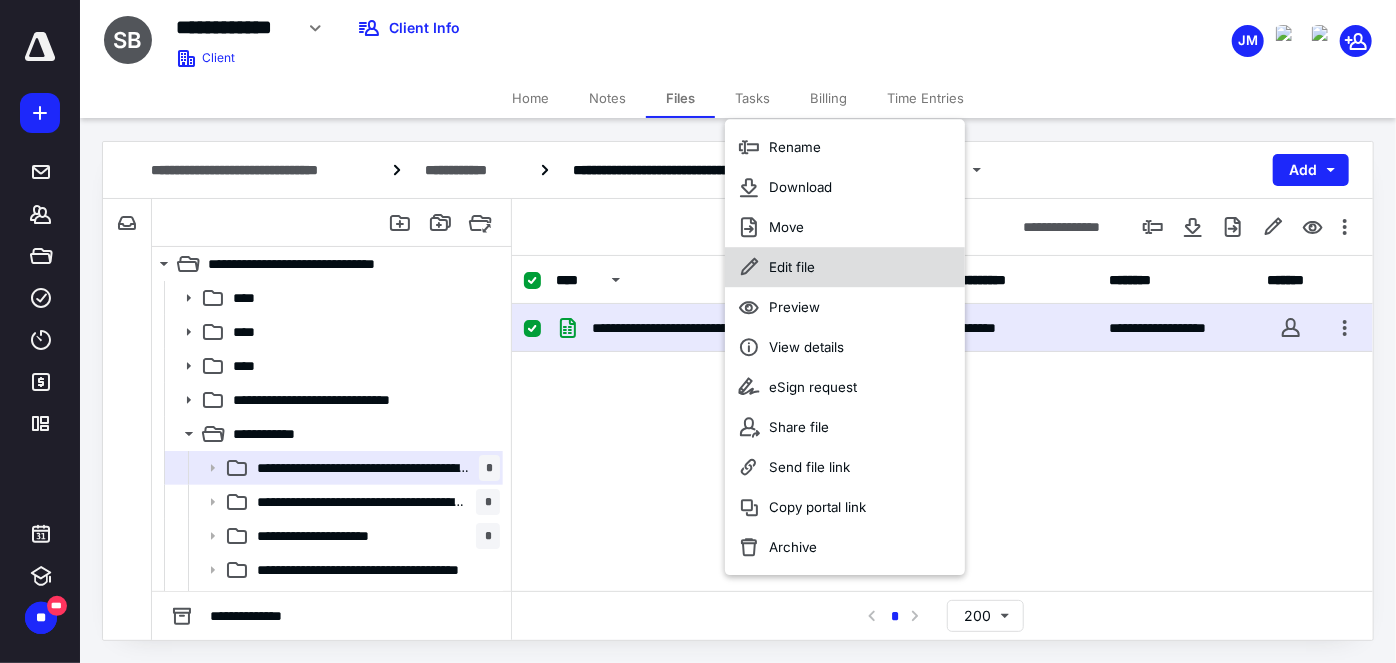 click on "Edit file" at bounding box center [792, 267] 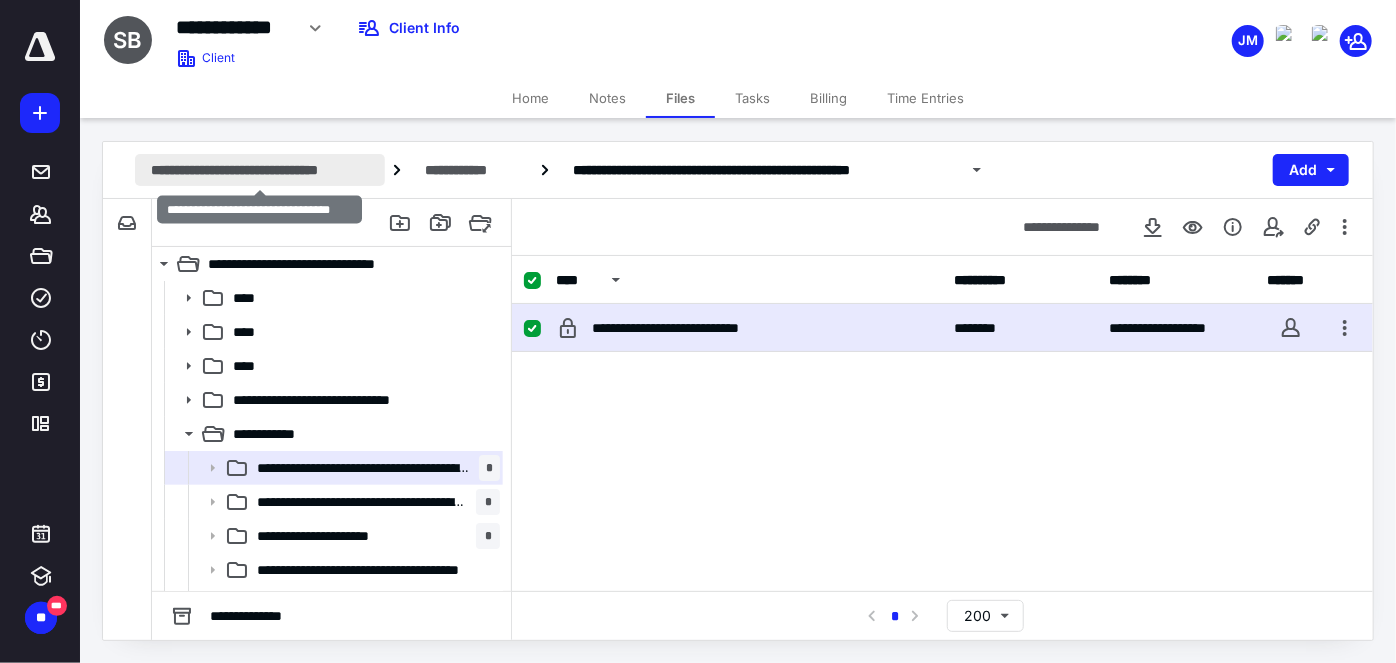 click on "**********" at bounding box center [260, 170] 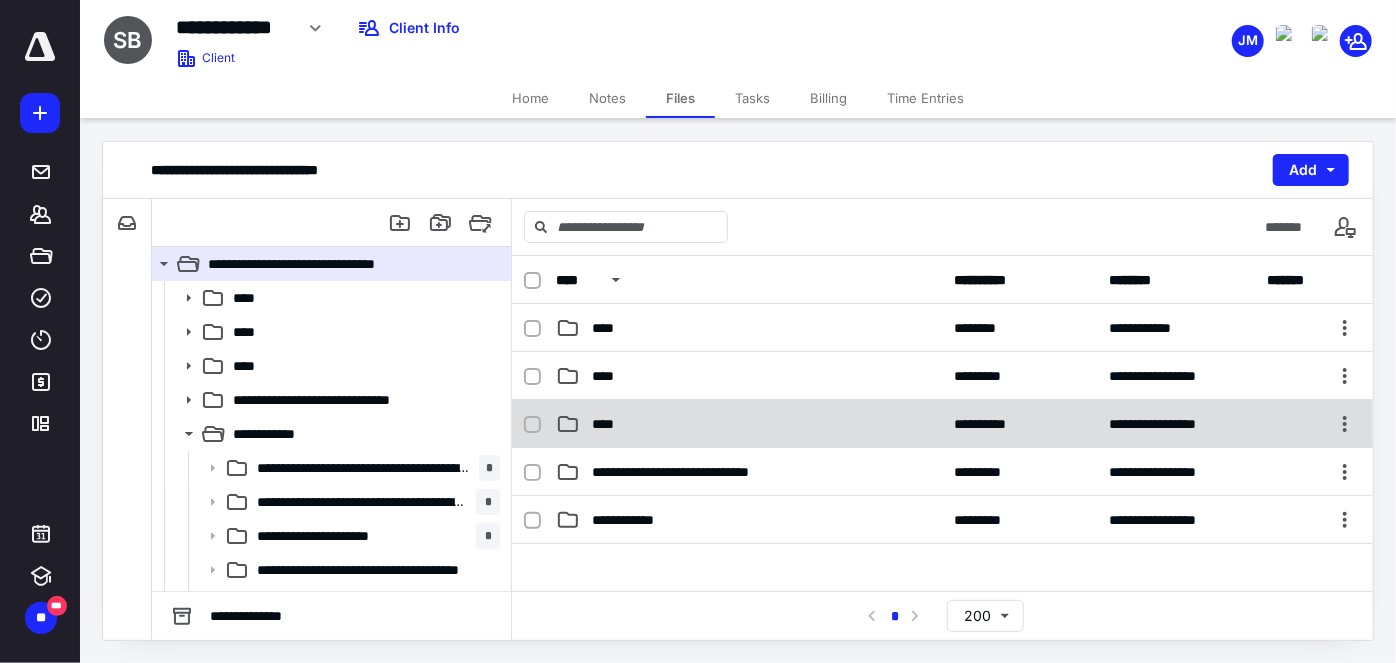 click on "**********" at bounding box center [942, 424] 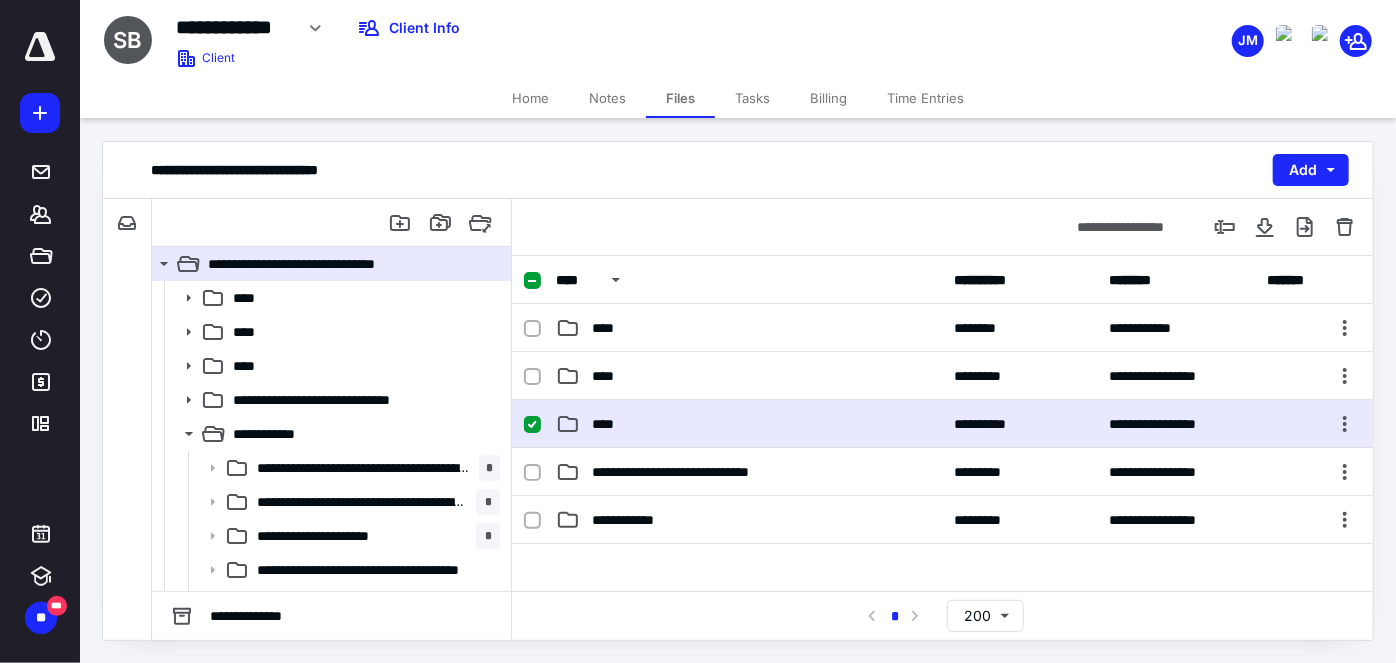 click on "**********" at bounding box center (942, 424) 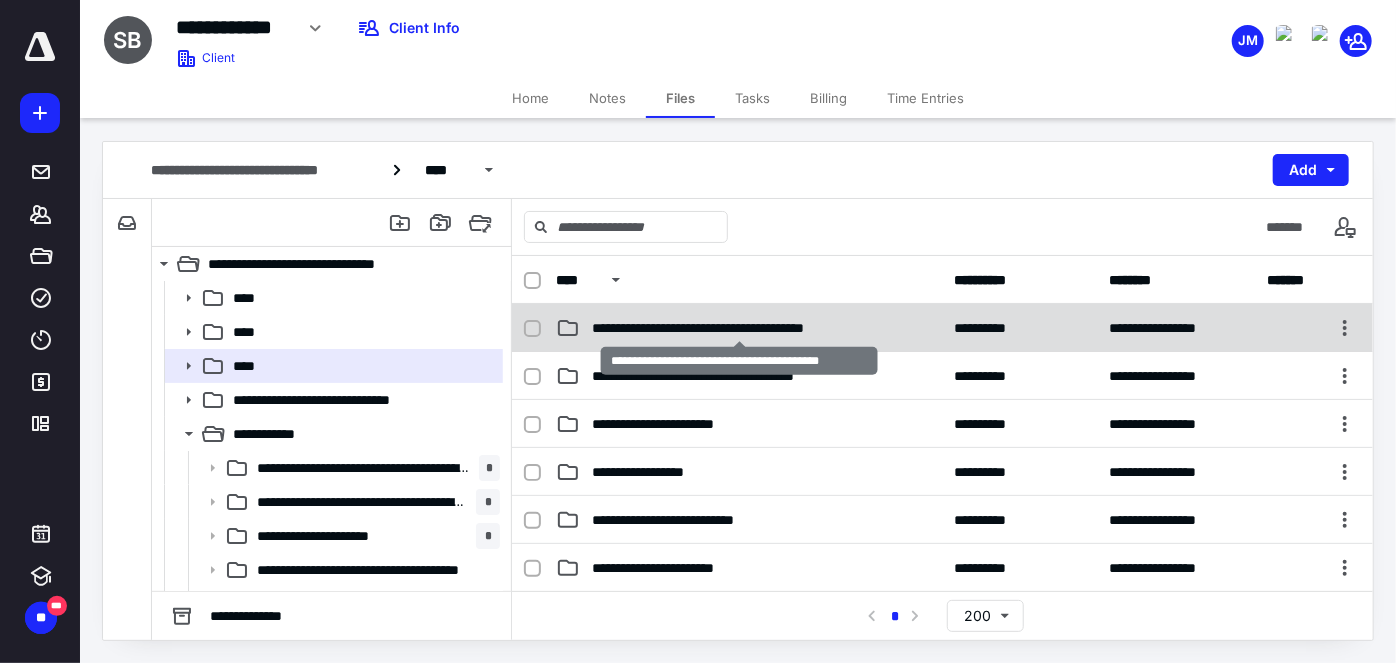 click on "**********" at bounding box center [740, 328] 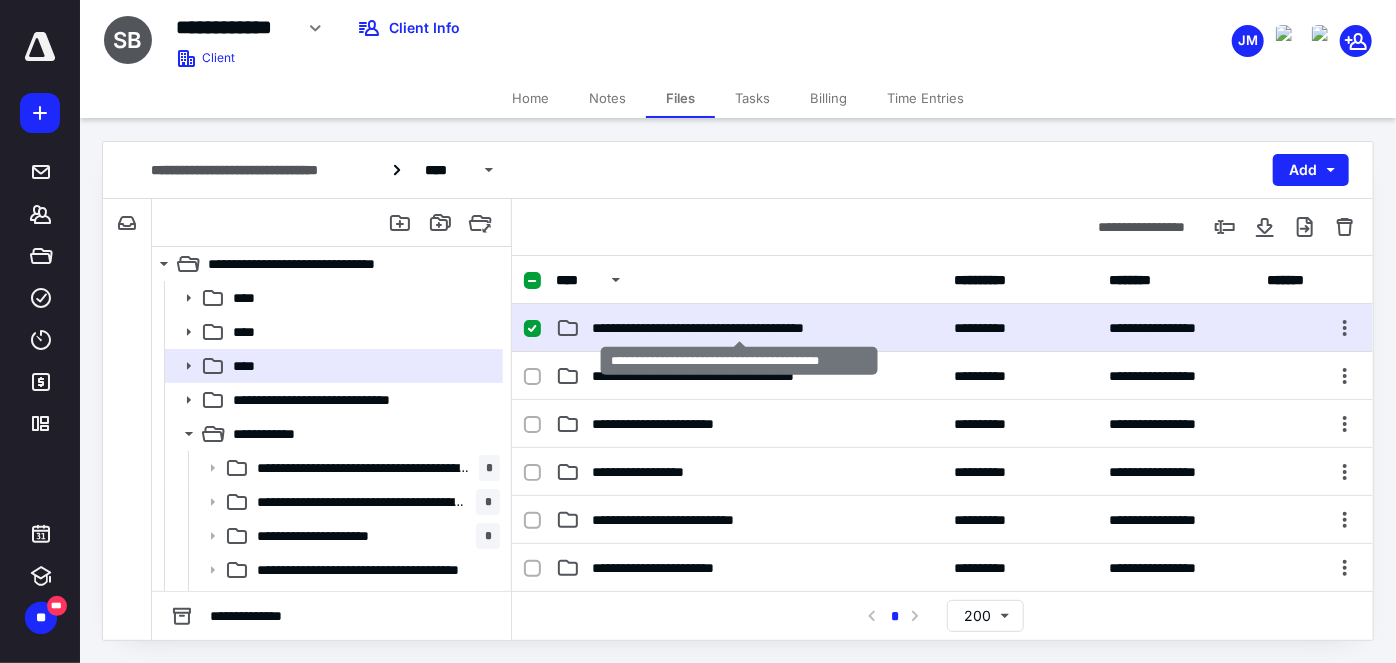click on "**********" at bounding box center (740, 328) 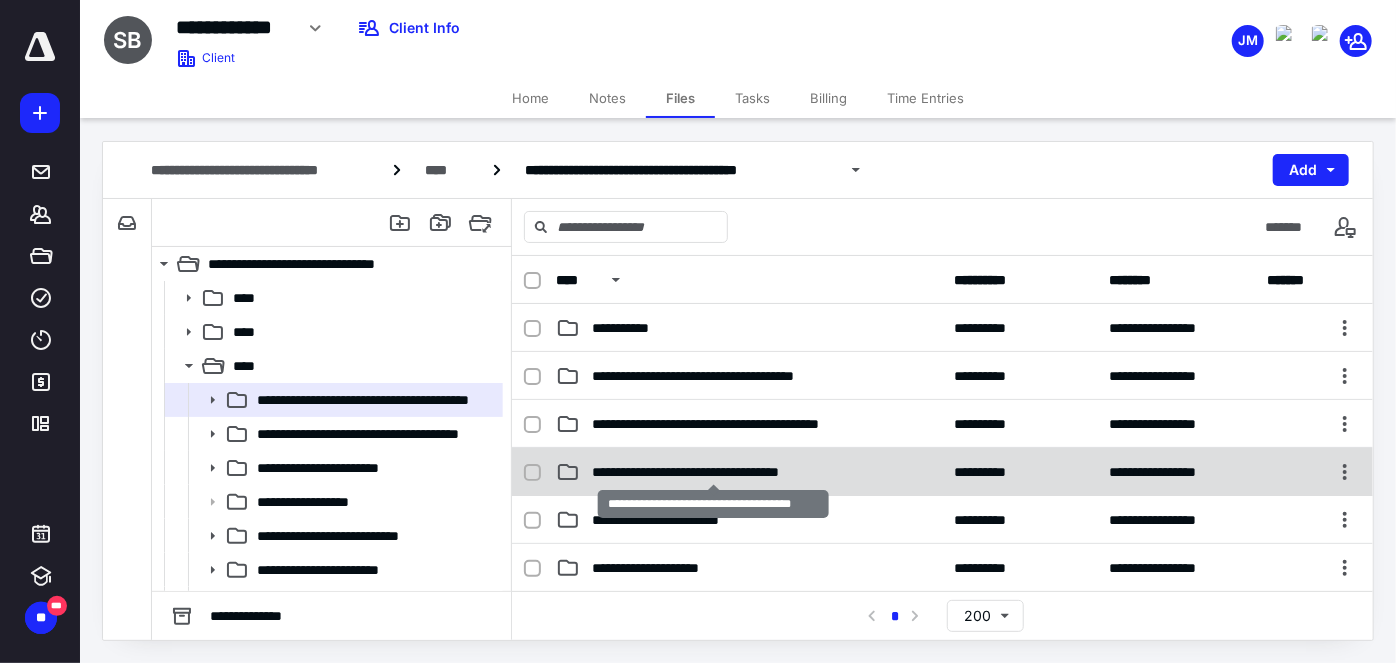 click on "**********" at bounding box center (713, 472) 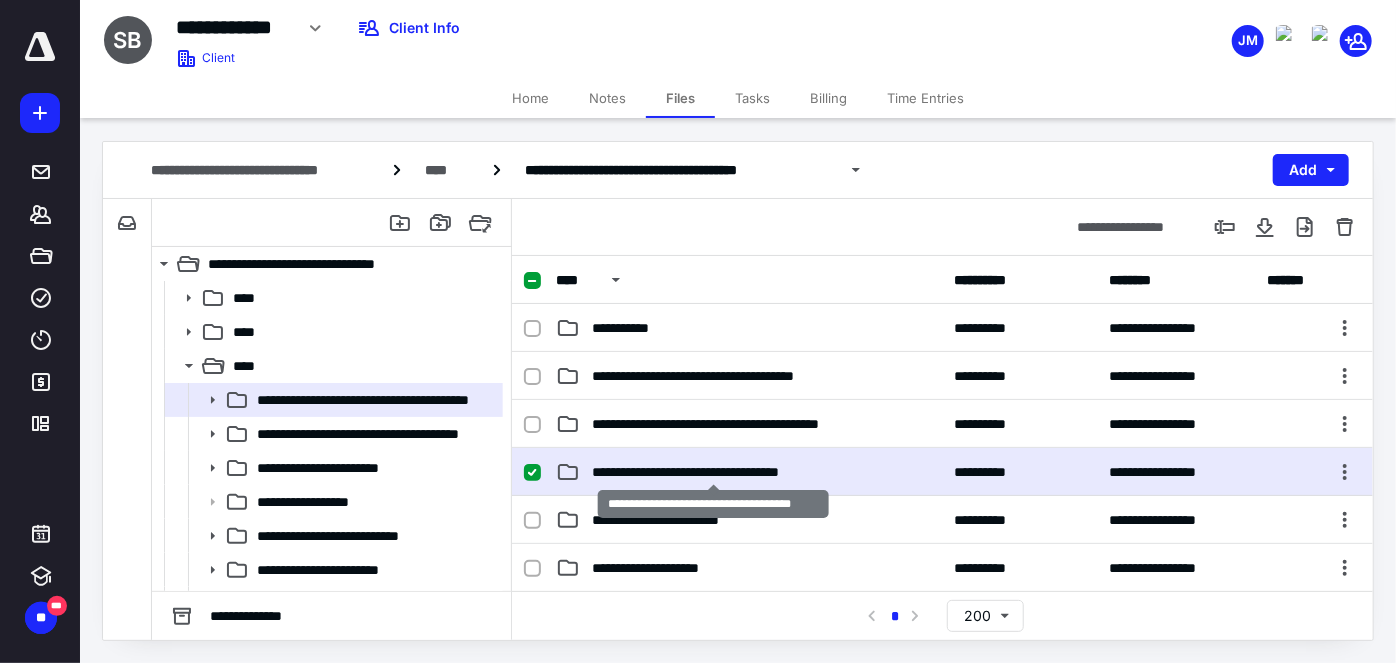 click on "**********" at bounding box center [713, 472] 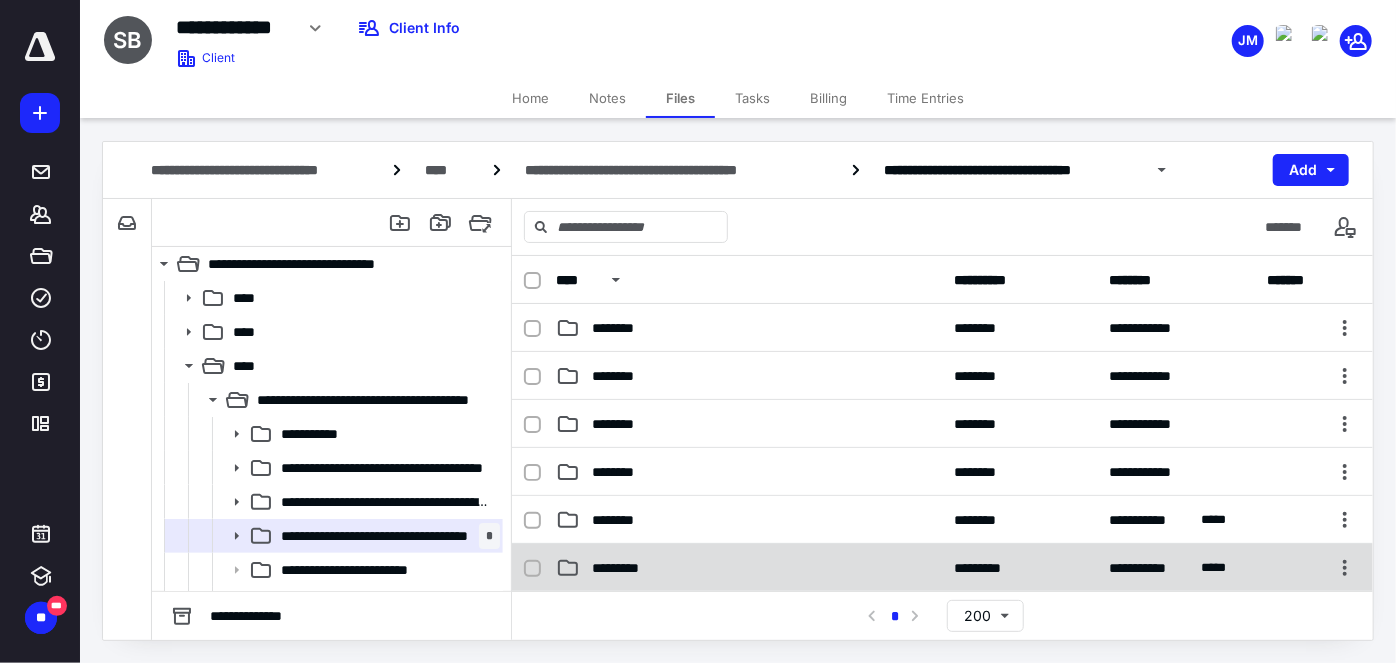 click on "*********" at bounding box center (624, 568) 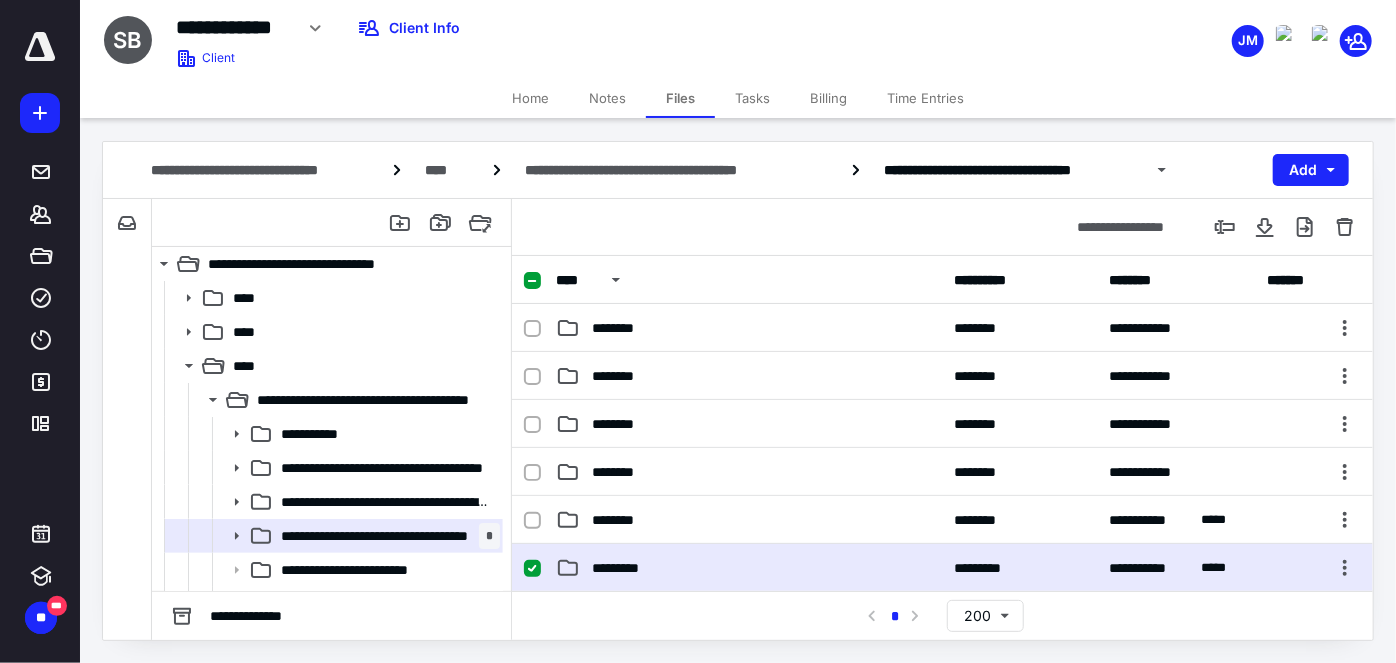 click on "*********" at bounding box center [624, 568] 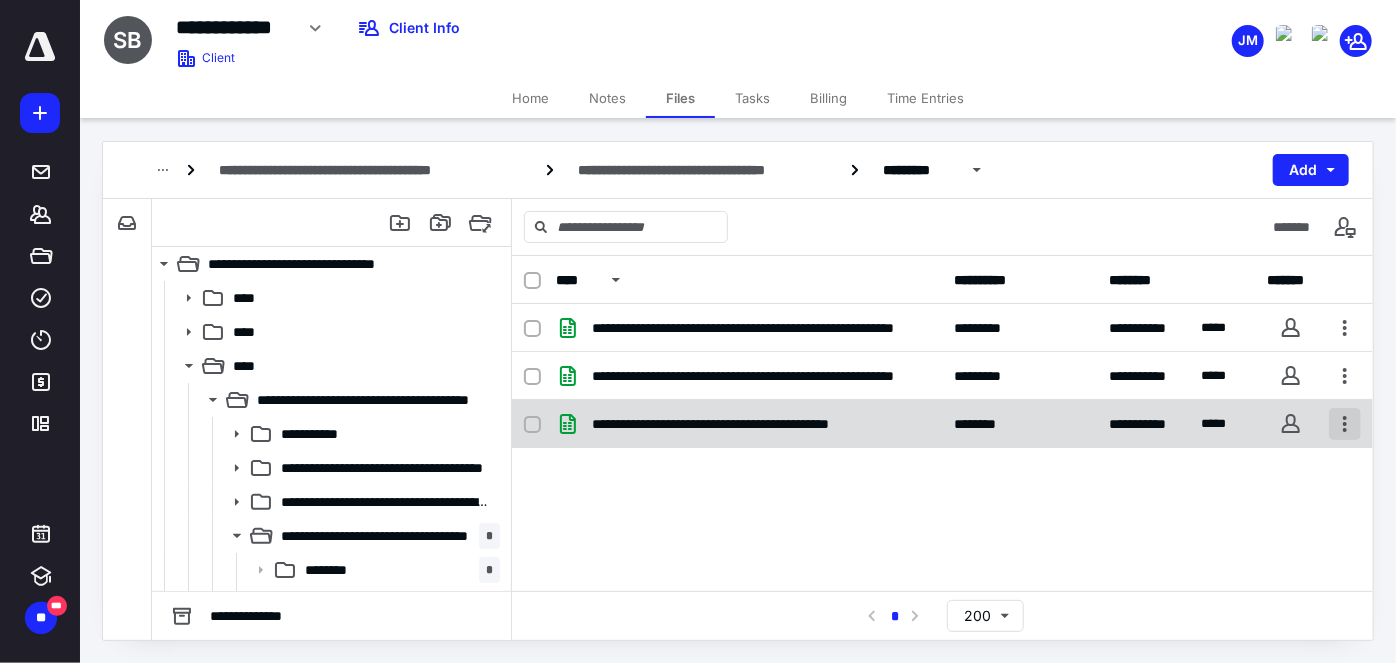 click at bounding box center [1345, 424] 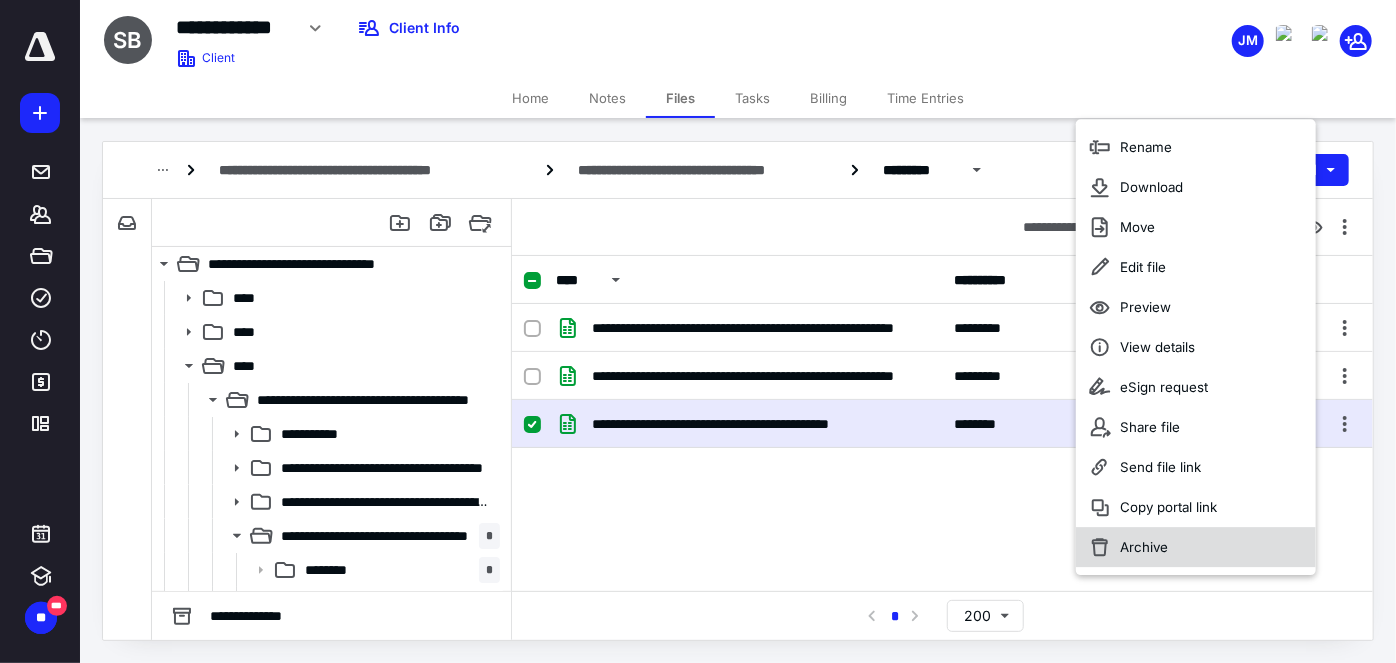 click on "Archive" at bounding box center (1196, 547) 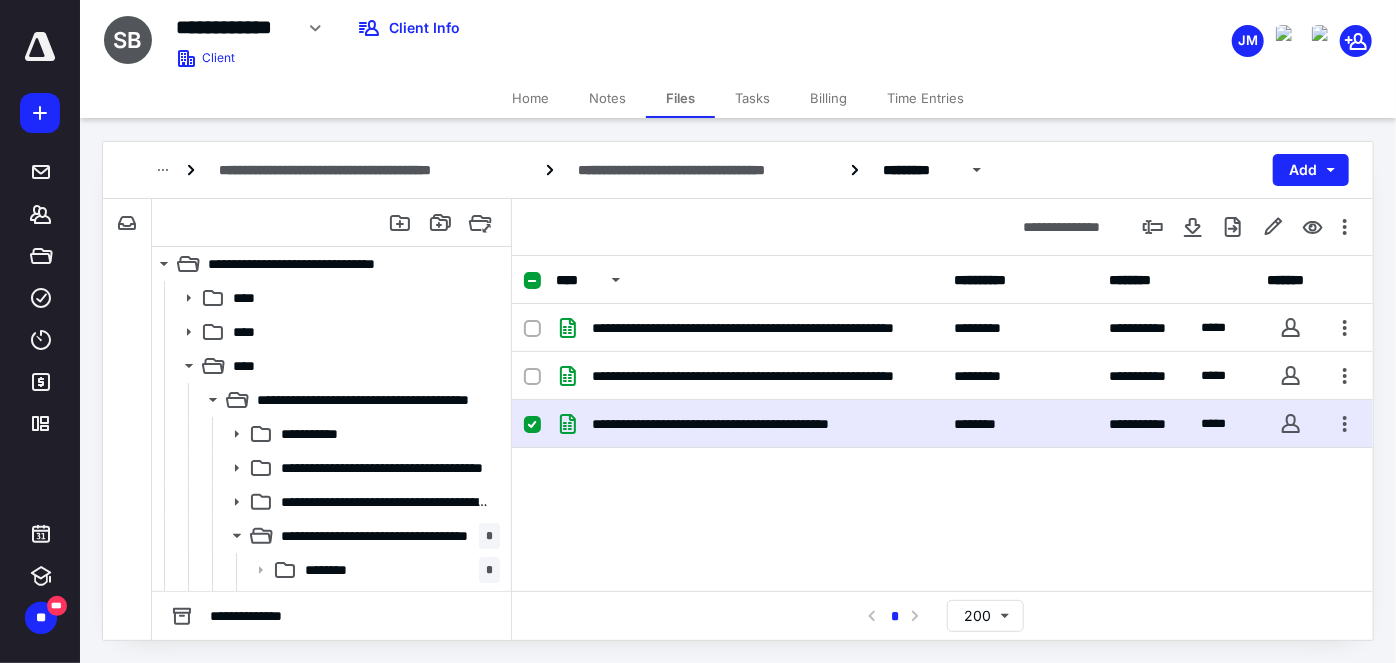 checkbox on "false" 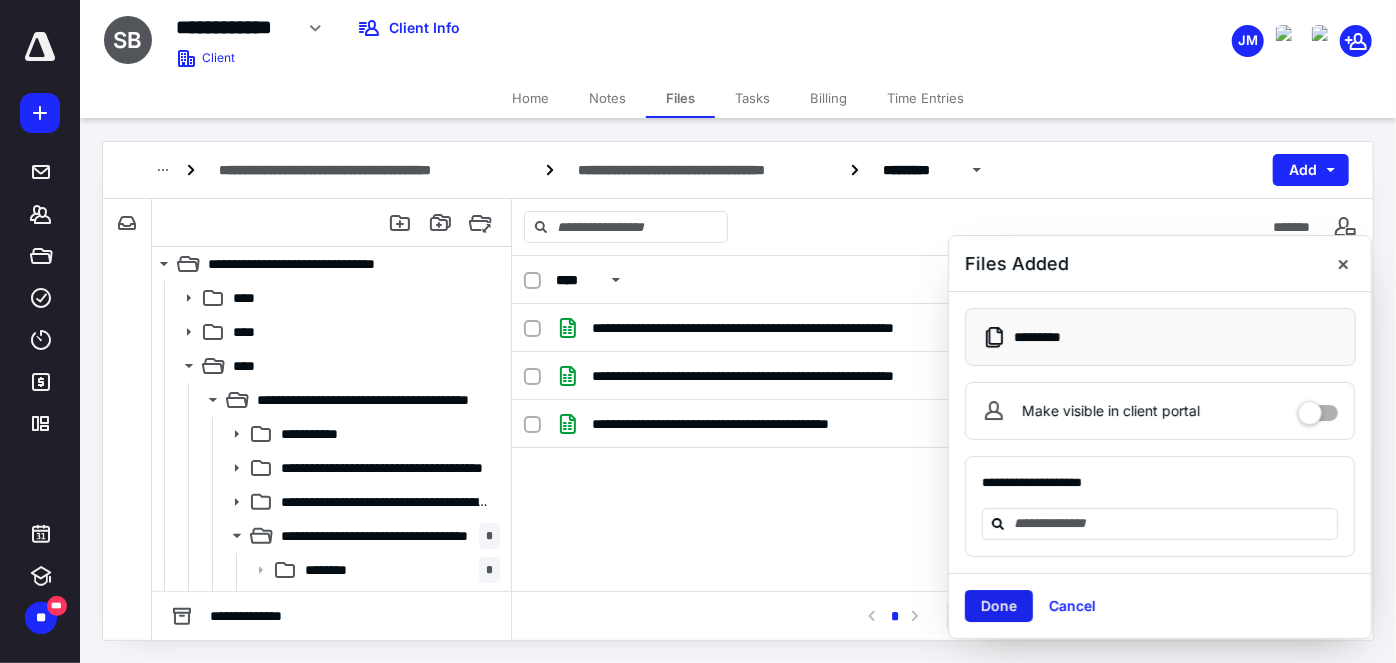 click on "Done" at bounding box center (999, 606) 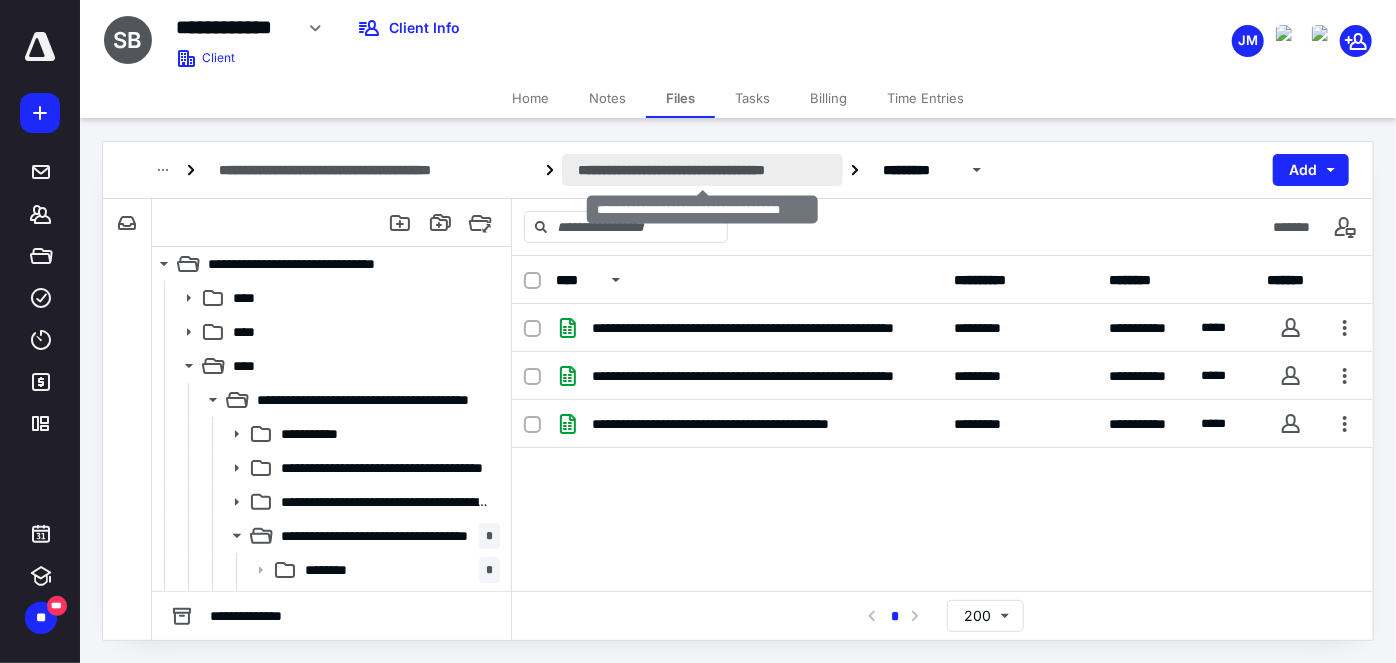 click on "**********" at bounding box center (702, 170) 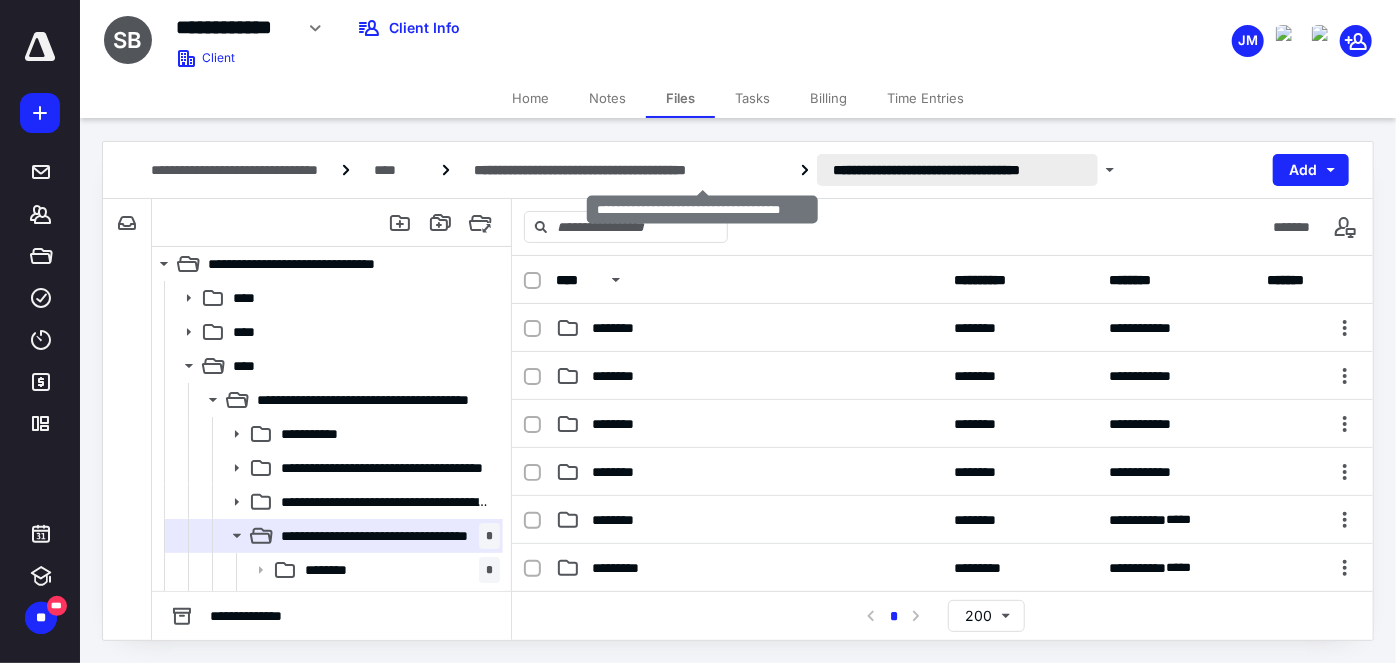 click on "**********" at bounding box center [628, 170] 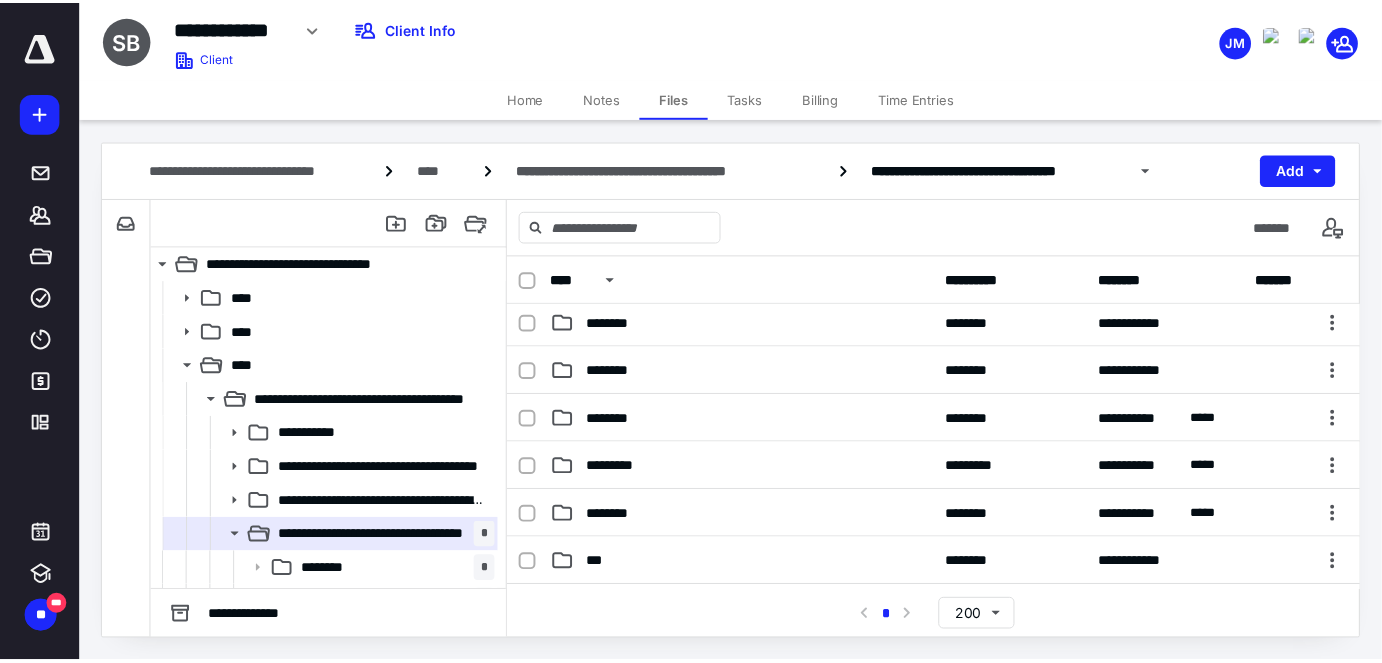 scroll, scrollTop: 272, scrollLeft: 0, axis: vertical 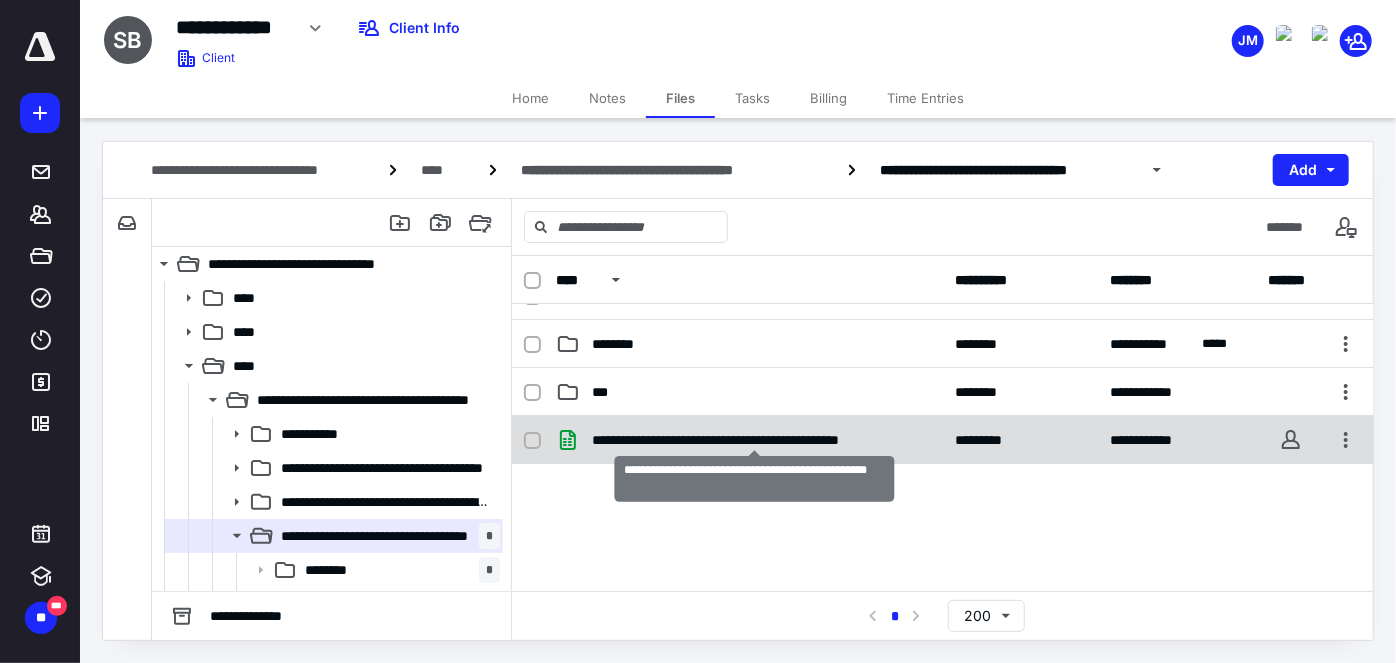 click on "**********" at bounding box center [755, 440] 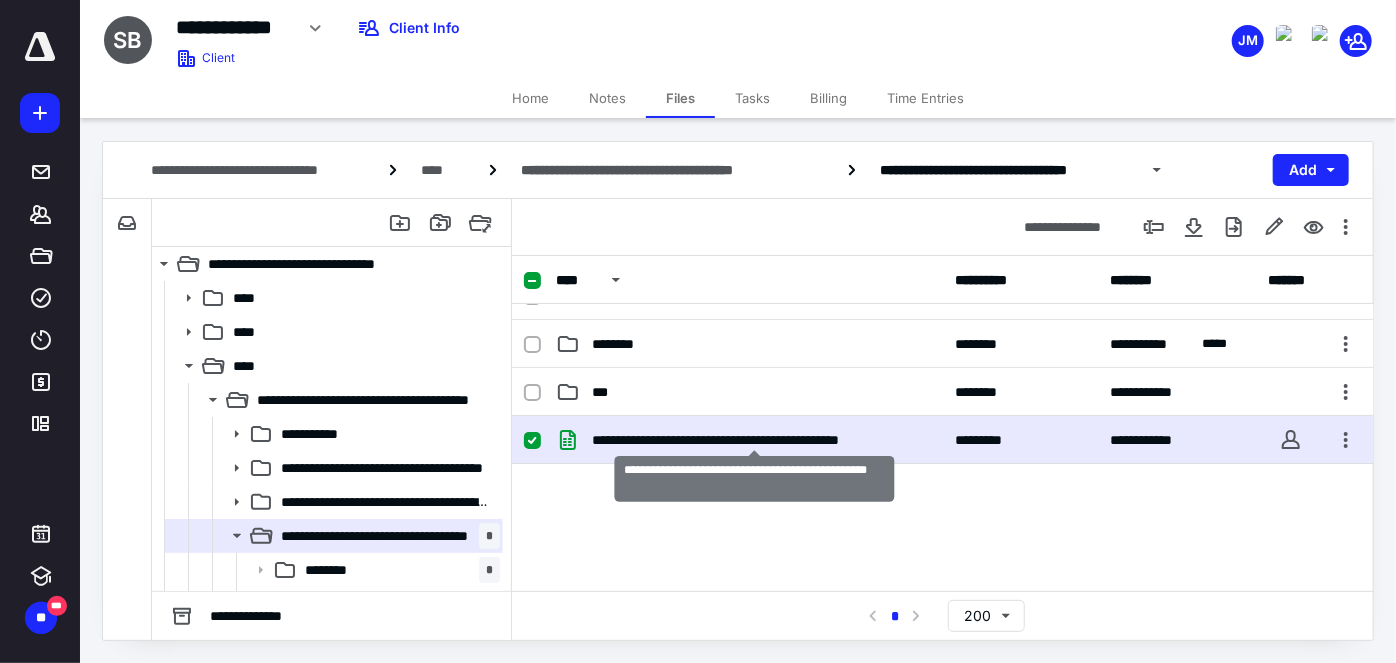 click on "**********" at bounding box center [755, 440] 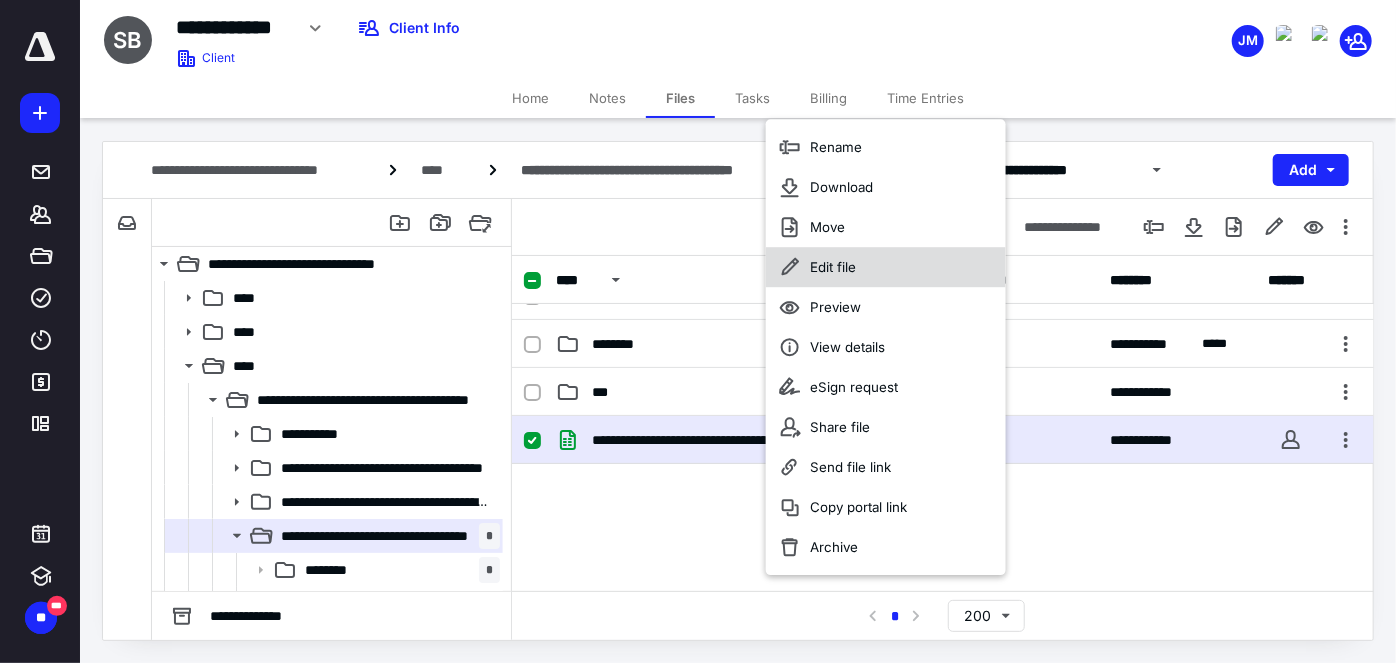 click on "Edit file" at bounding box center (886, 267) 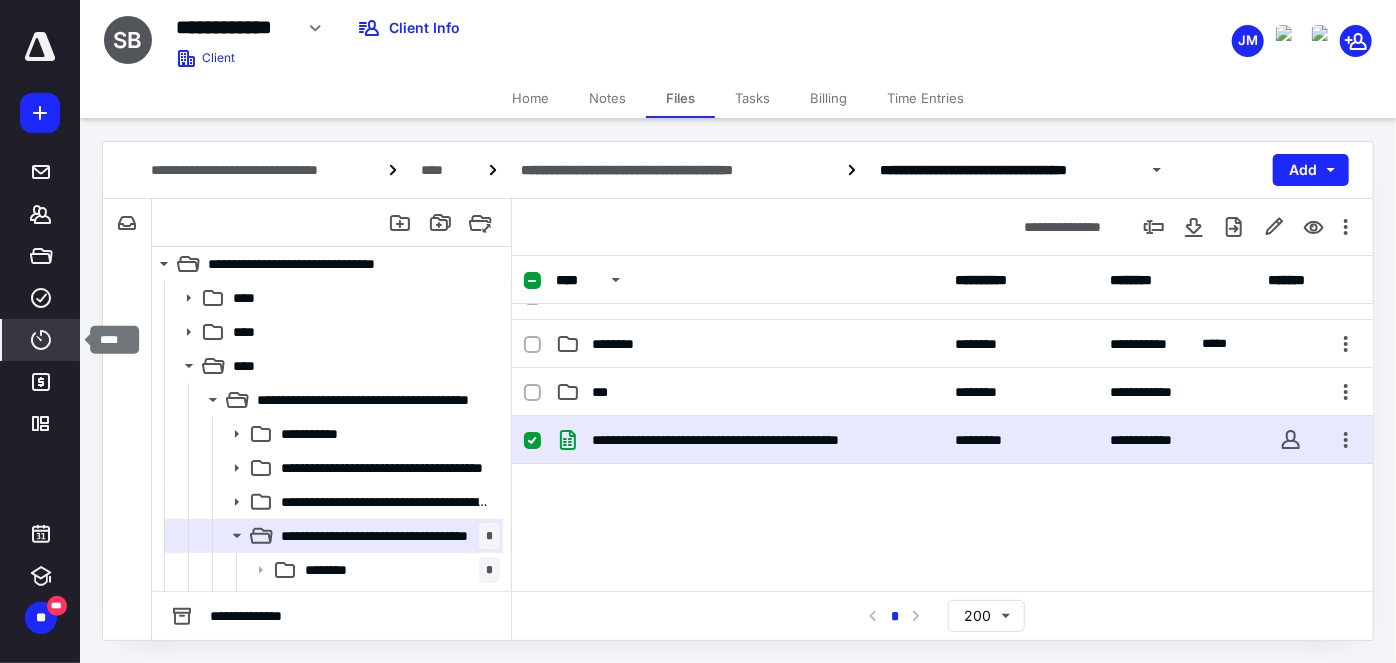 click 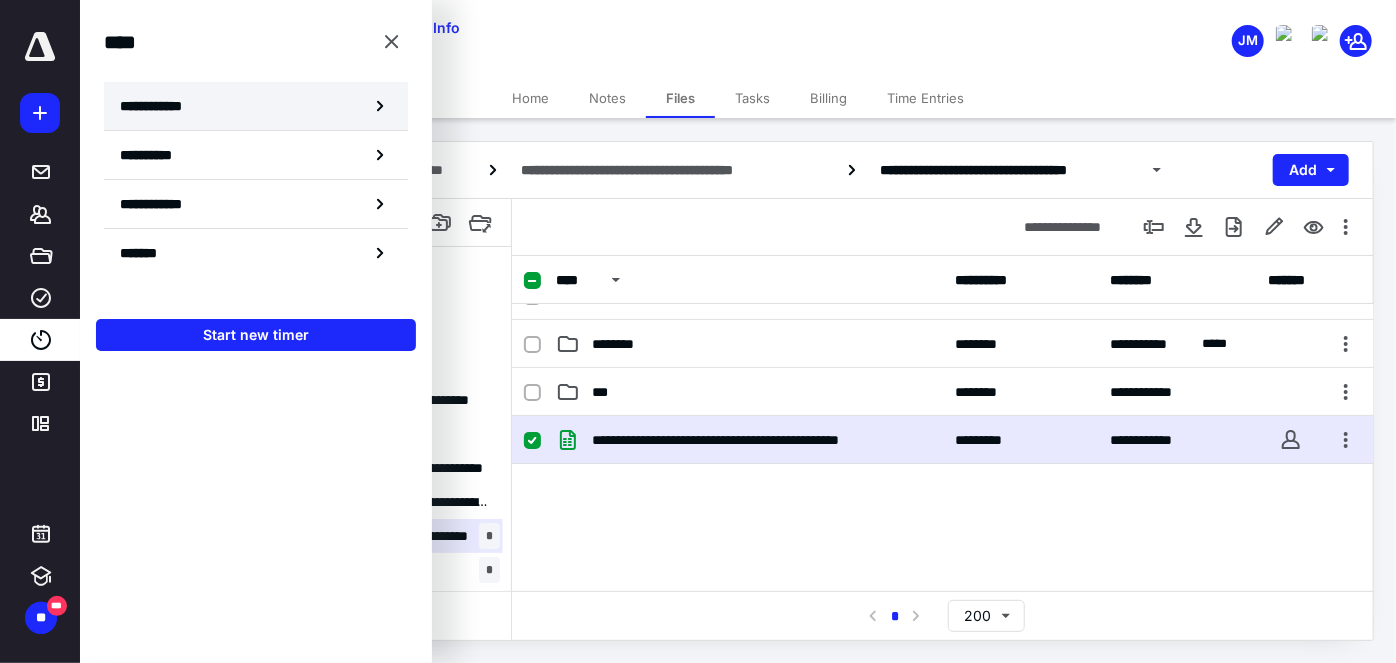 click on "**********" at bounding box center [162, 106] 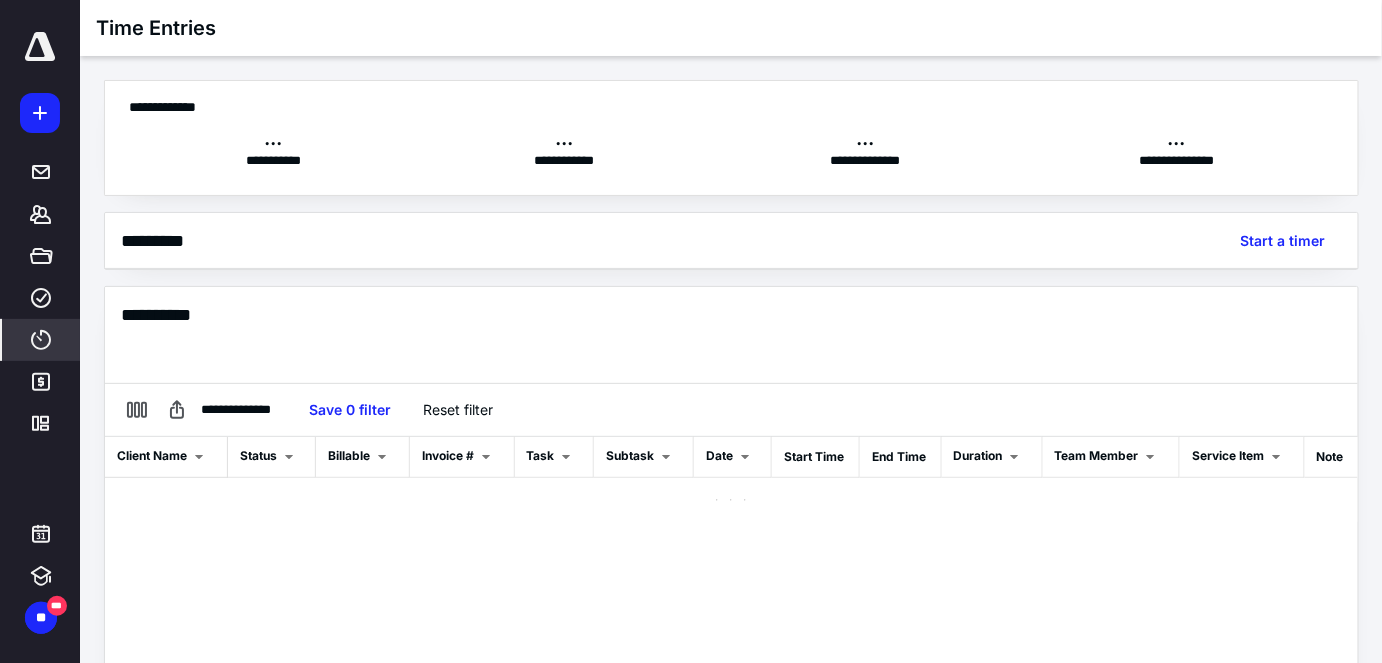 scroll, scrollTop: 0, scrollLeft: 0, axis: both 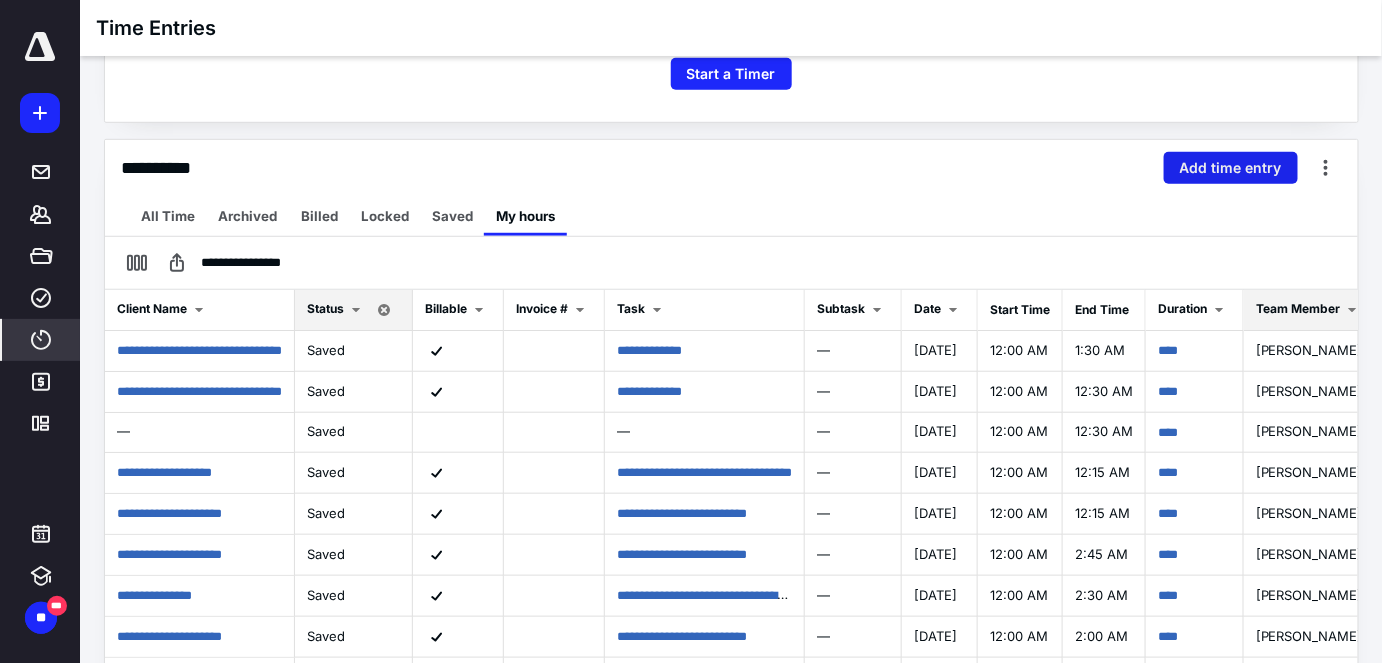 click on "Add time entry" at bounding box center (1231, 168) 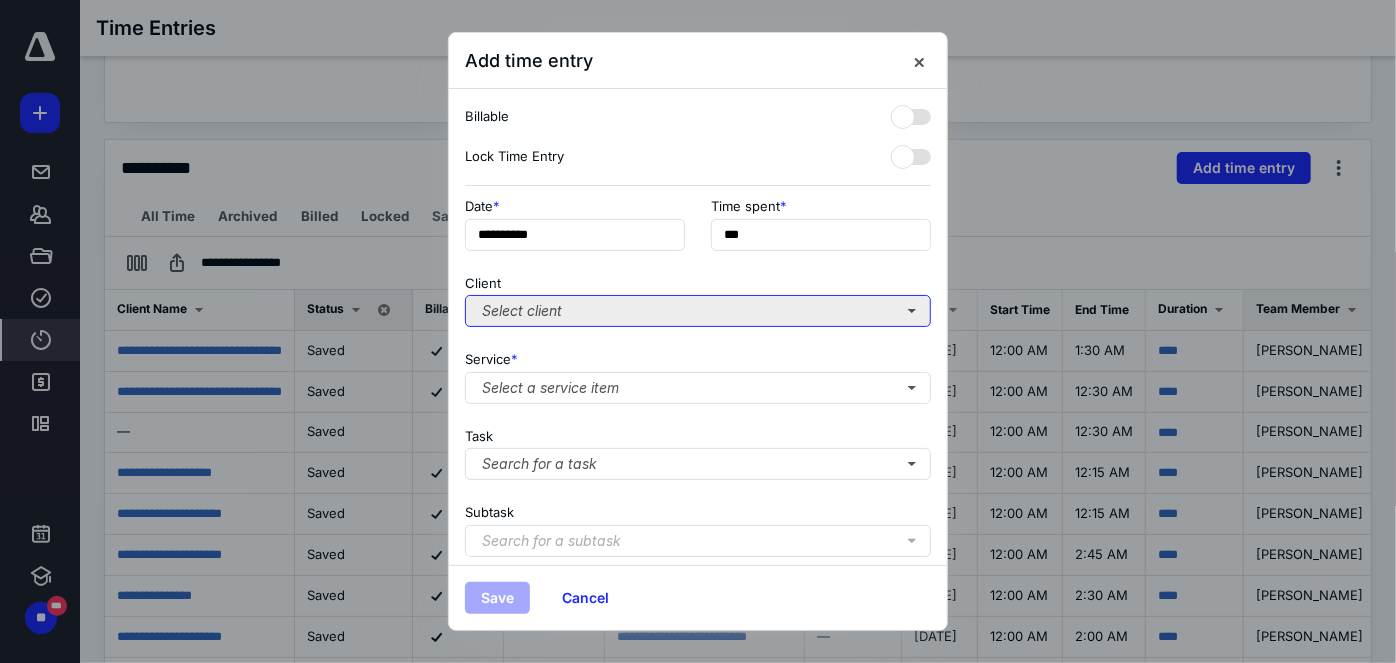 click on "Select client" at bounding box center (698, 311) 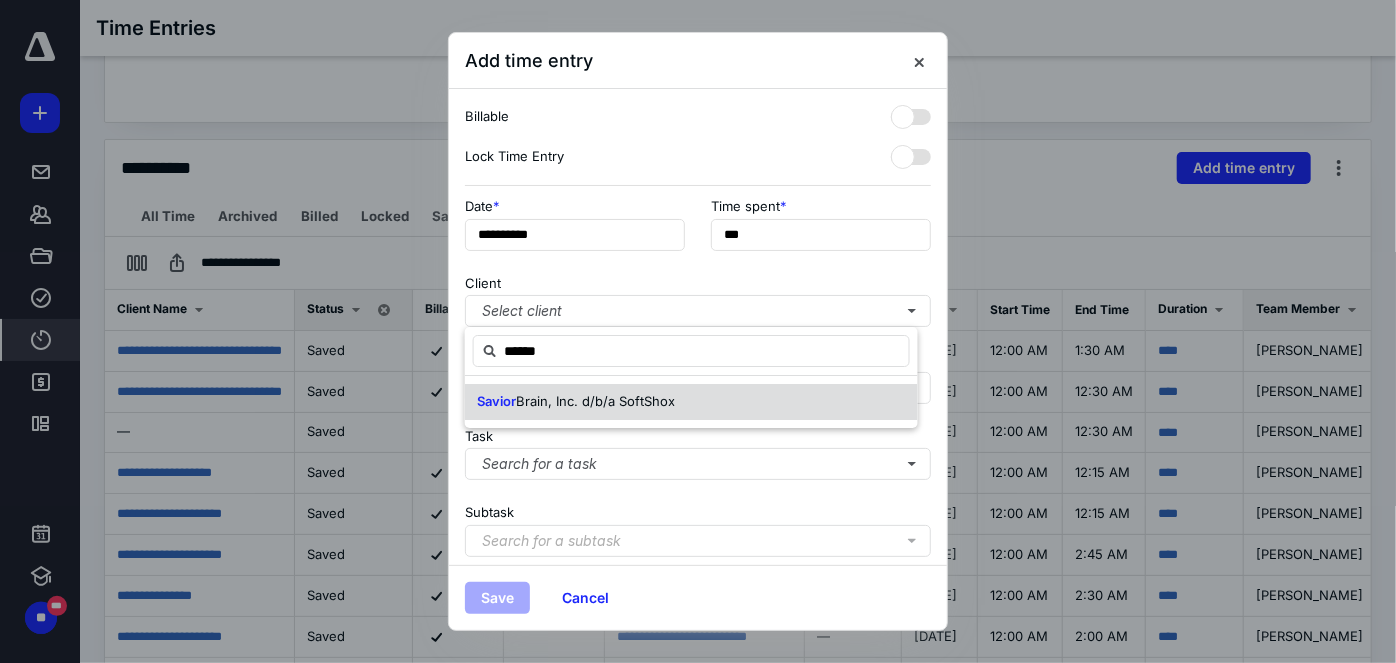click on "Brain, Inc. d/b/a SoftShox" at bounding box center (595, 401) 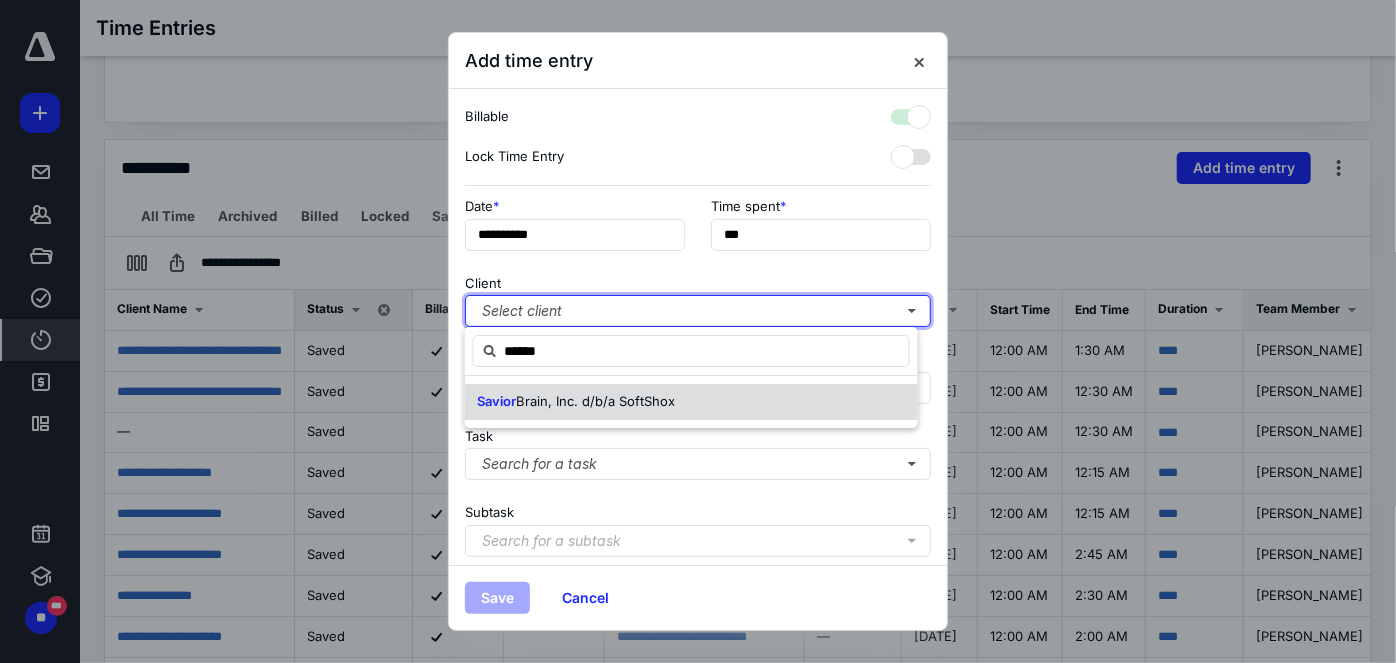 checkbox on "true" 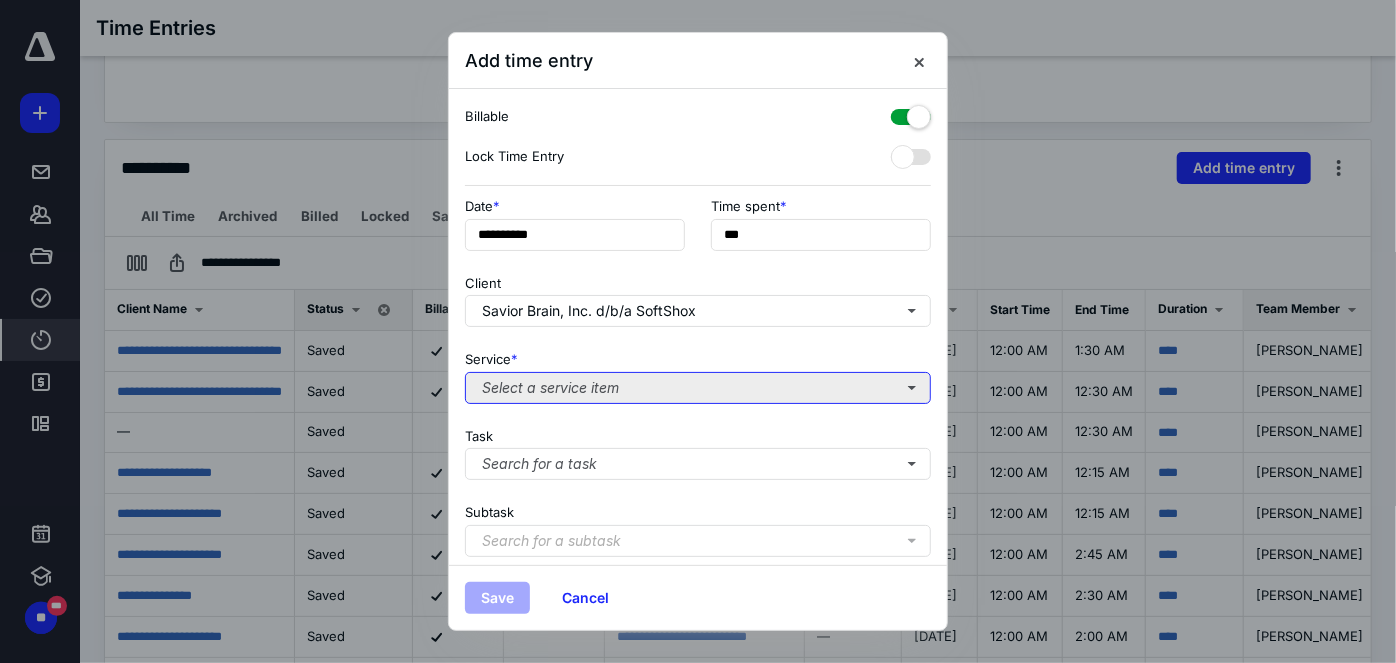 click on "Select a service item" at bounding box center [698, 388] 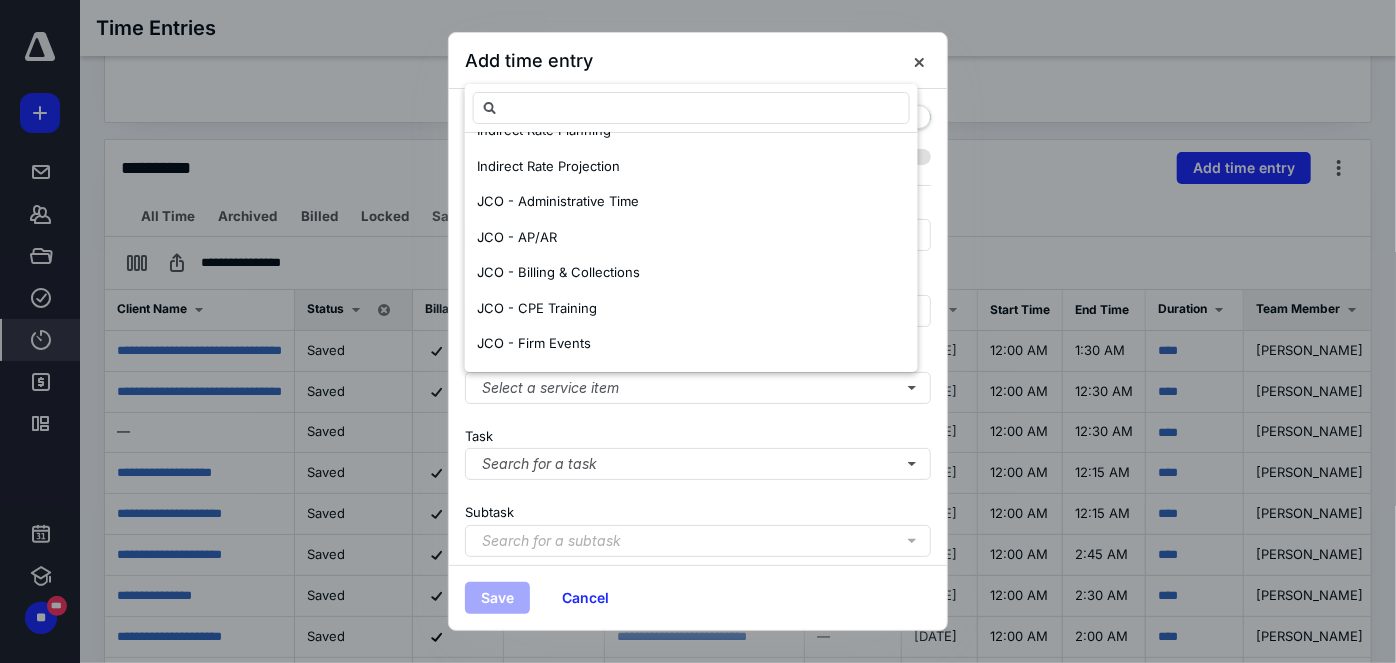 scroll, scrollTop: 1090, scrollLeft: 0, axis: vertical 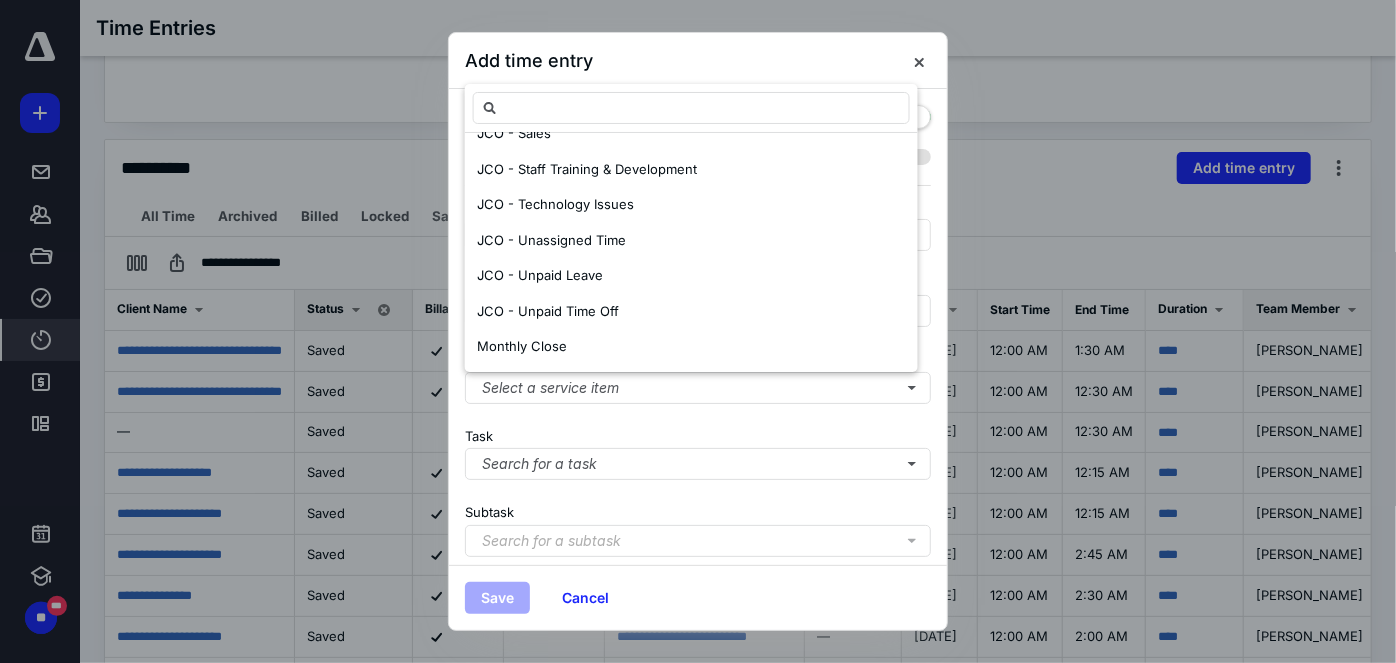click on "Monthly Close" at bounding box center [522, 347] 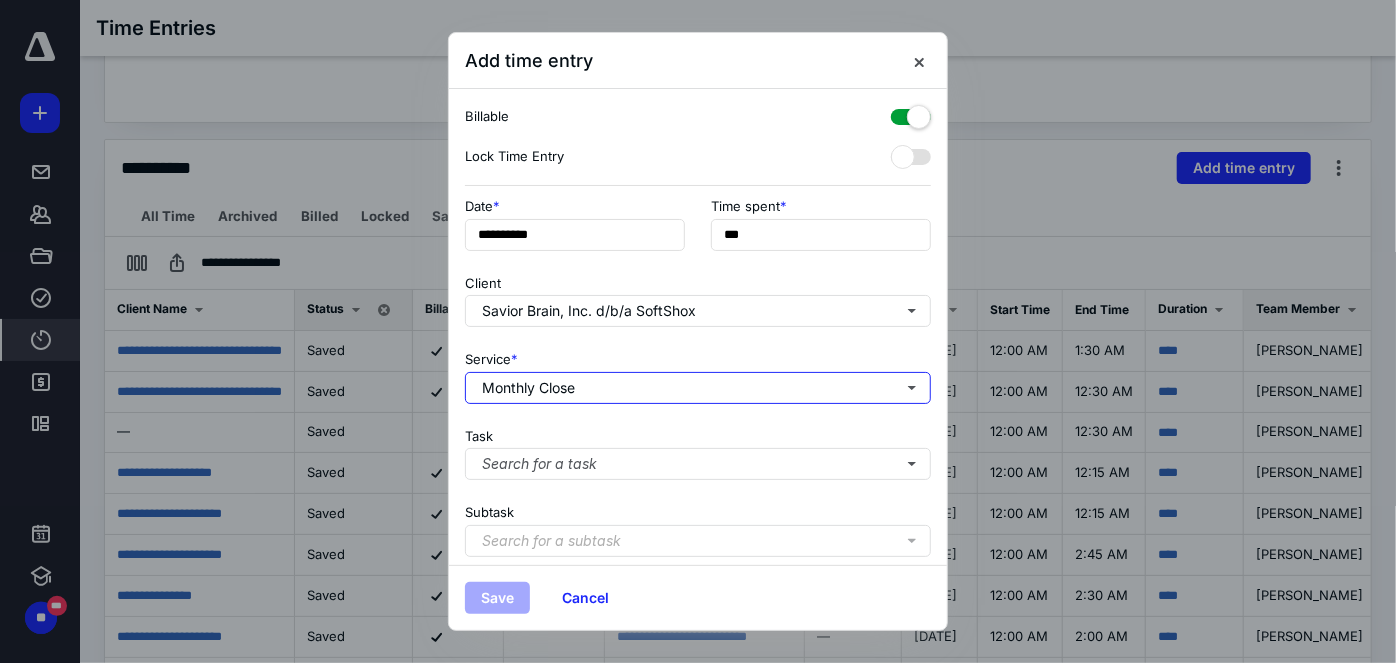 scroll, scrollTop: 0, scrollLeft: 0, axis: both 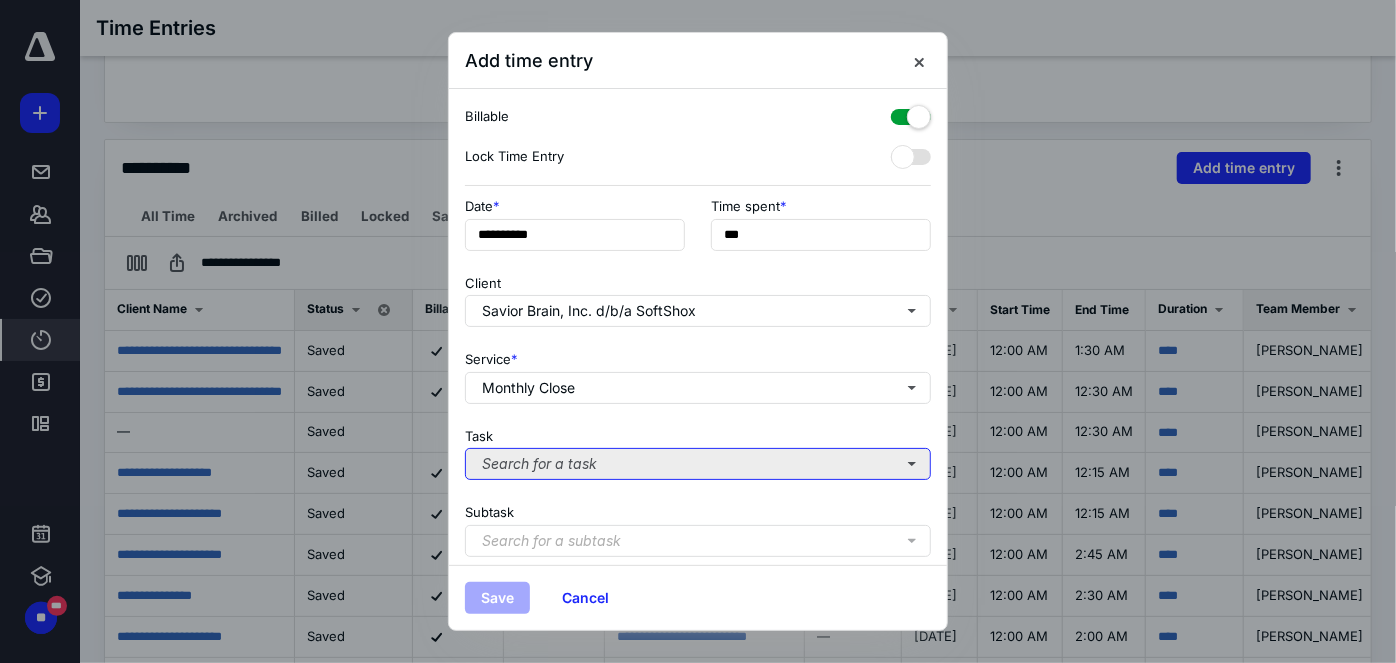 click on "Search for a task" at bounding box center (698, 464) 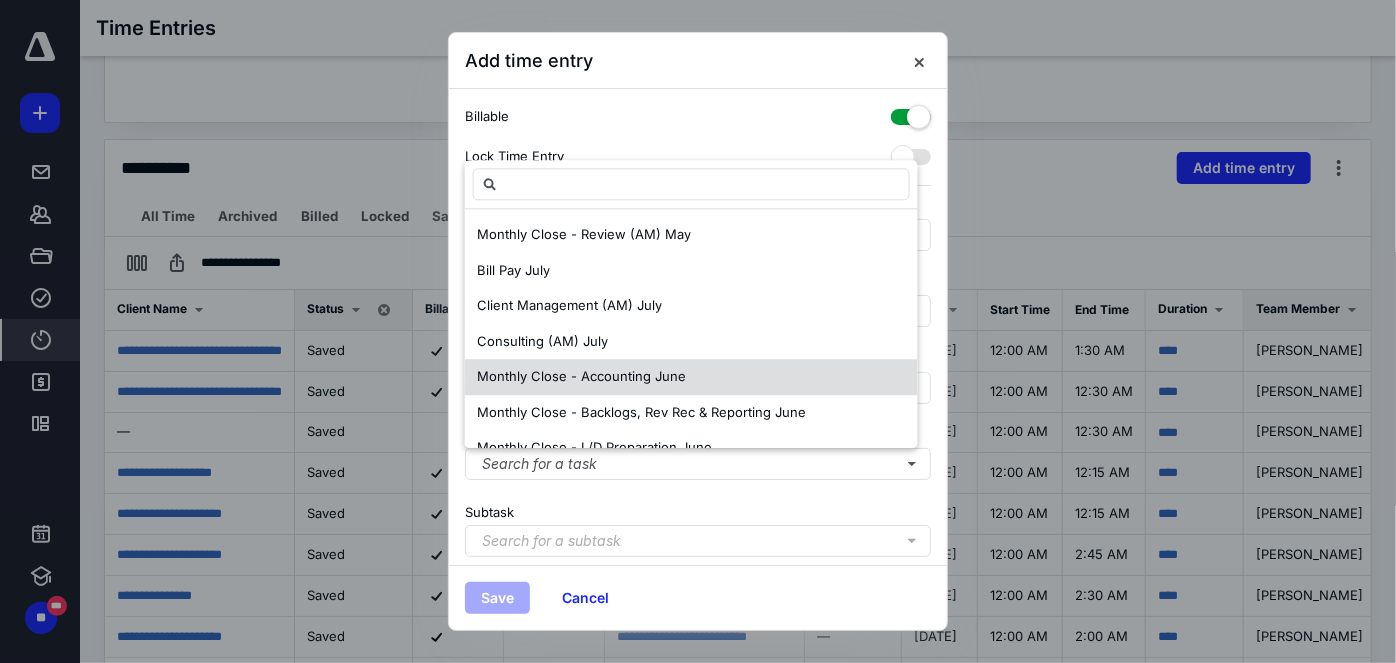 click on "Monthly Close - Accounting June" at bounding box center [581, 376] 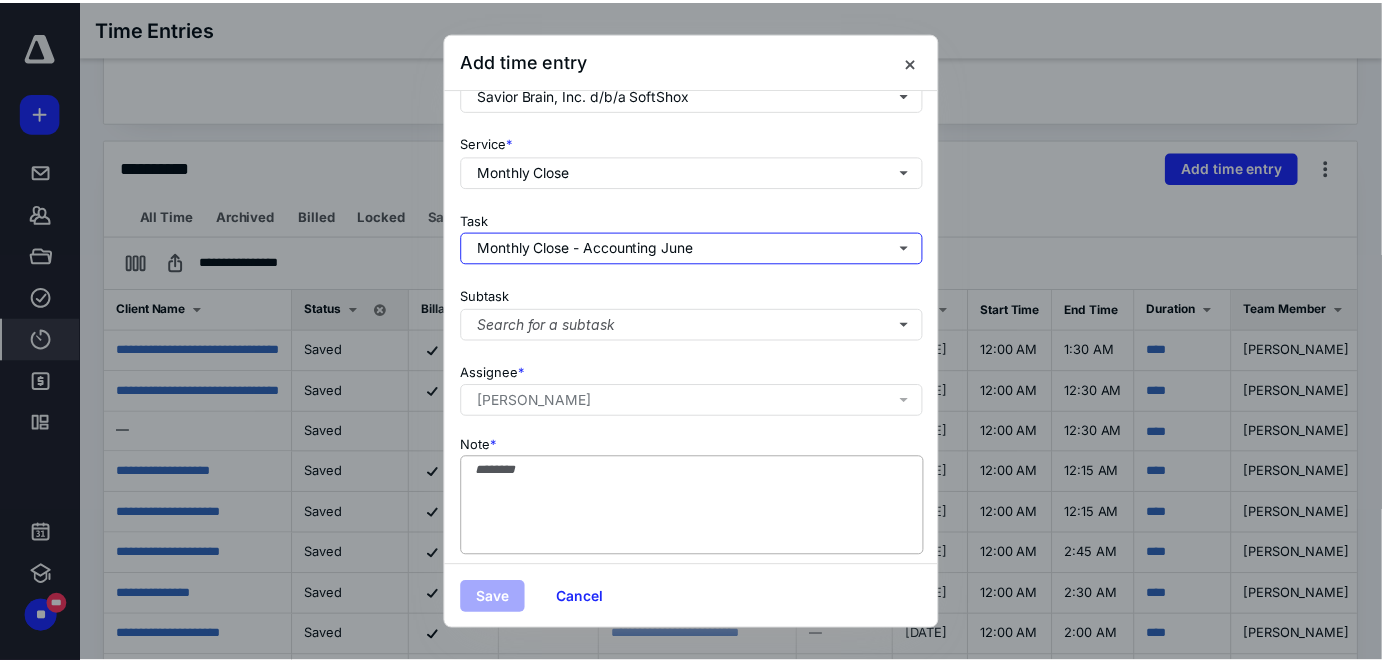scroll, scrollTop: 222, scrollLeft: 0, axis: vertical 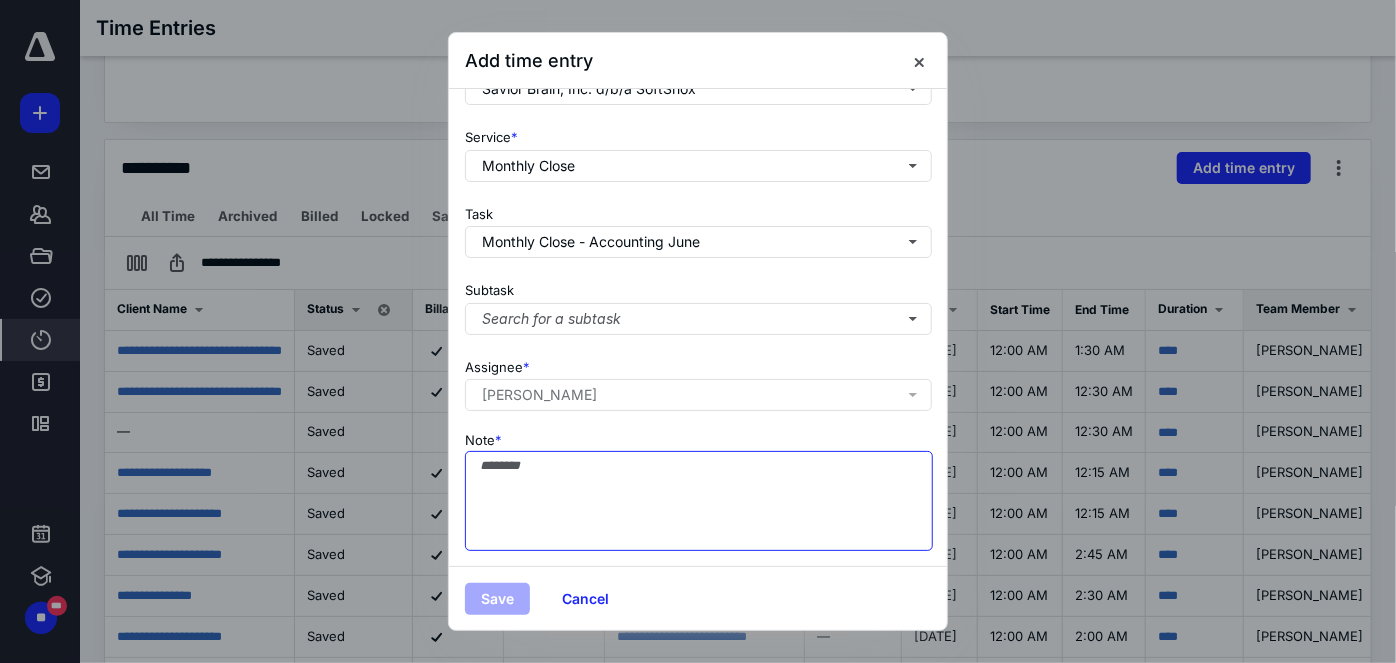 click on "Note *" at bounding box center (699, 501) 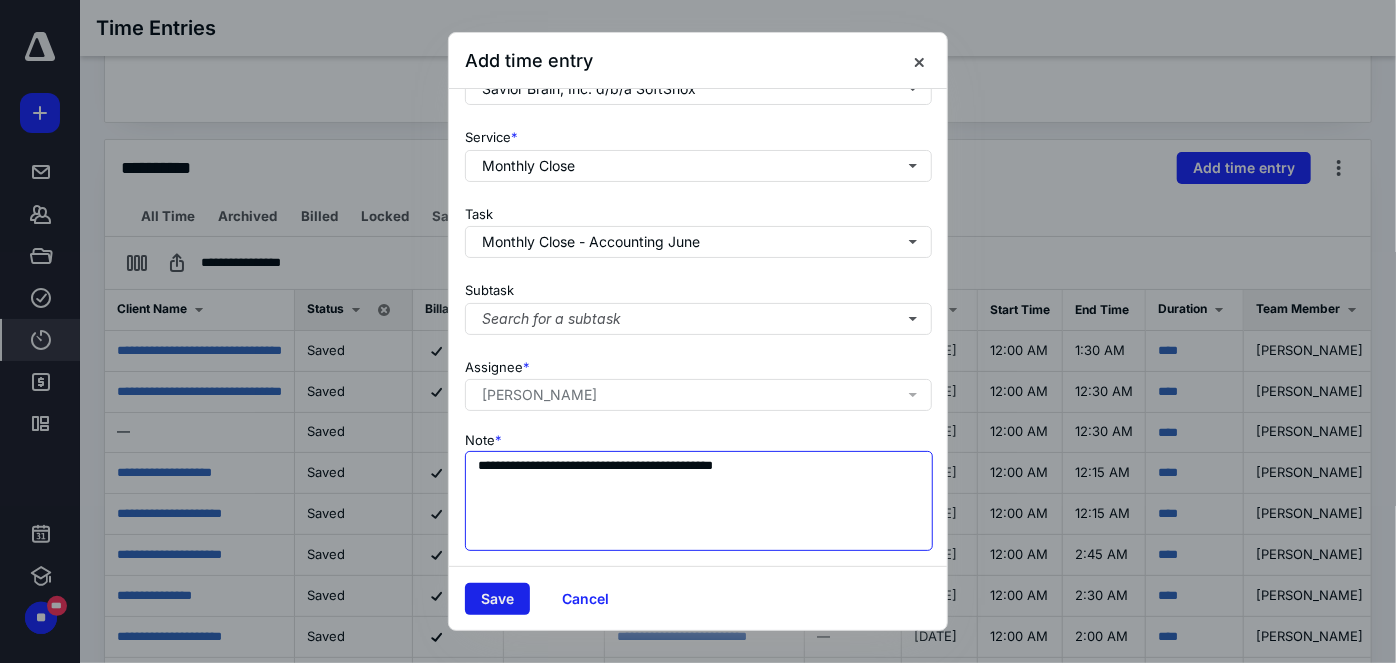 type on "**********" 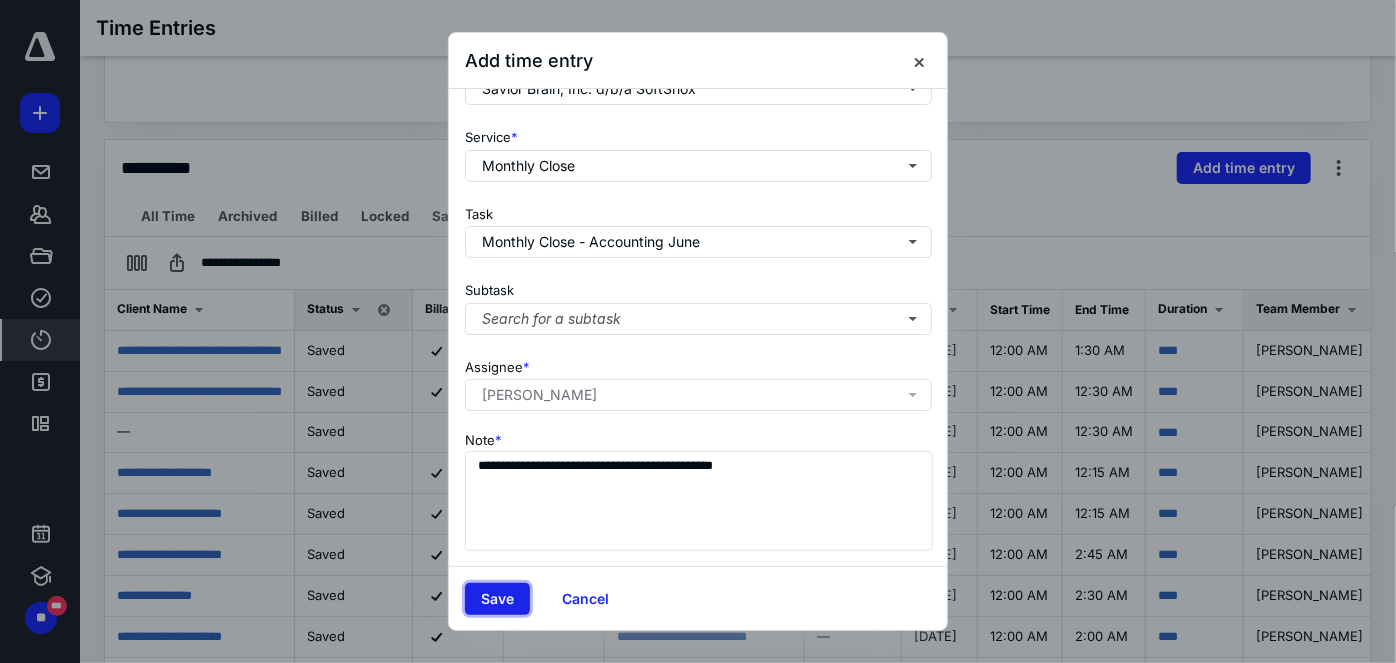 click on "Save" at bounding box center [497, 599] 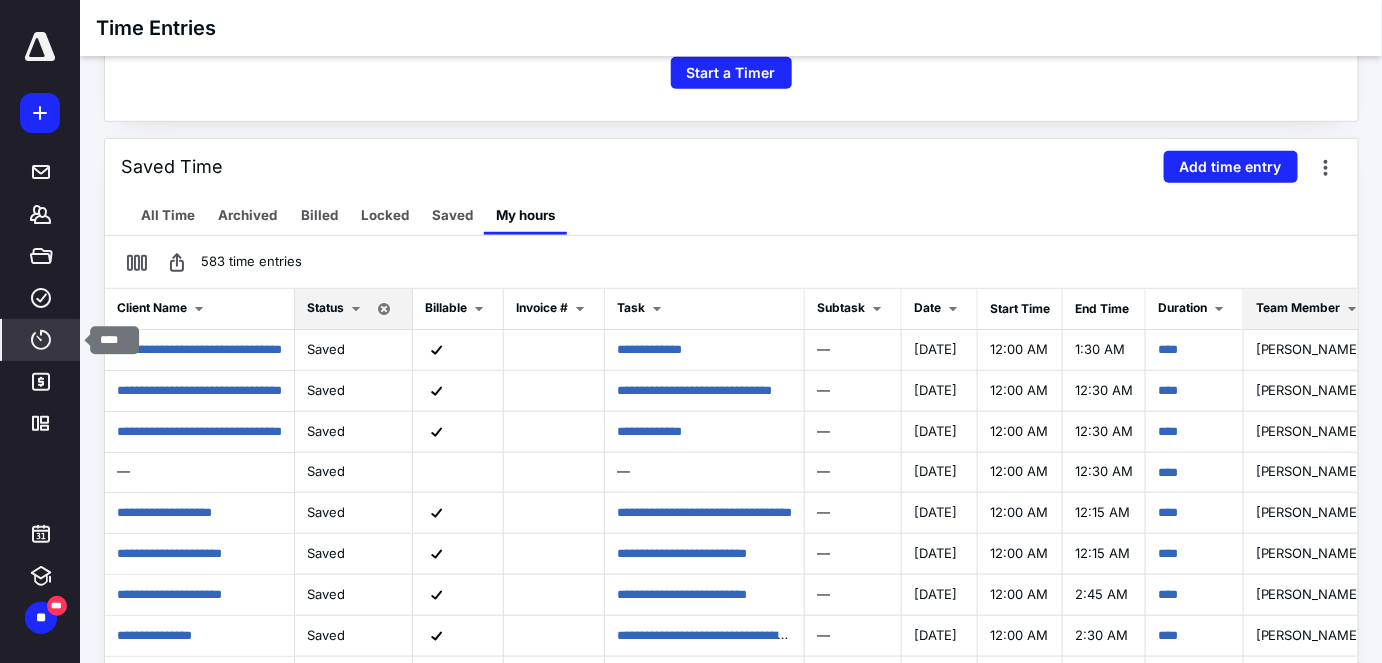 drag, startPoint x: 36, startPoint y: 337, endPoint x: 45, endPoint y: 332, distance: 10.29563 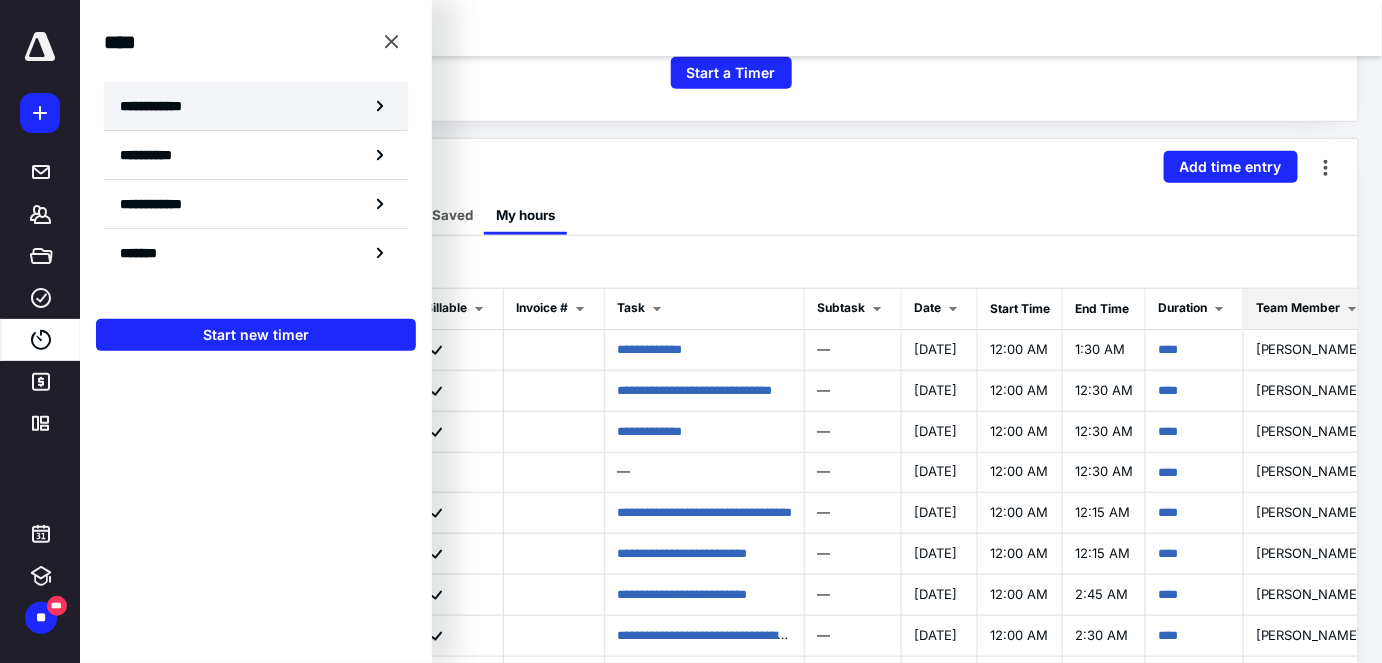 click on "**********" at bounding box center [256, 106] 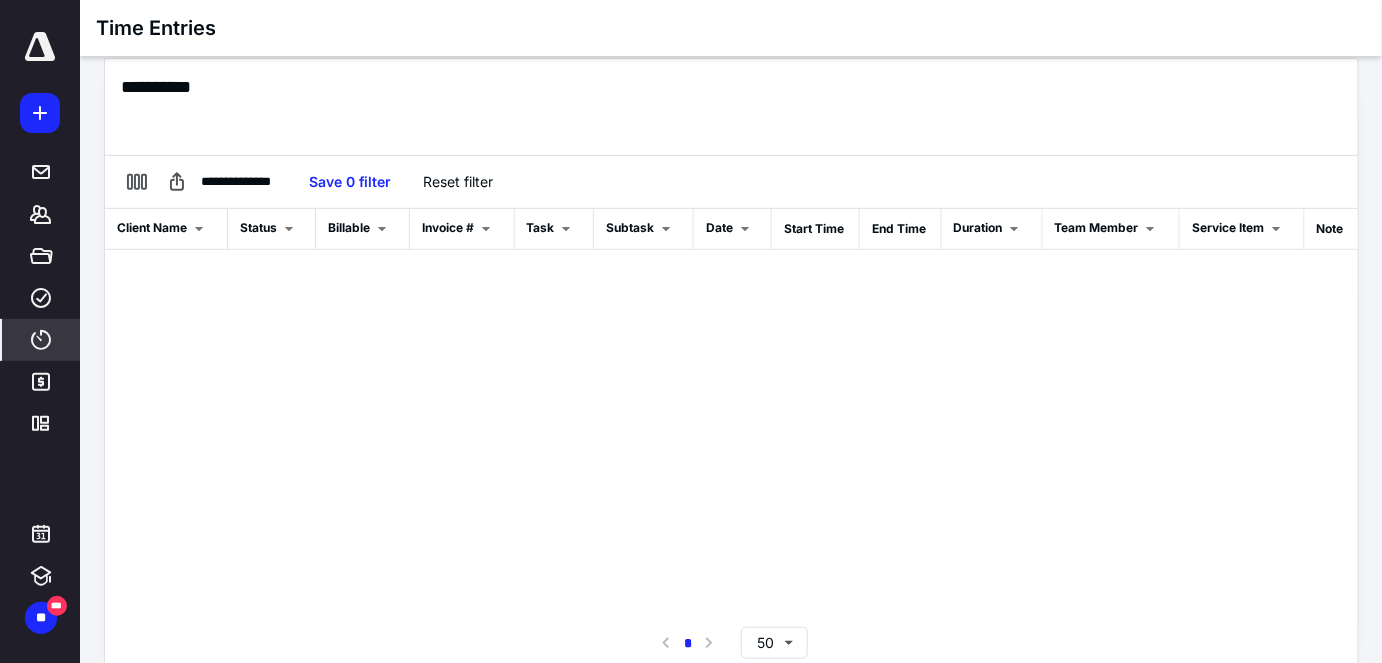 scroll, scrollTop: 363, scrollLeft: 0, axis: vertical 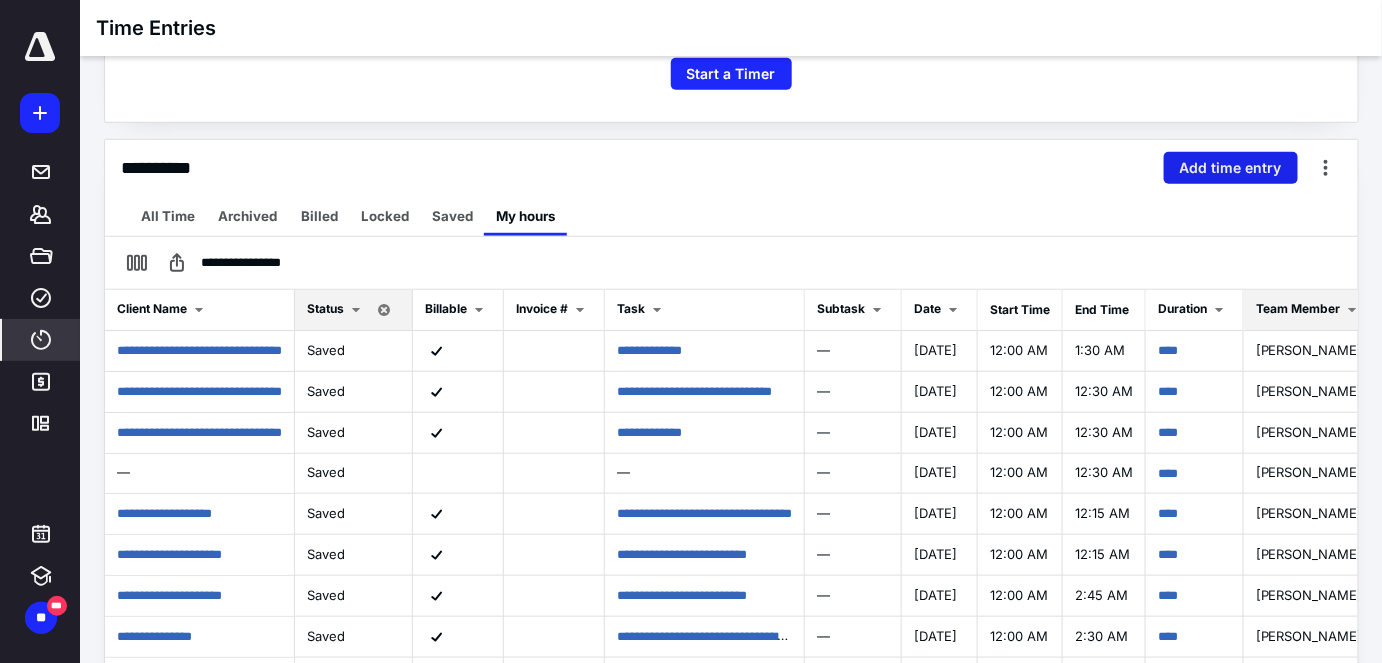 click on "Add time entry" at bounding box center (1231, 168) 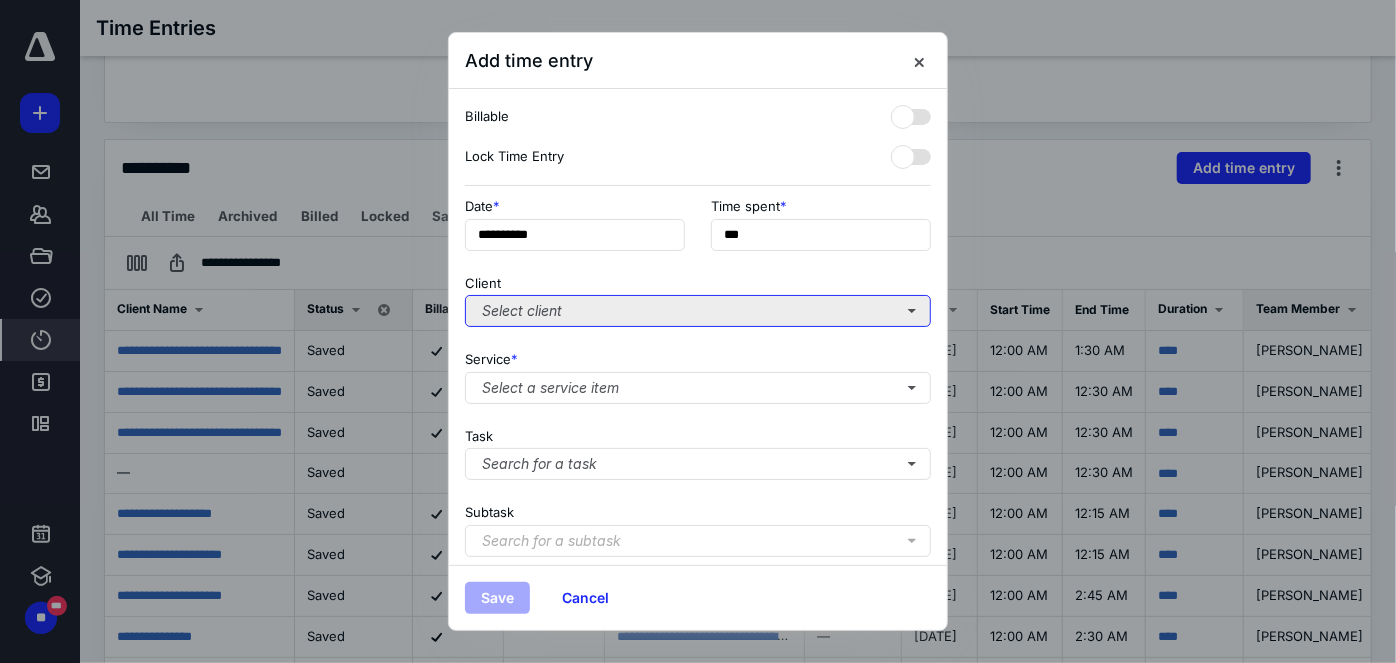 click on "Select client" at bounding box center [698, 311] 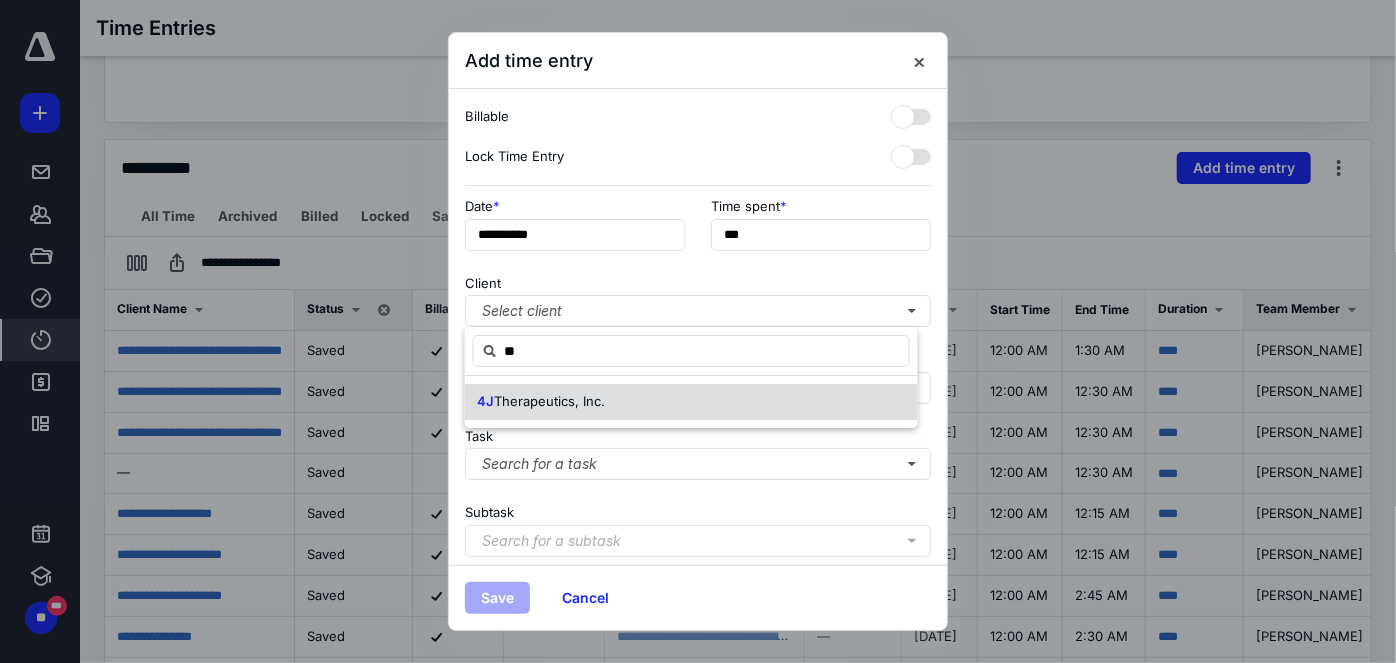 click on "Therapeutics, Inc." at bounding box center [549, 401] 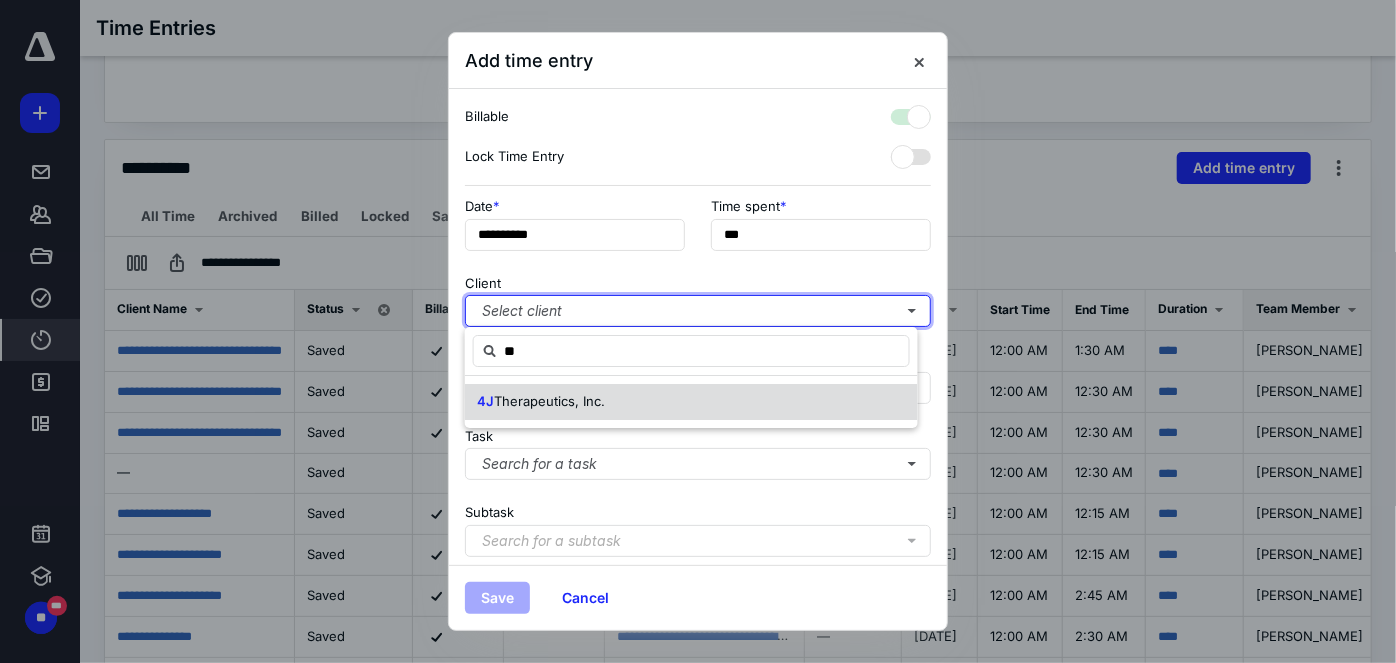 checkbox on "true" 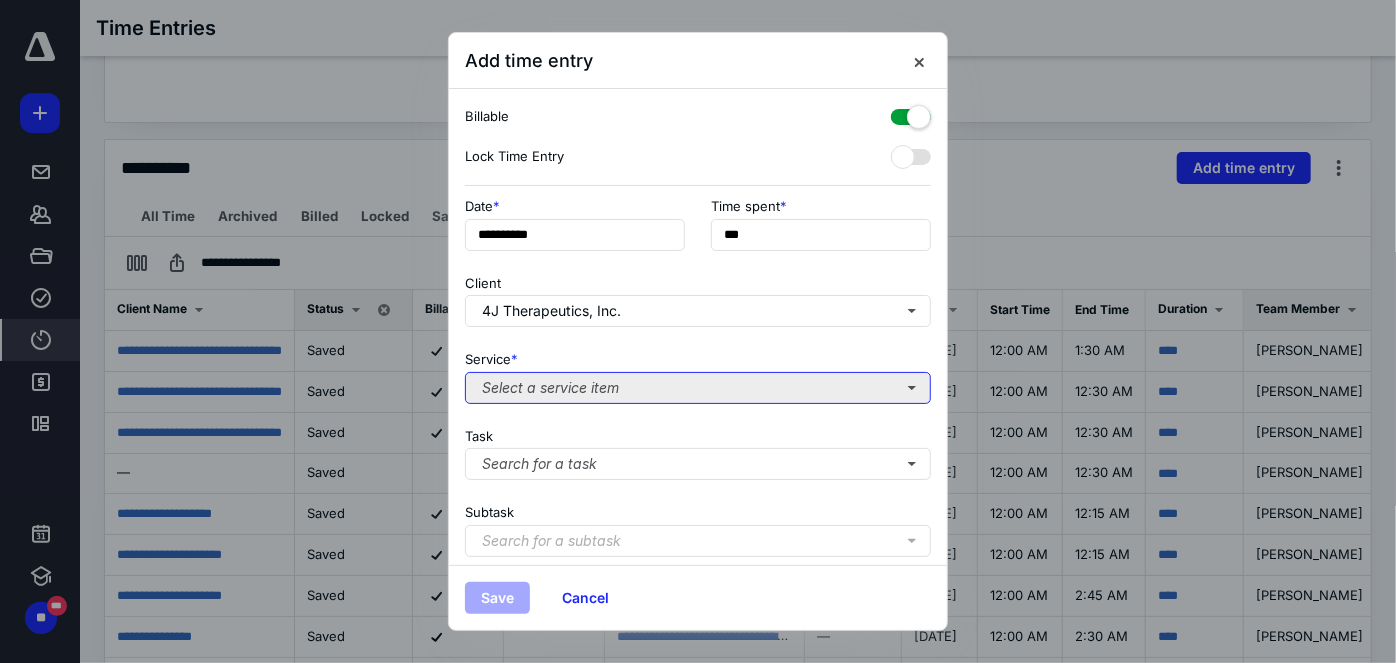 click on "Select a service item" at bounding box center [698, 388] 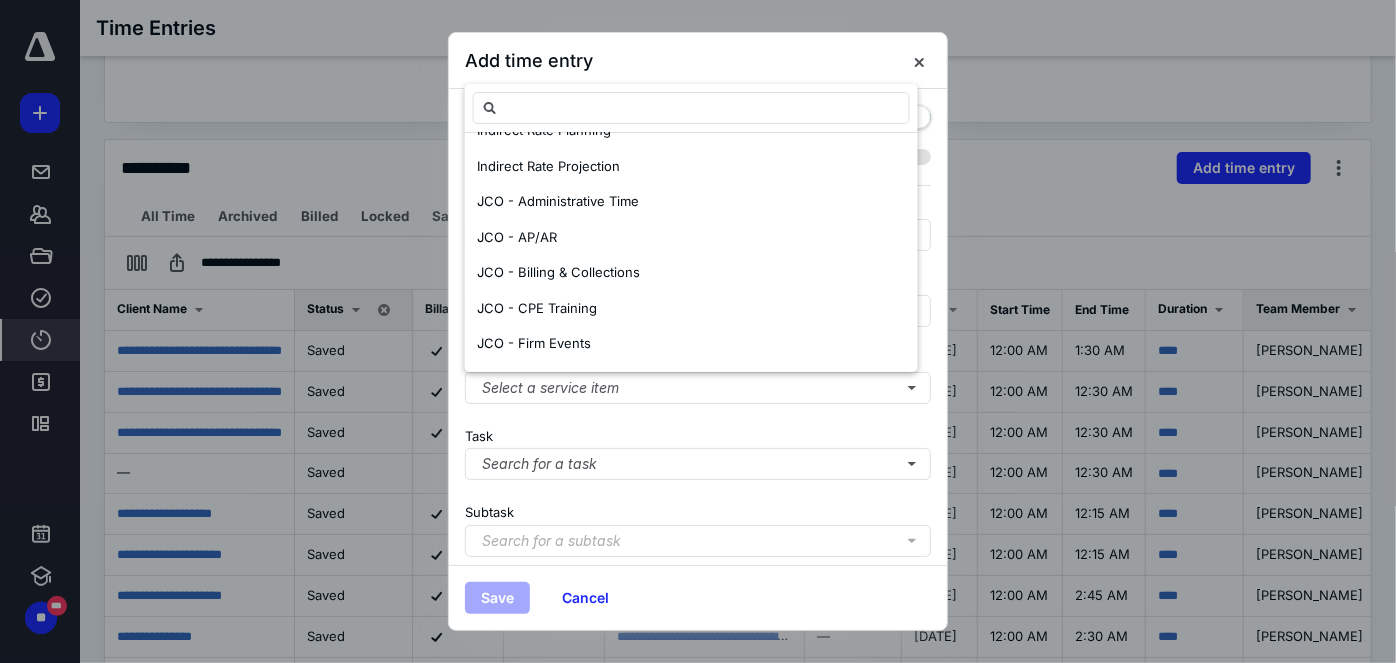 scroll, scrollTop: 272, scrollLeft: 0, axis: vertical 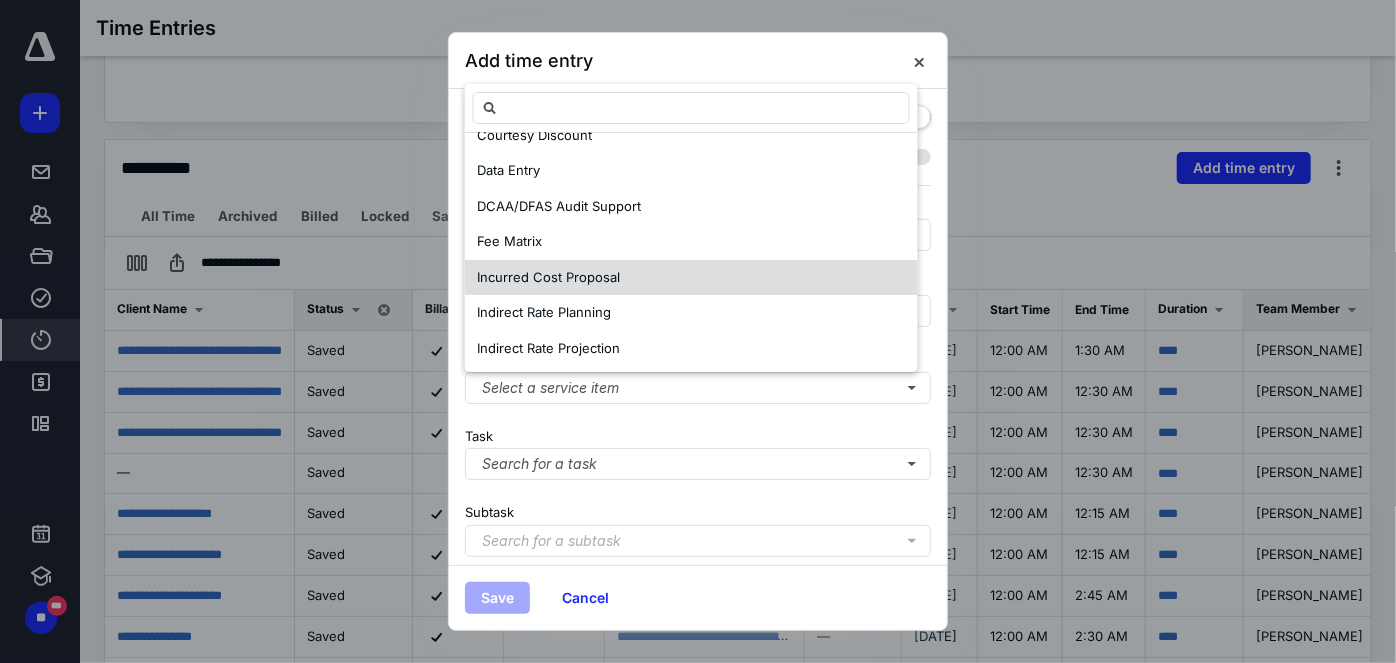 click on "Incurred Cost Proposal" at bounding box center (548, 277) 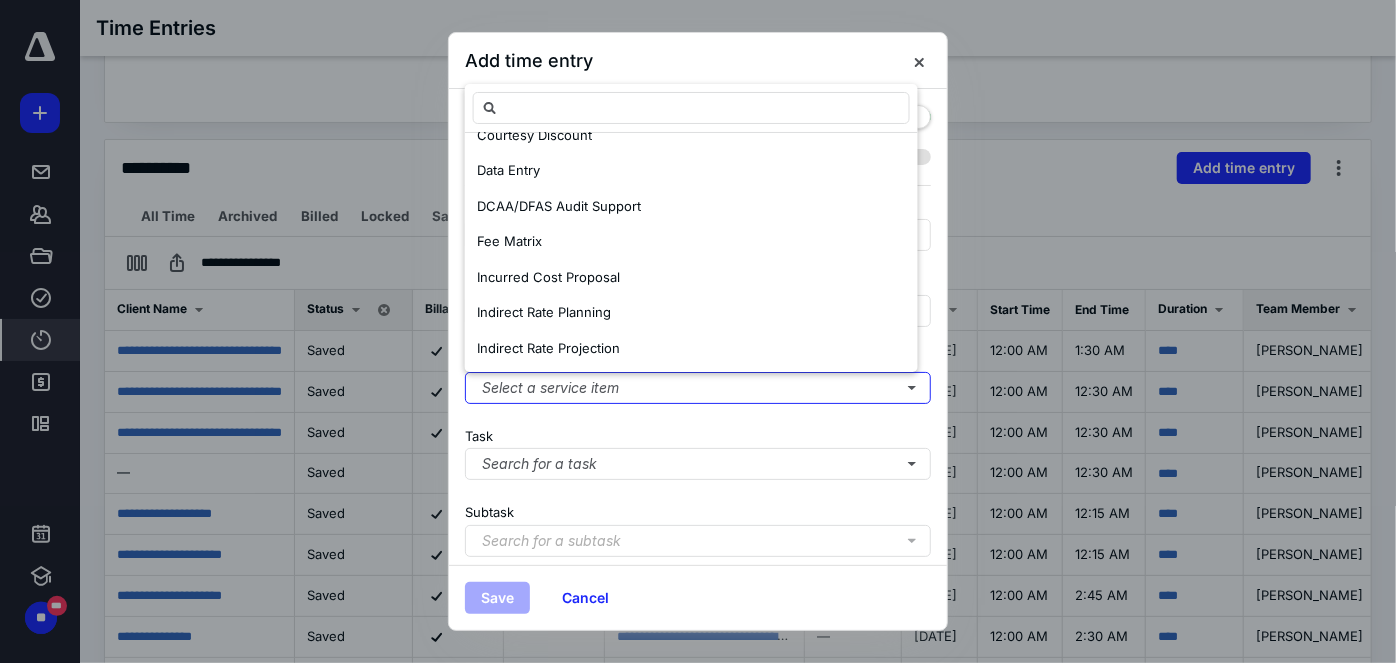 scroll, scrollTop: 0, scrollLeft: 0, axis: both 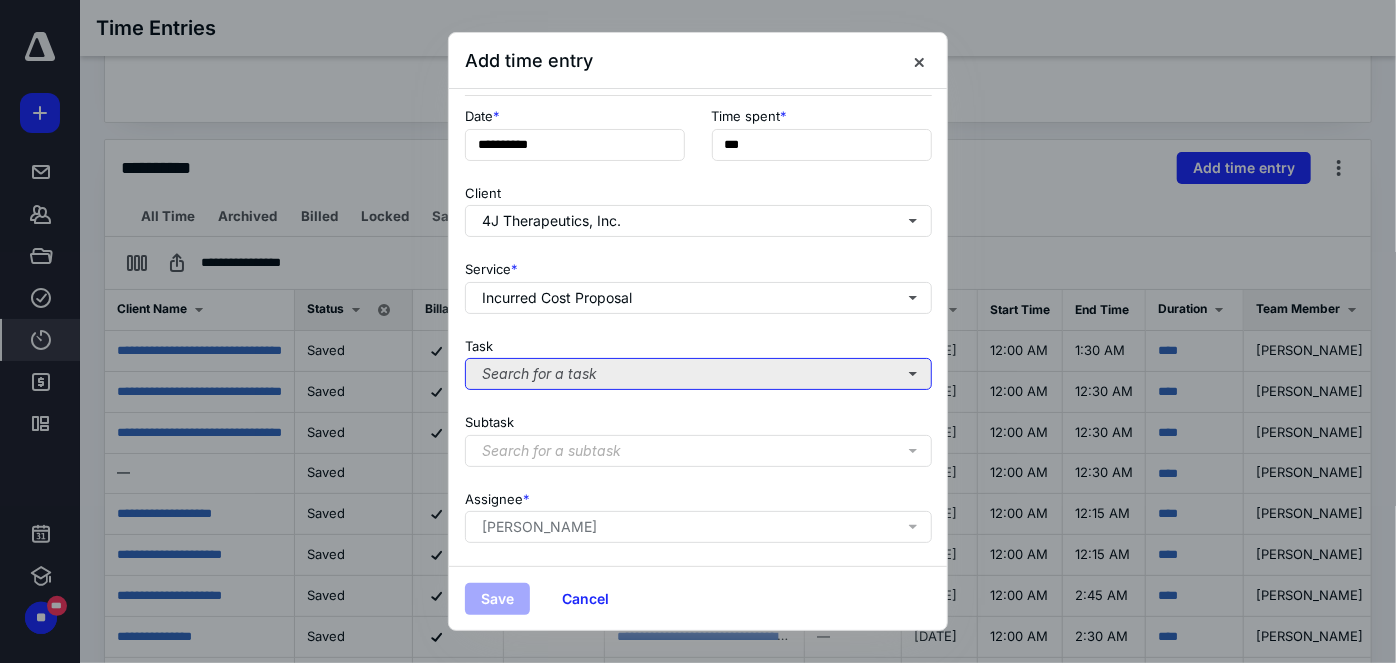 click on "Search for a task" at bounding box center (698, 374) 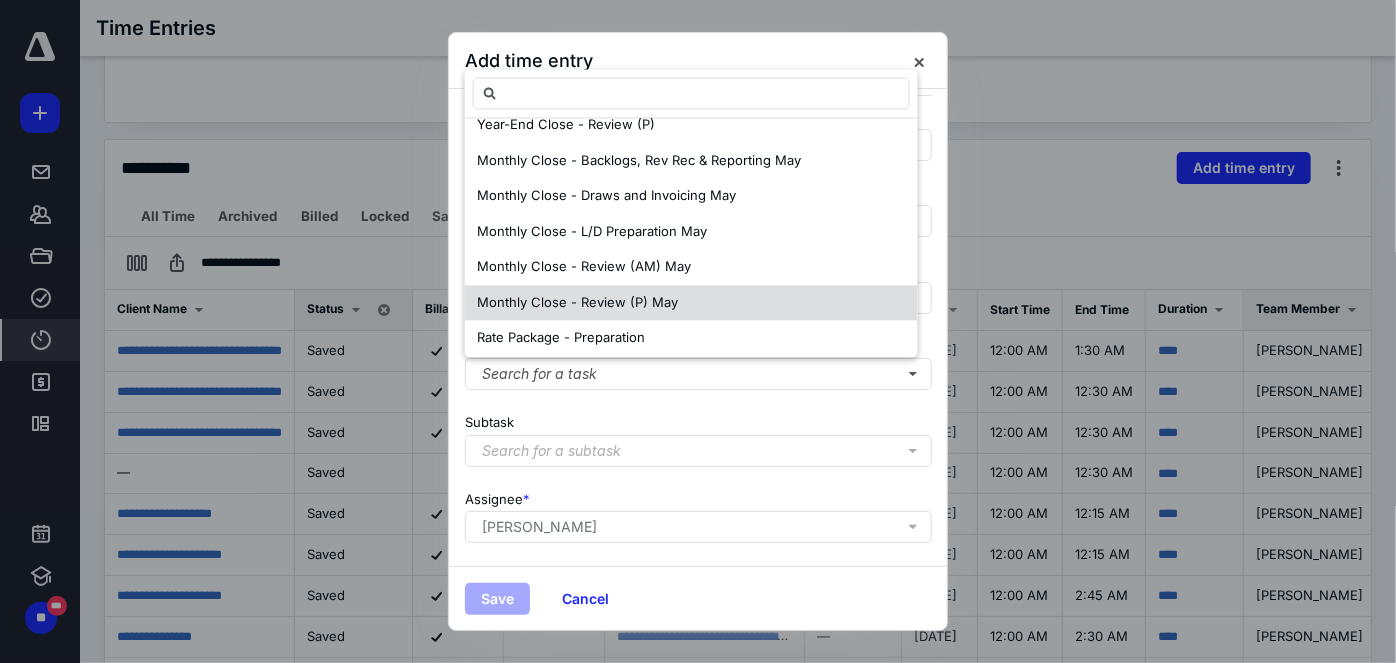 scroll, scrollTop: 181, scrollLeft: 0, axis: vertical 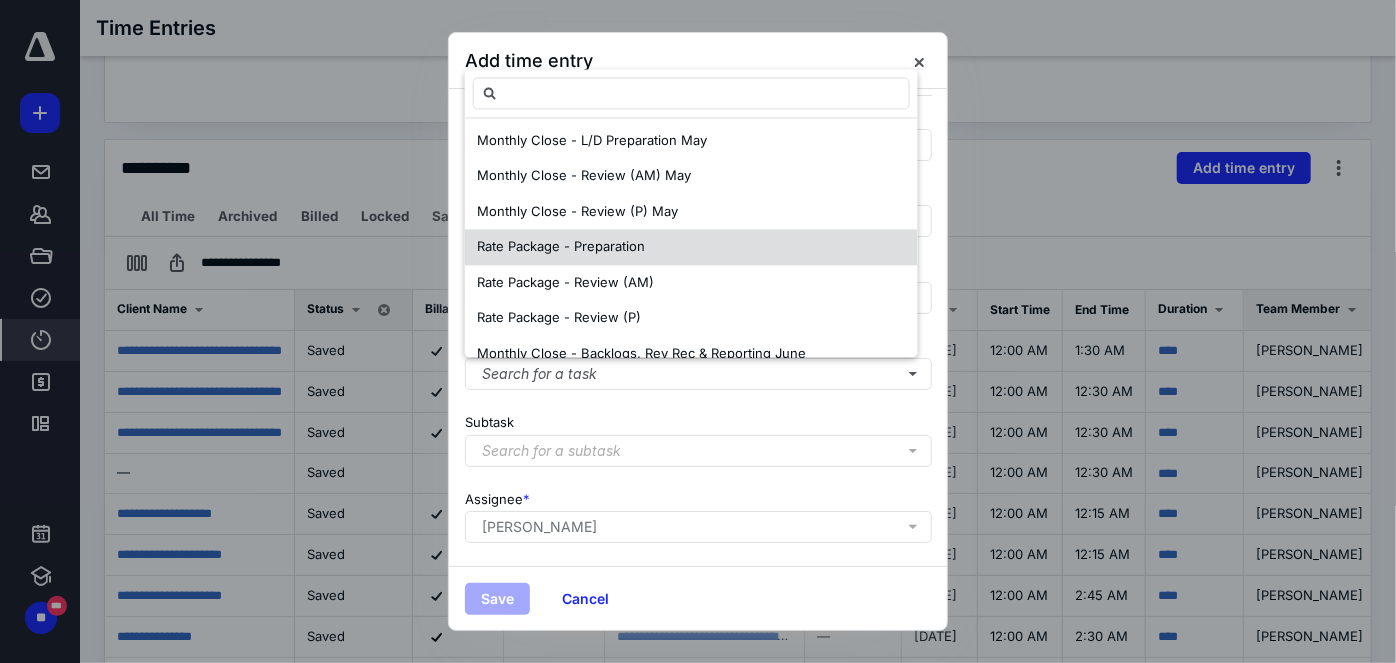 click on "Rate Package - Preparation" at bounding box center [561, 247] 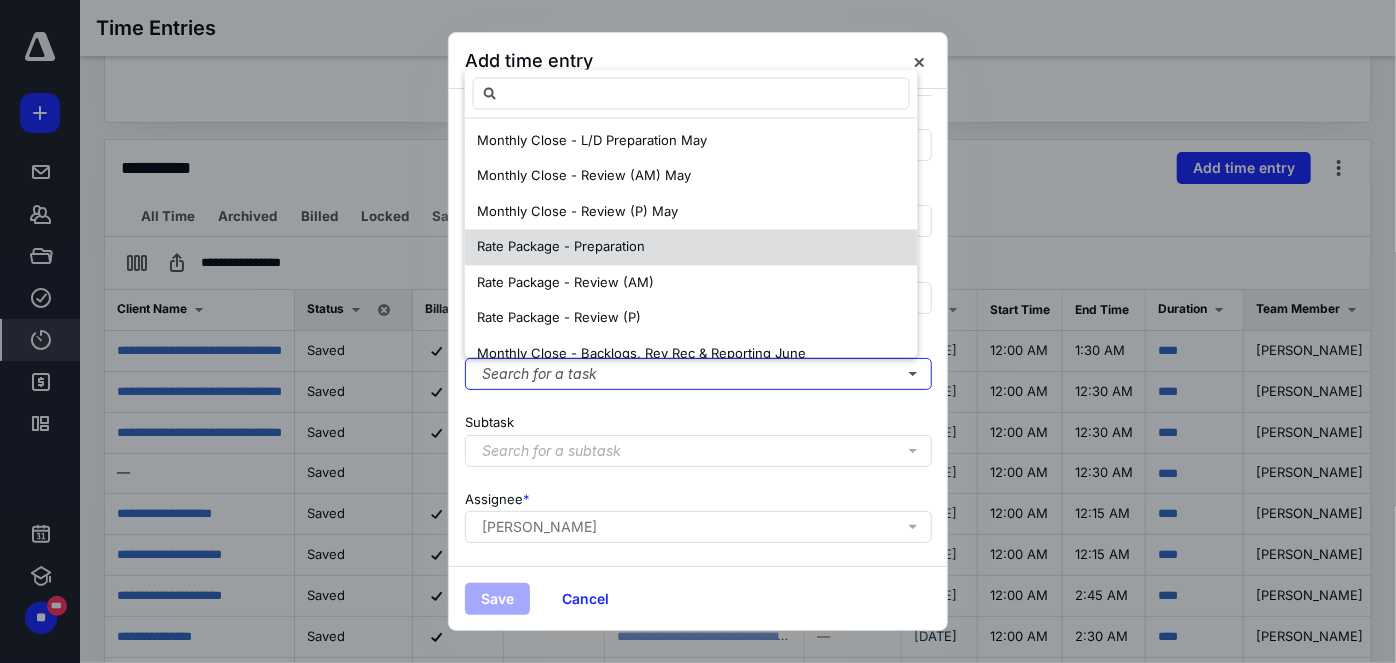scroll, scrollTop: 0, scrollLeft: 0, axis: both 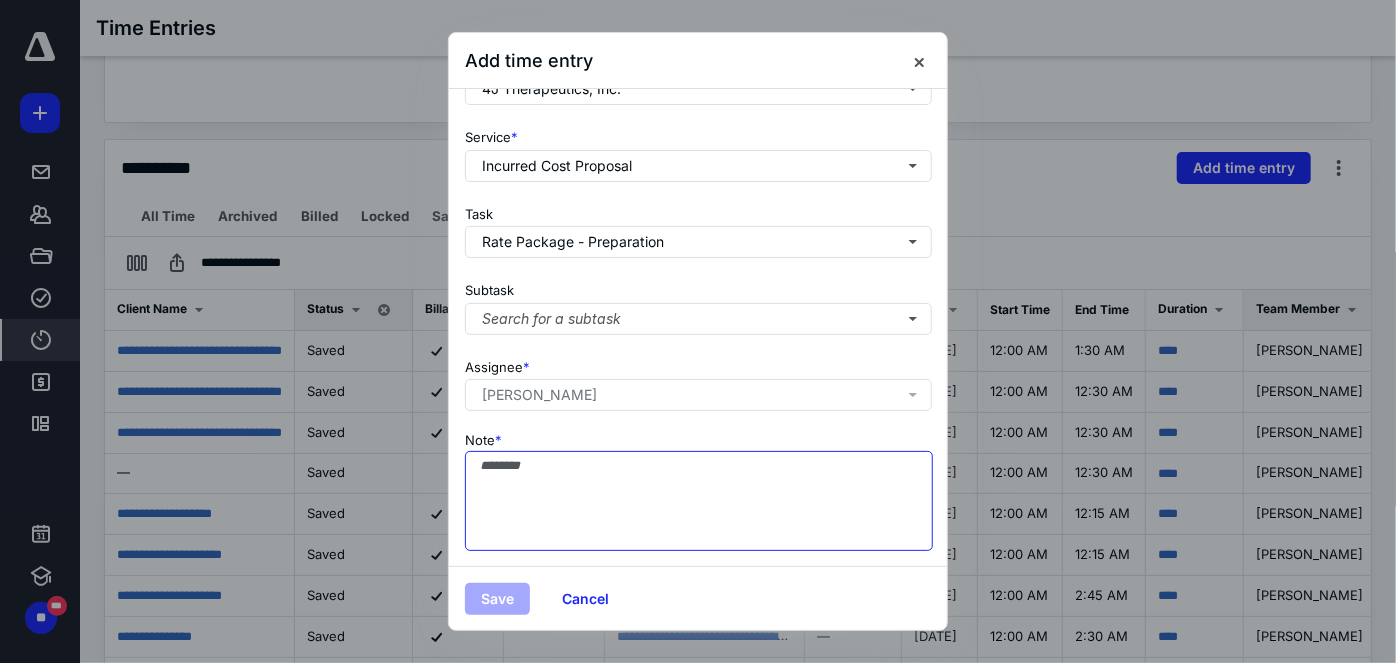 drag, startPoint x: 586, startPoint y: 480, endPoint x: 585, endPoint y: 494, distance: 14.035668 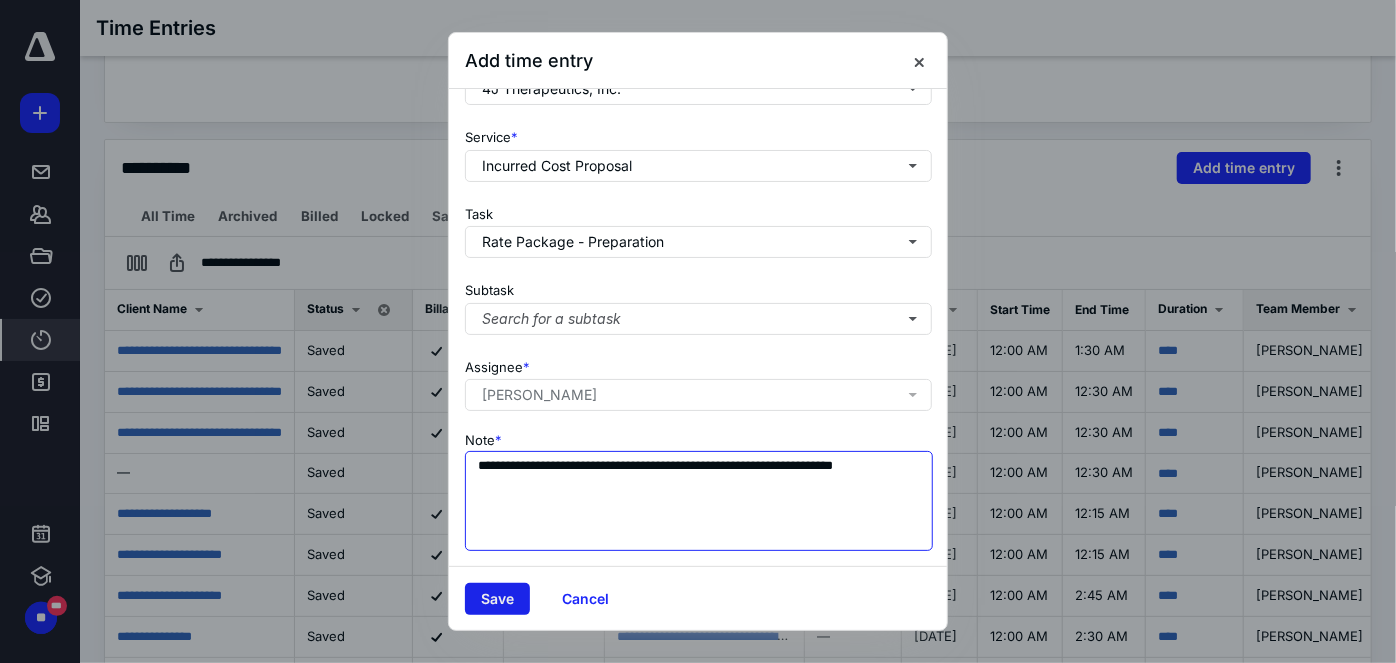 type on "**********" 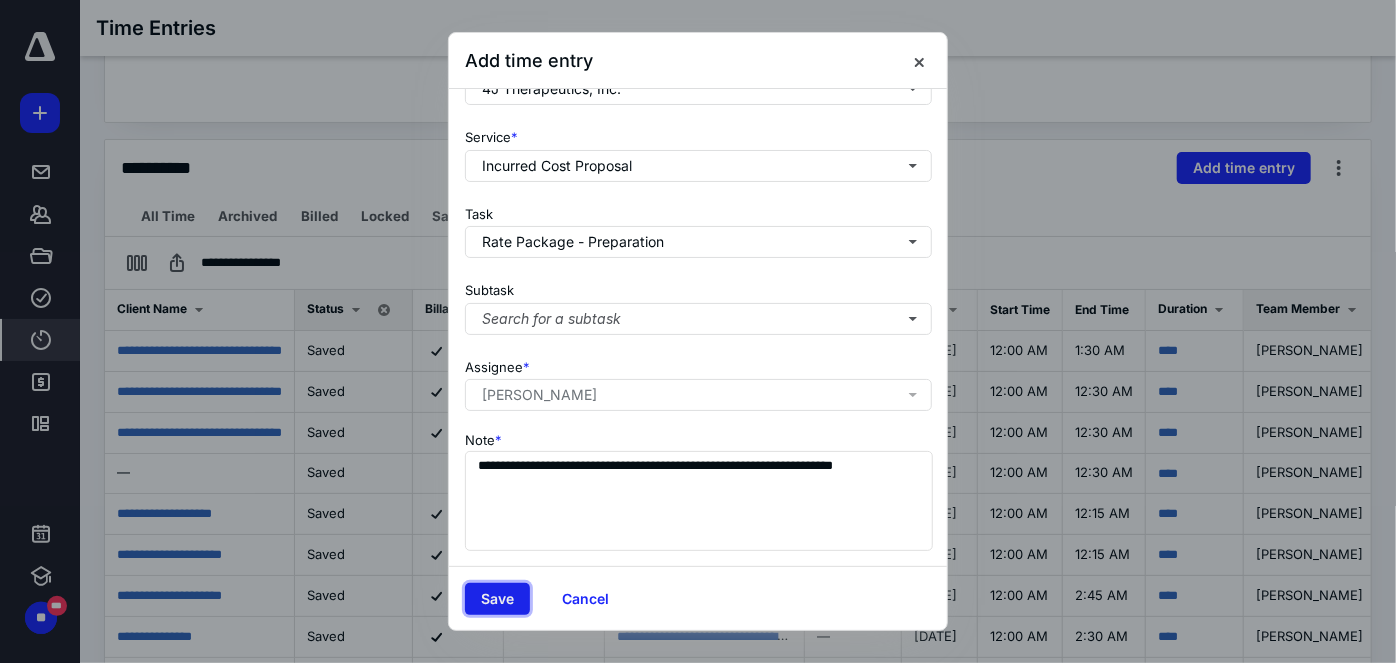 click on "Save" at bounding box center [497, 599] 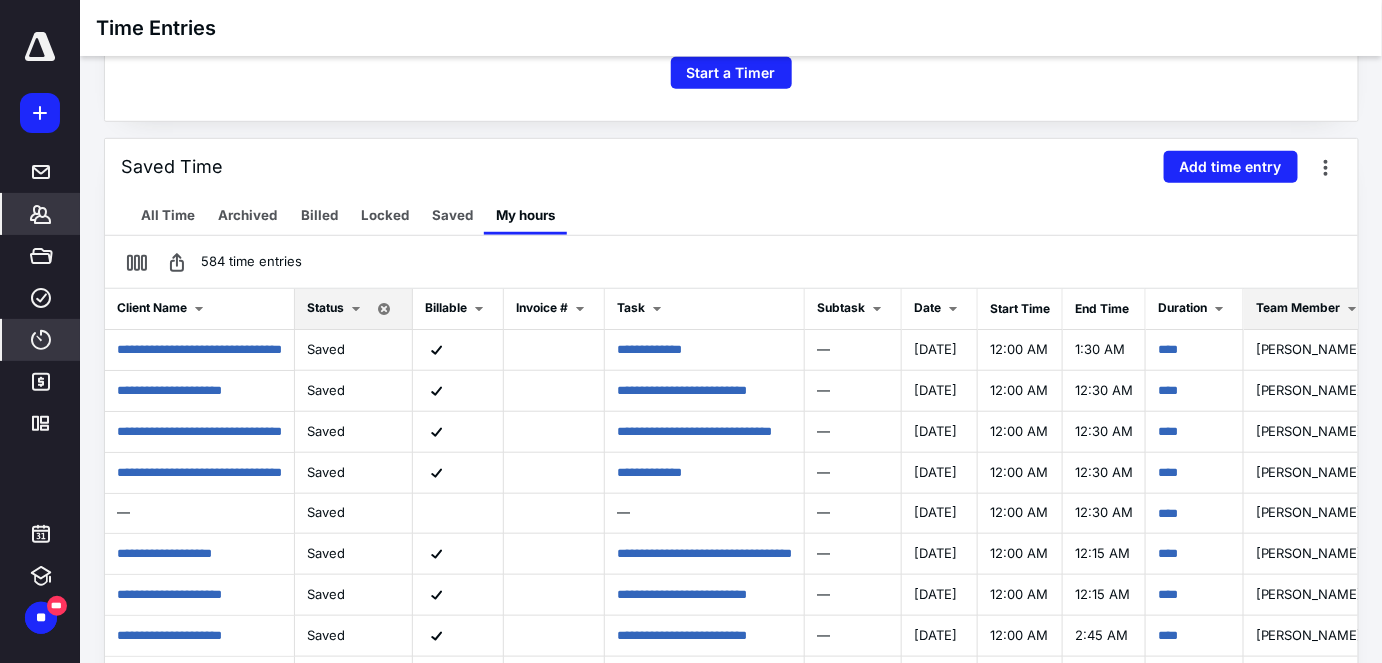 click 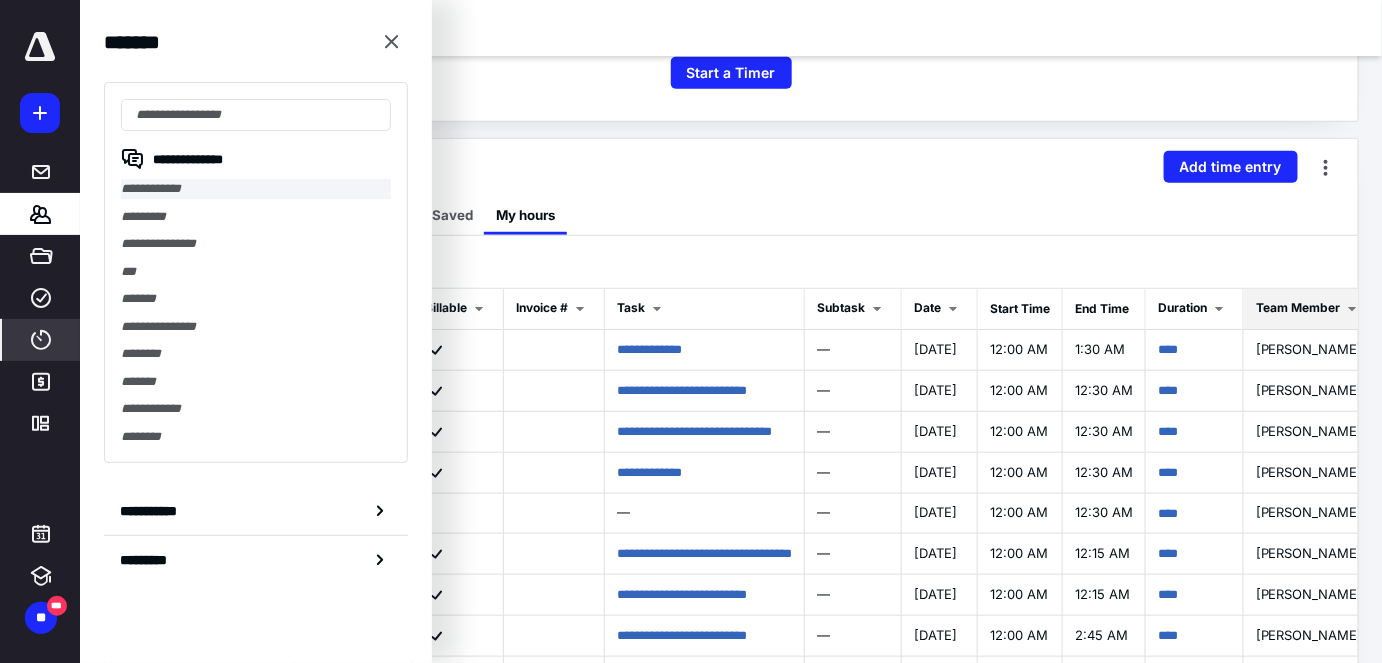 click on "**********" at bounding box center [256, 189] 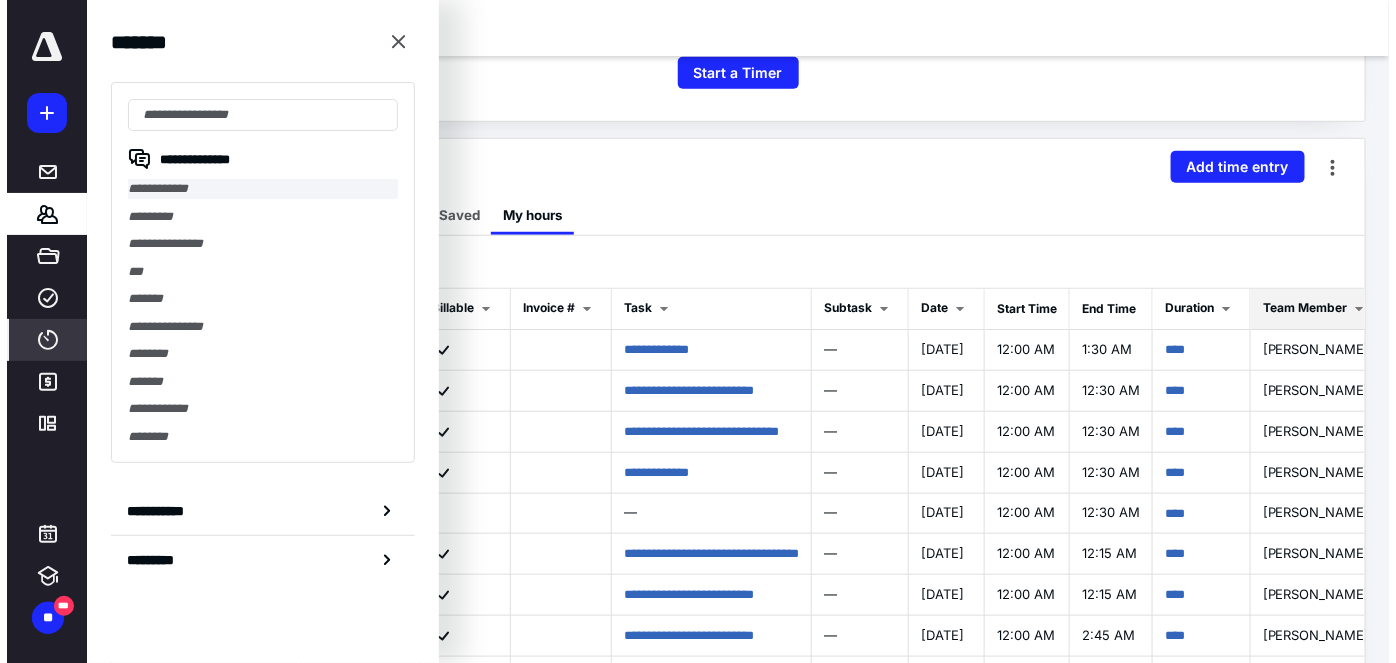 scroll, scrollTop: 0, scrollLeft: 0, axis: both 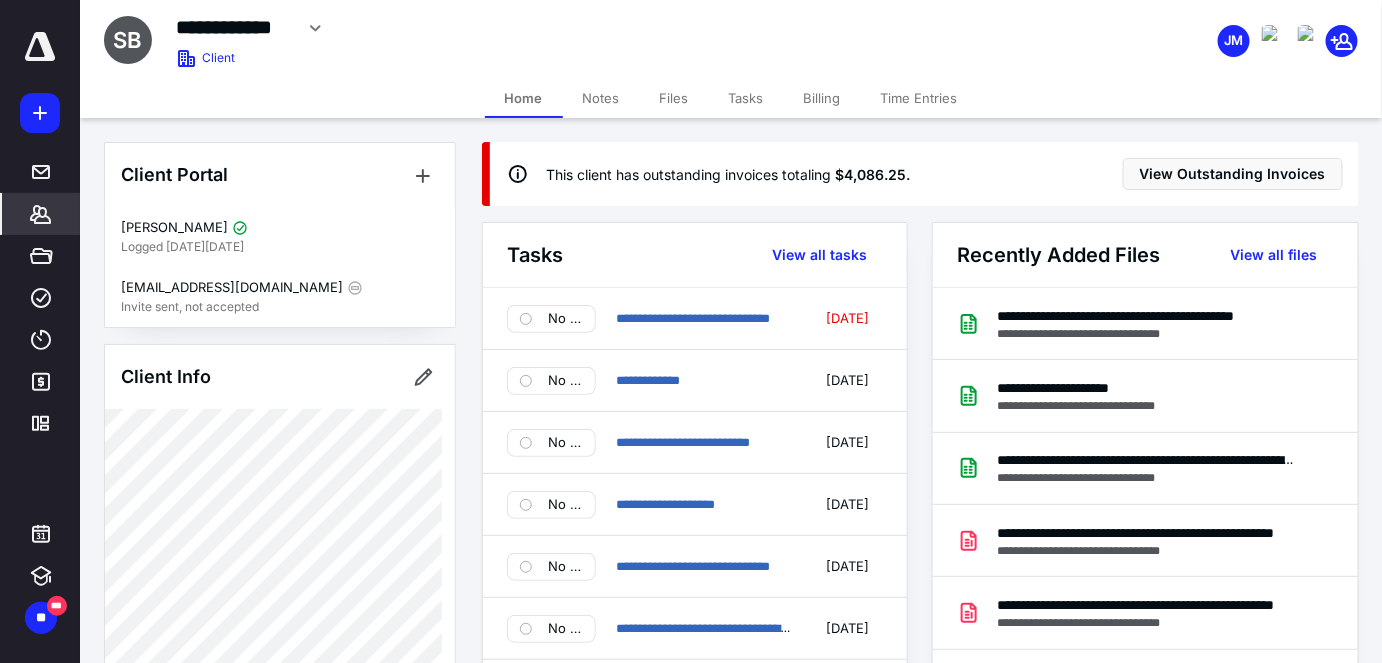 click on "Tasks" at bounding box center [746, 98] 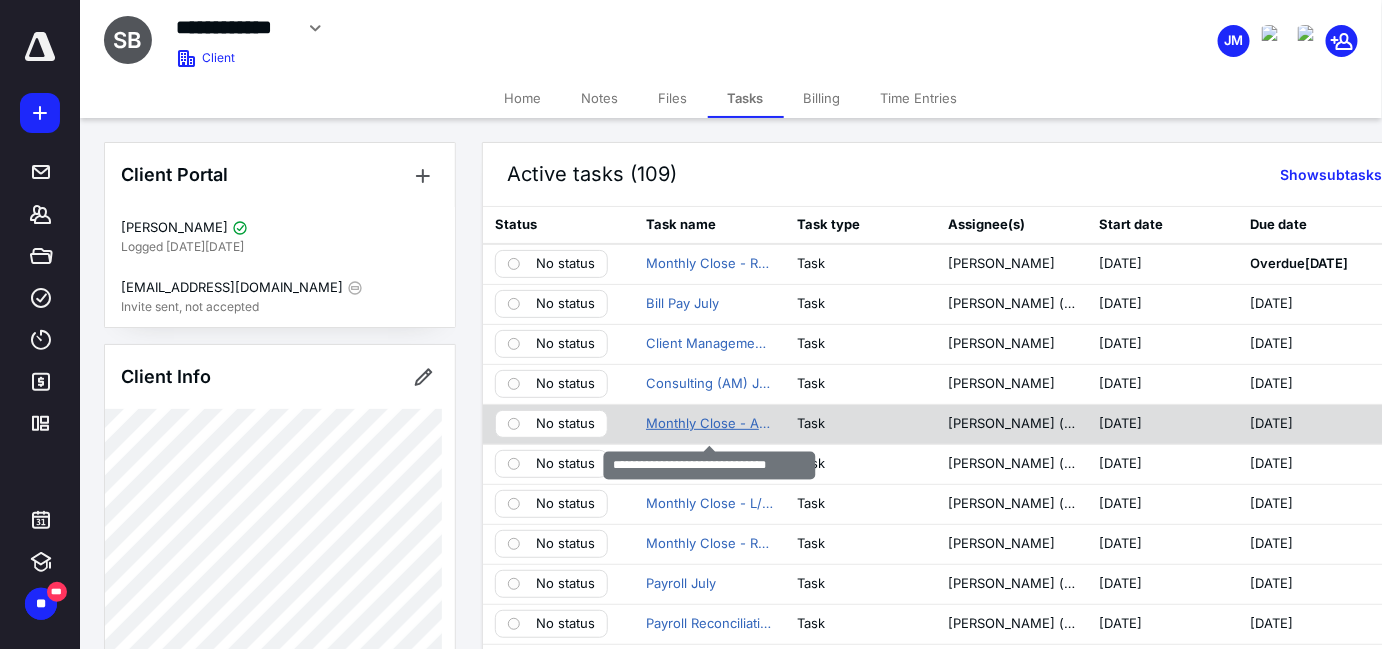 click on "Monthly Close - Accounting June" at bounding box center [709, 424] 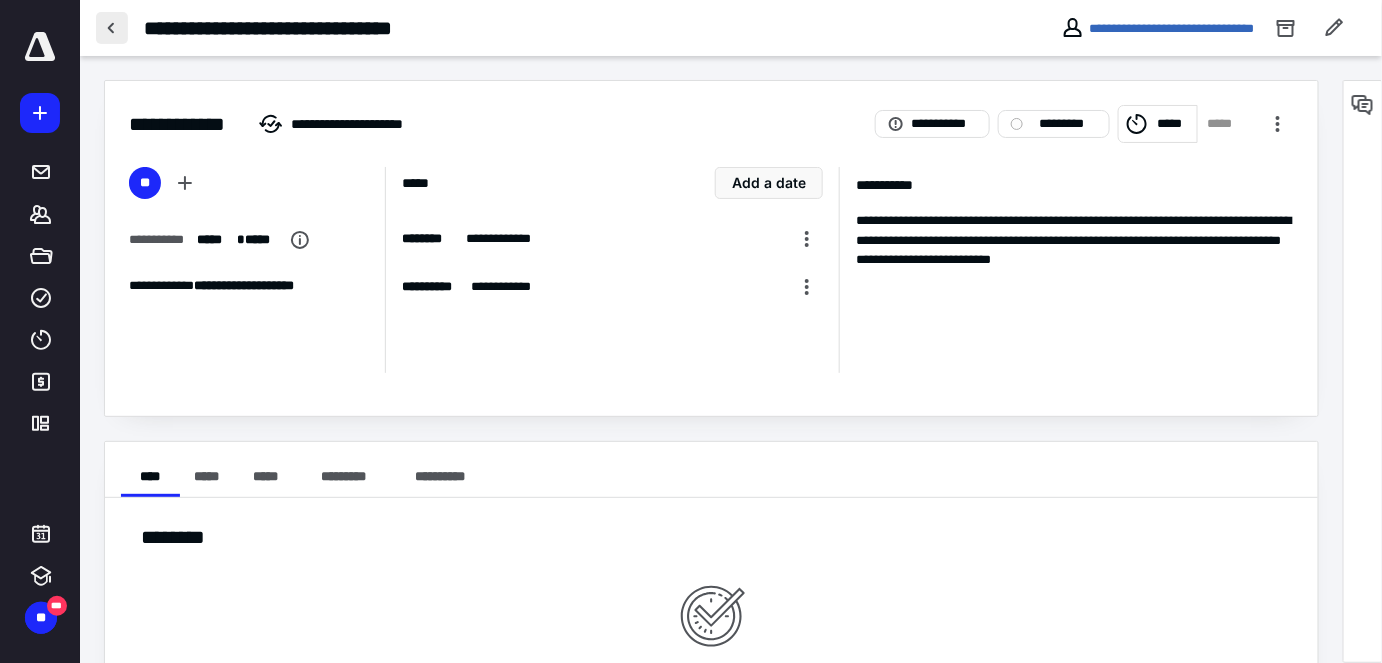 click at bounding box center (112, 28) 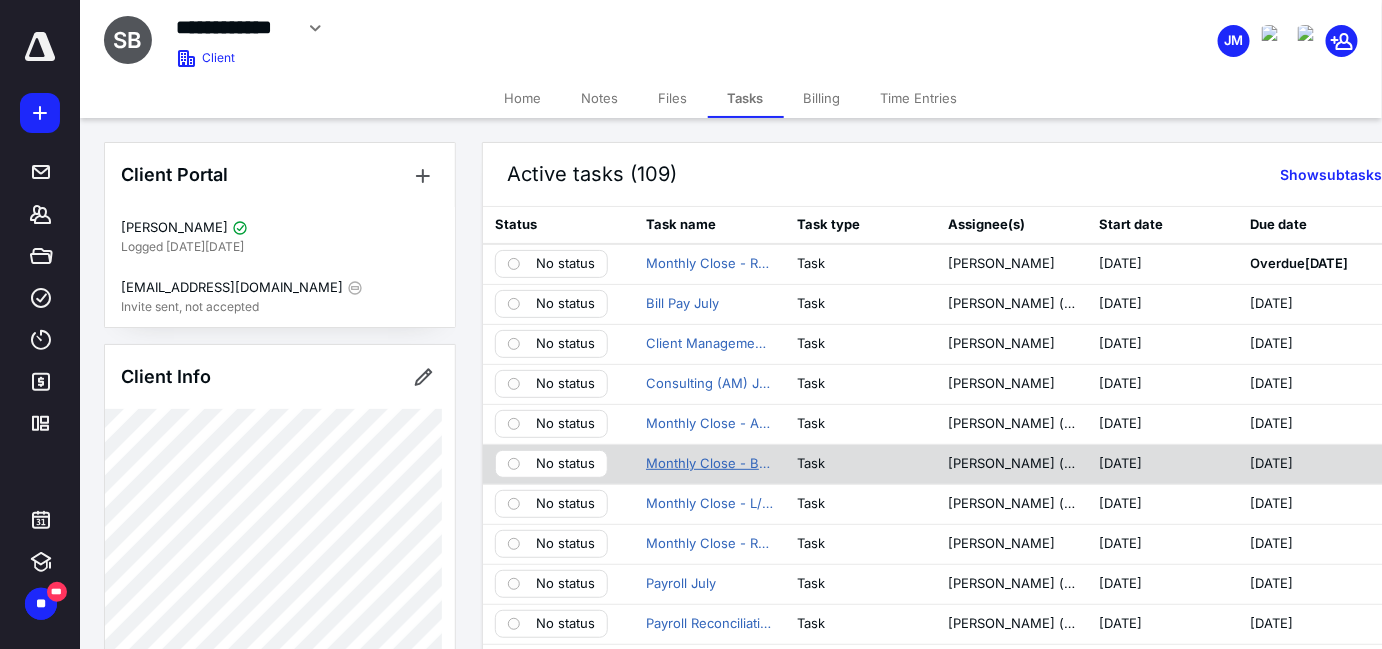 click on "Monthly Close - Backlogs, Rev Rec & Reporting June" at bounding box center (709, 464) 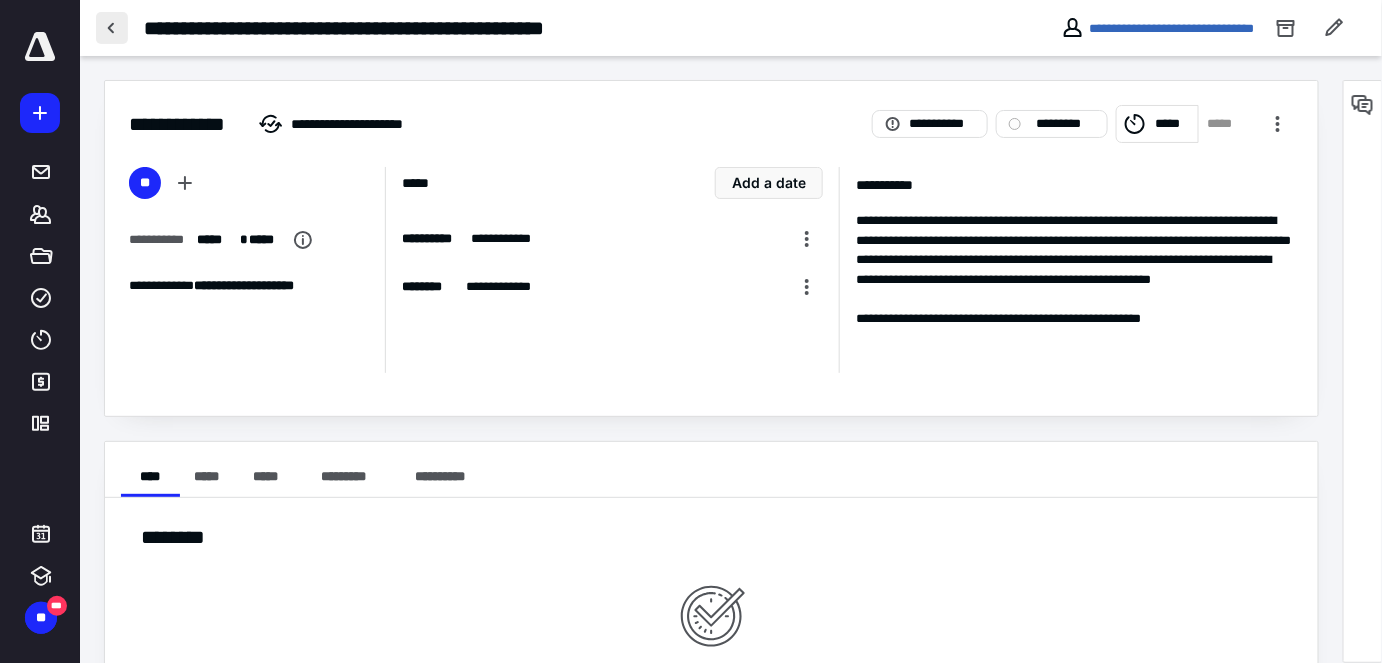 click at bounding box center (112, 28) 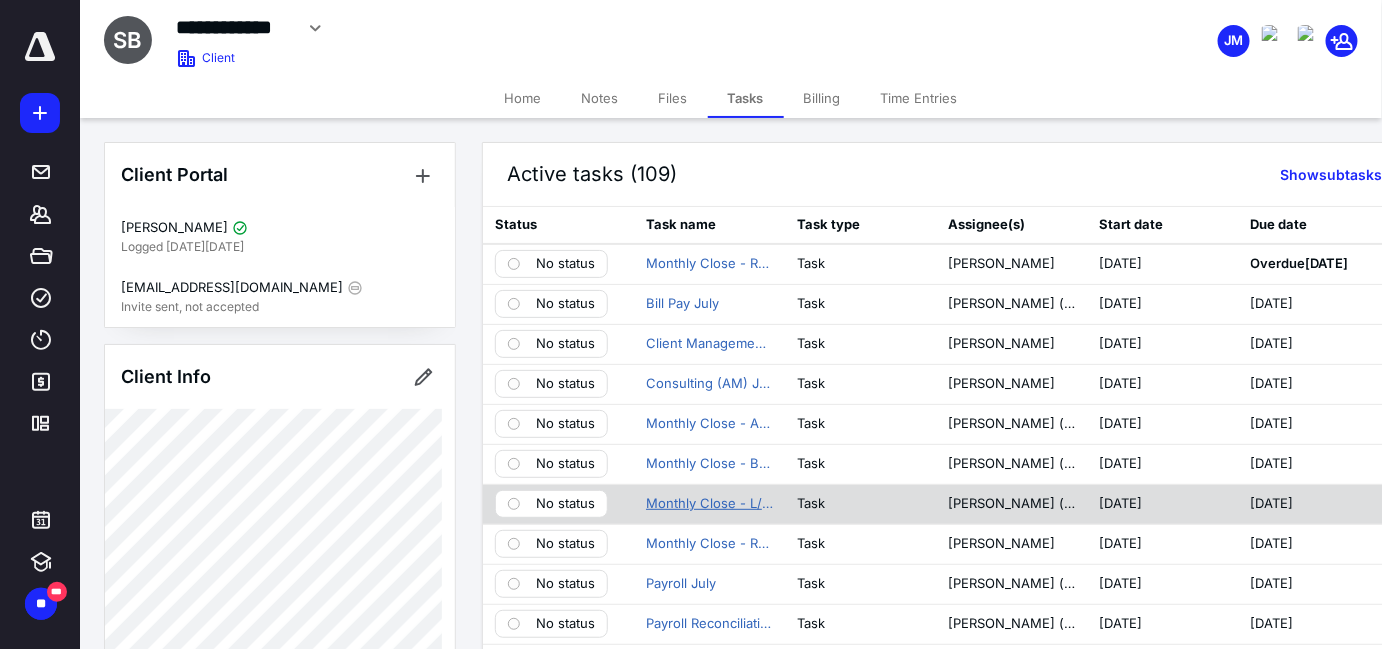 click on "Monthly Close - L/D Preparation June" at bounding box center (709, 504) 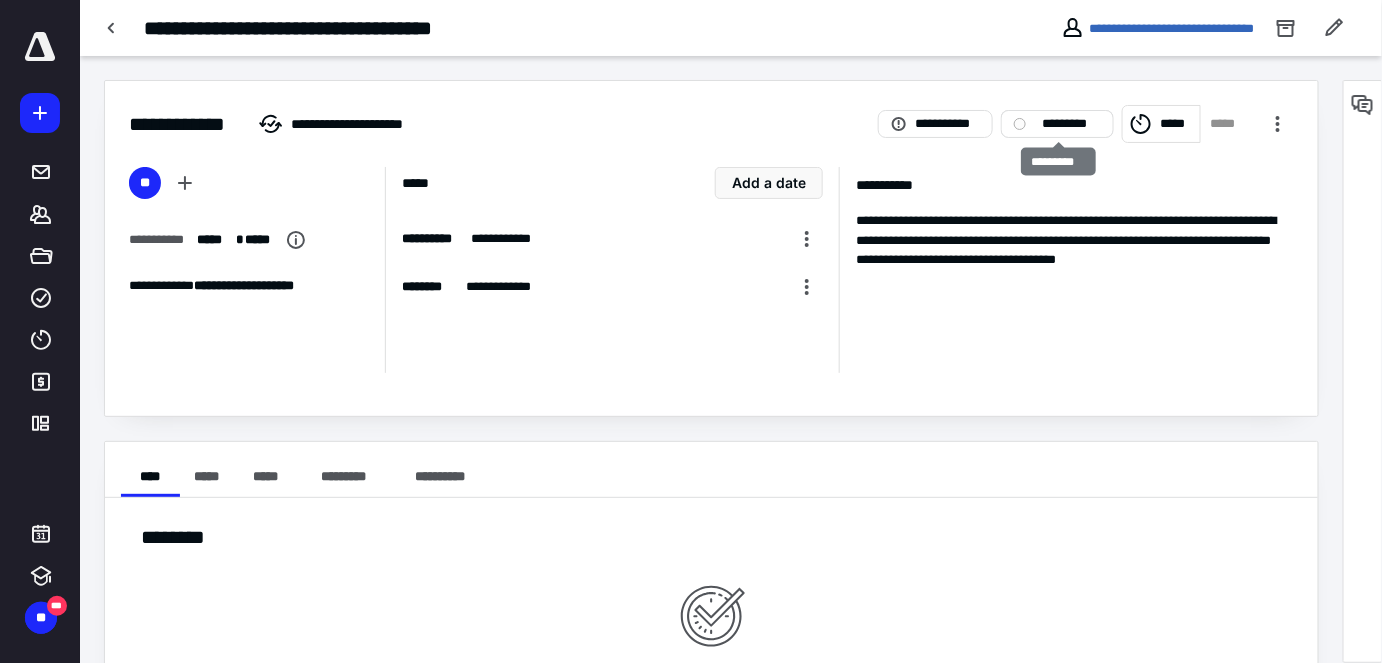 click on "*********" at bounding box center (1071, 124) 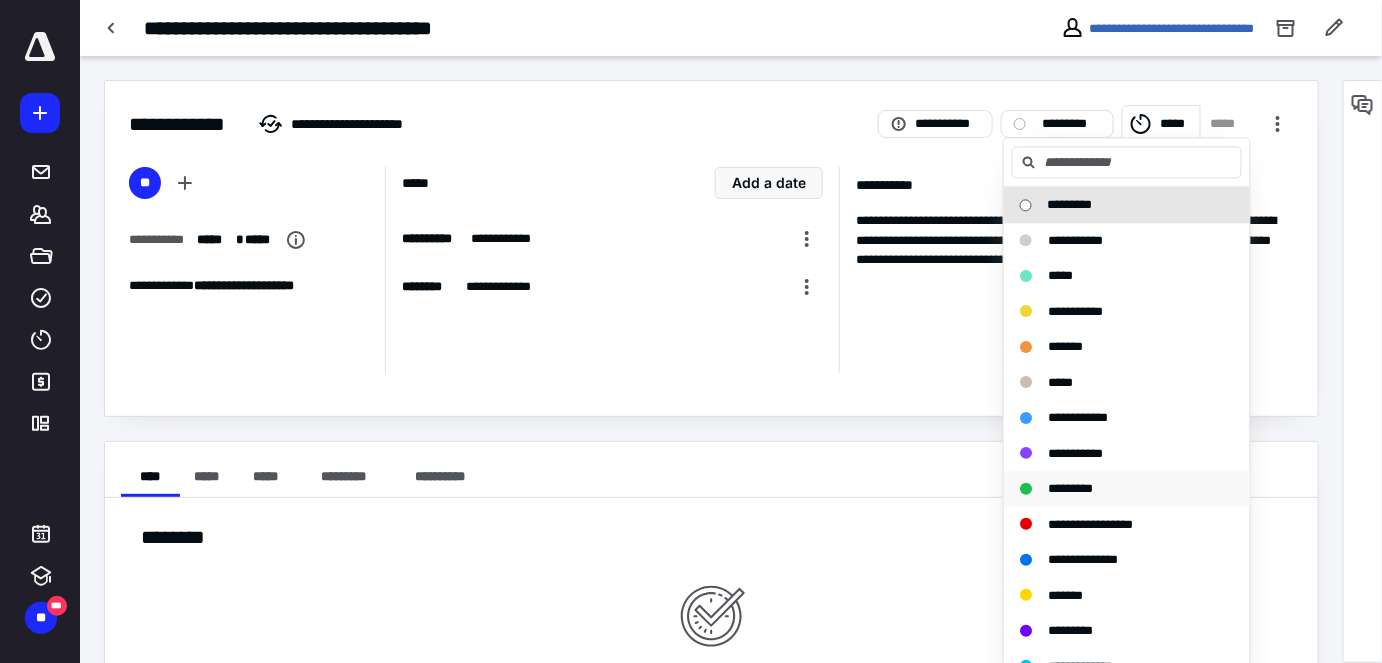 click on "*********" at bounding box center (1070, 488) 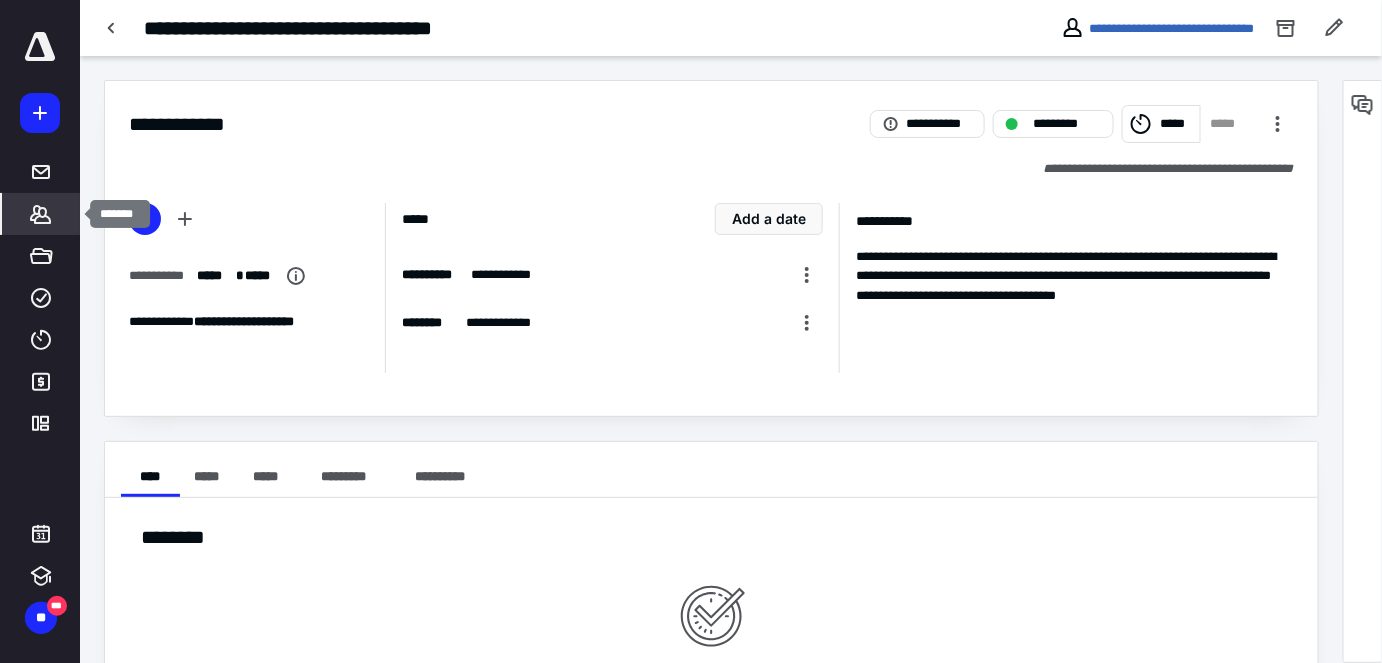 click 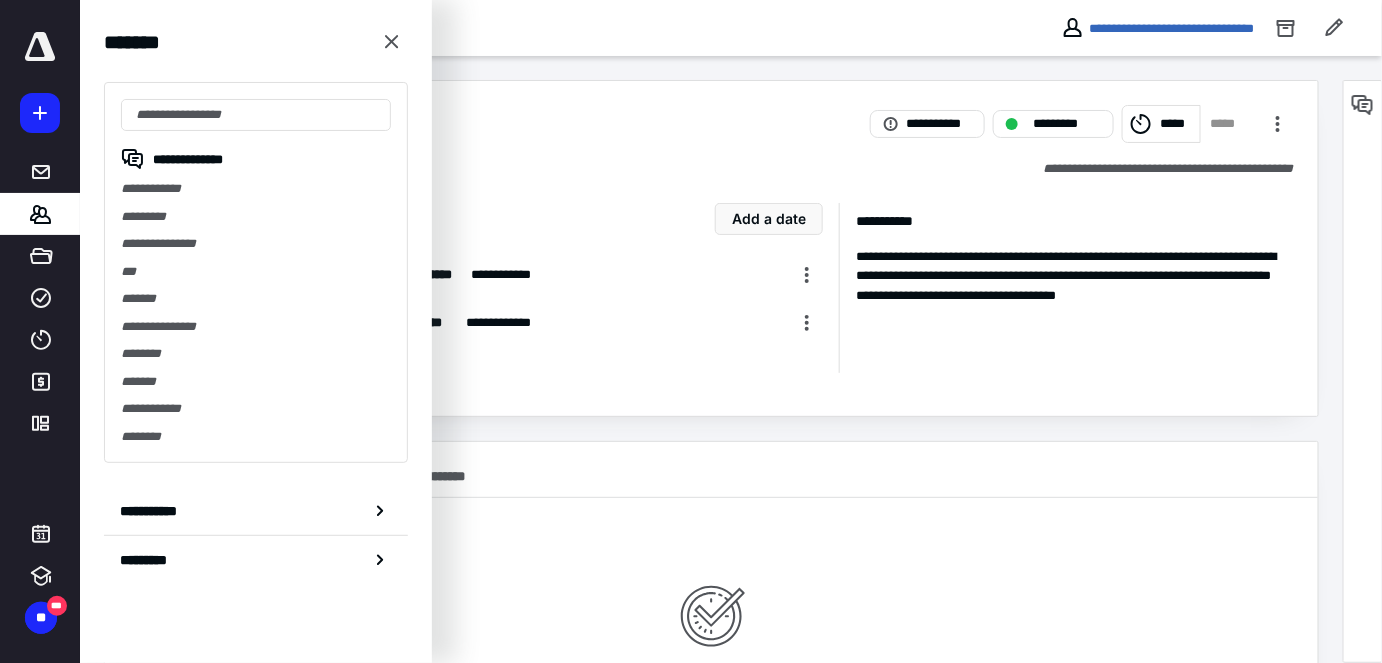 click on "**********" at bounding box center (711, 130) 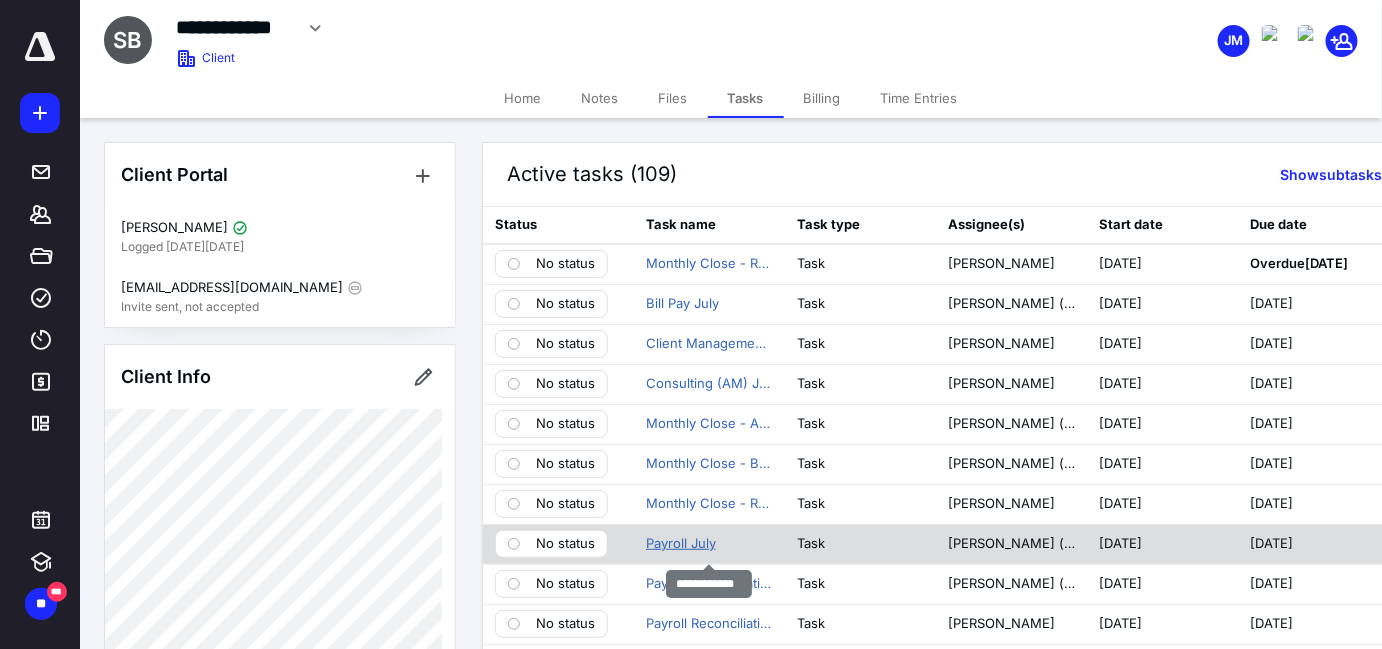 click on "Payroll July" at bounding box center (681, 544) 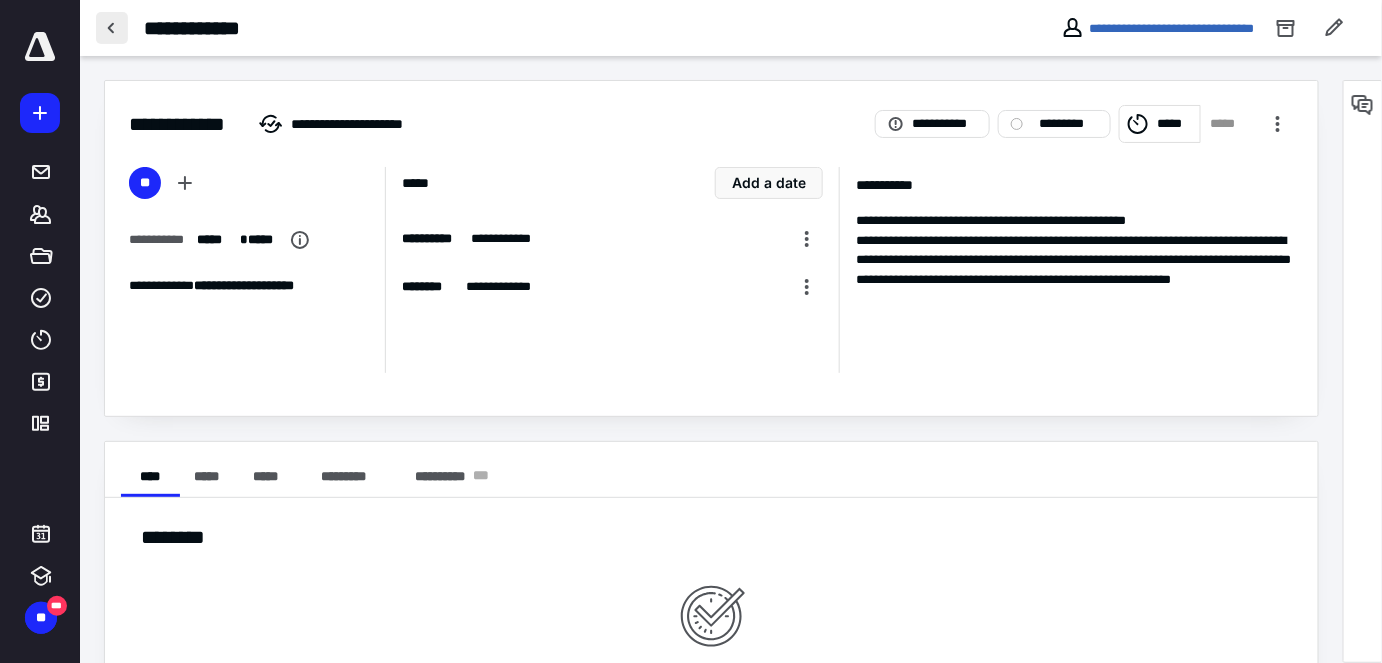 click at bounding box center [112, 28] 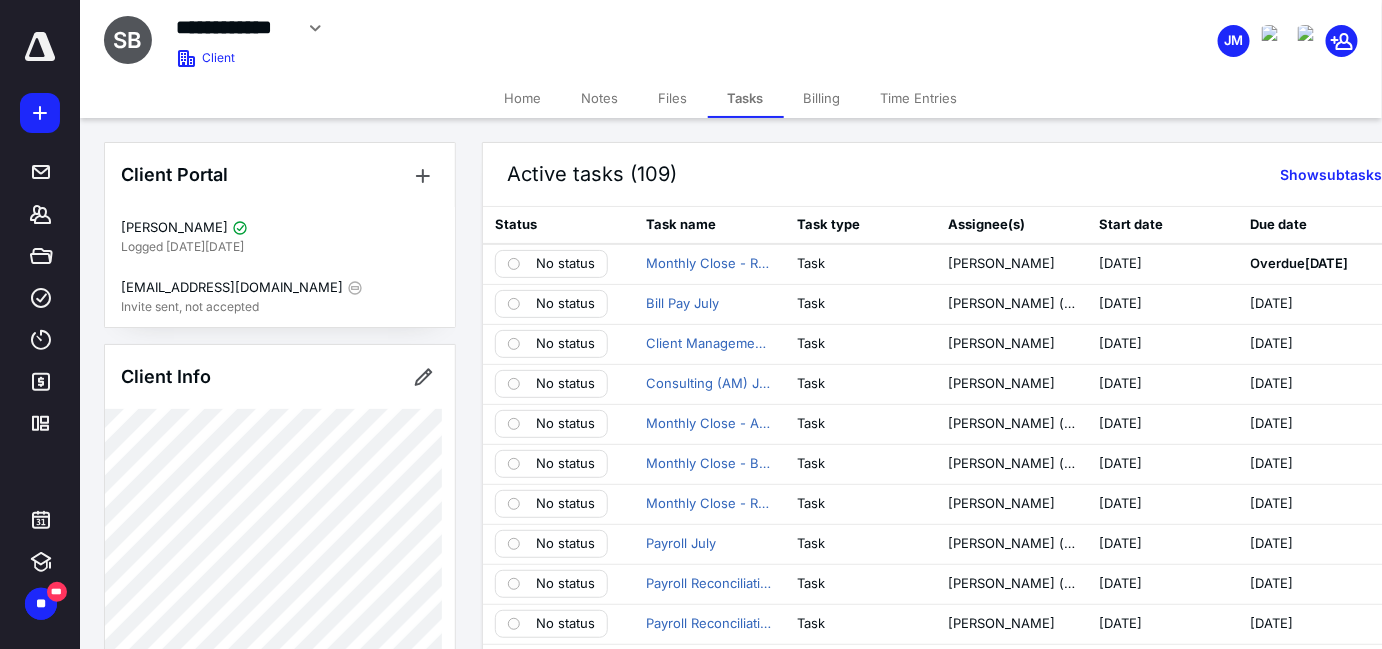 click on "Files" at bounding box center [673, 98] 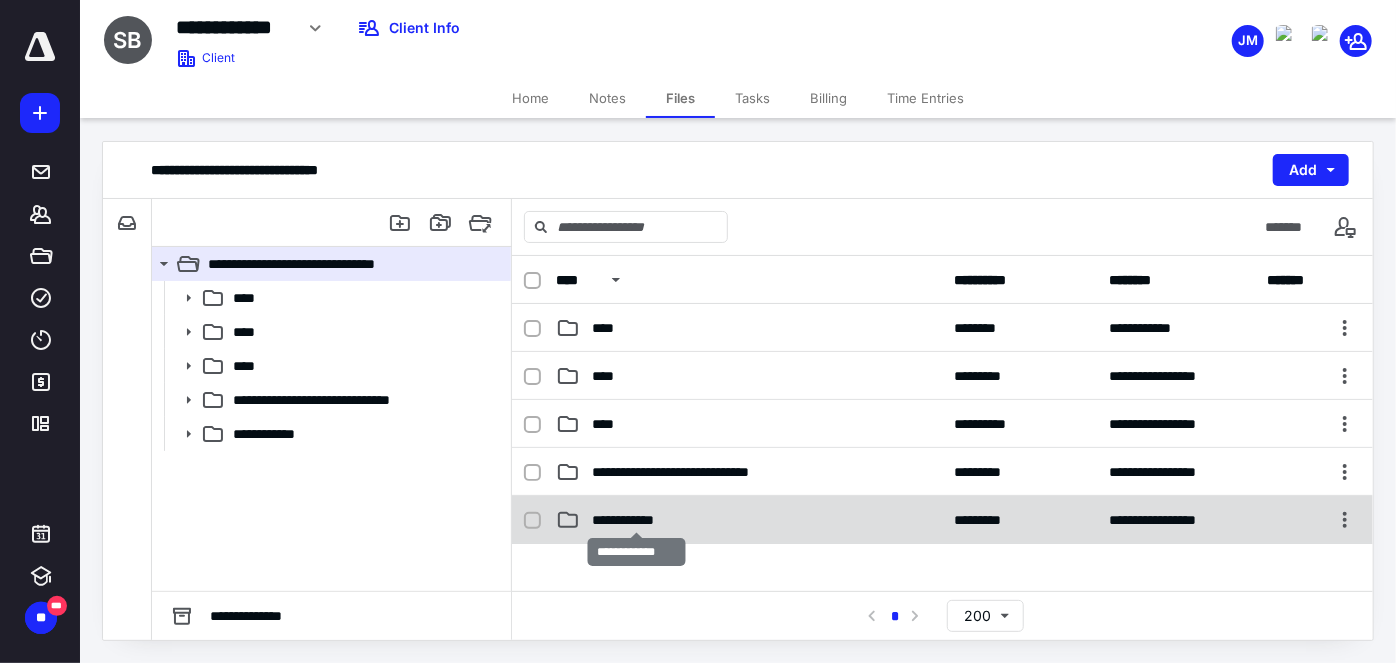 click on "**********" at bounding box center (637, 520) 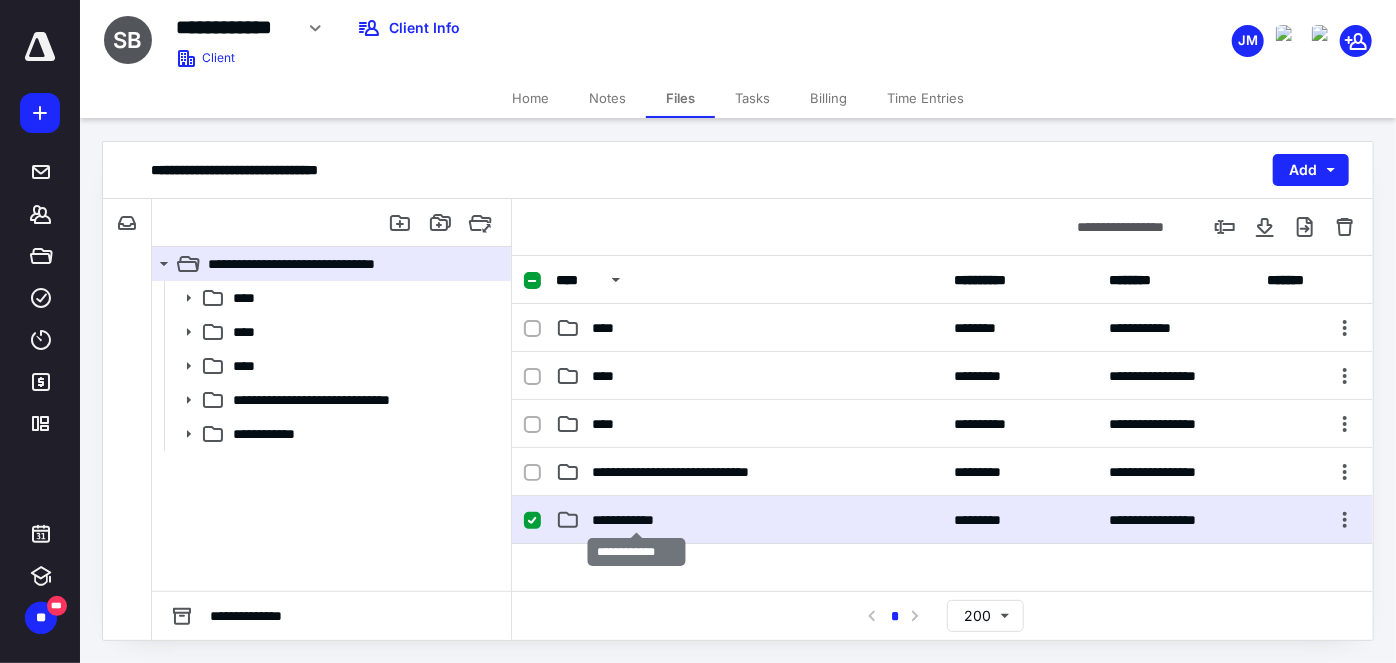click on "**********" at bounding box center (637, 520) 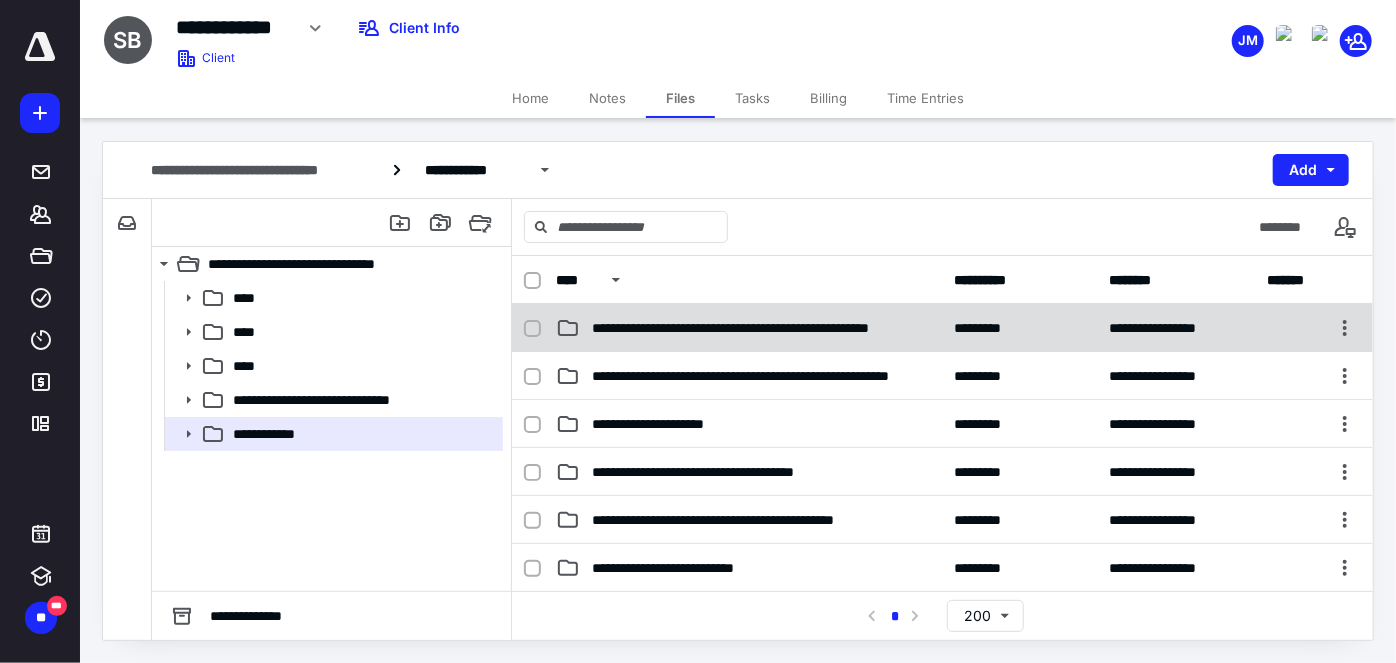 click on "**********" at bounding box center [749, 328] 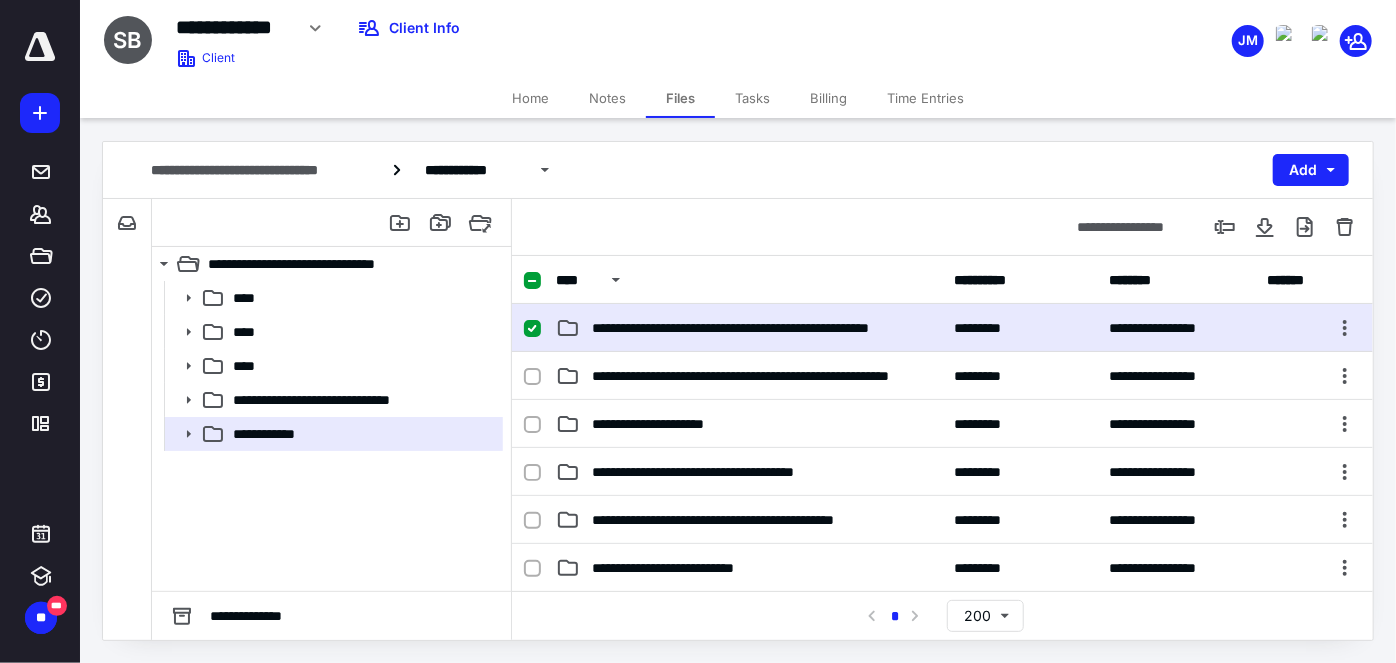 click on "**********" at bounding box center [749, 328] 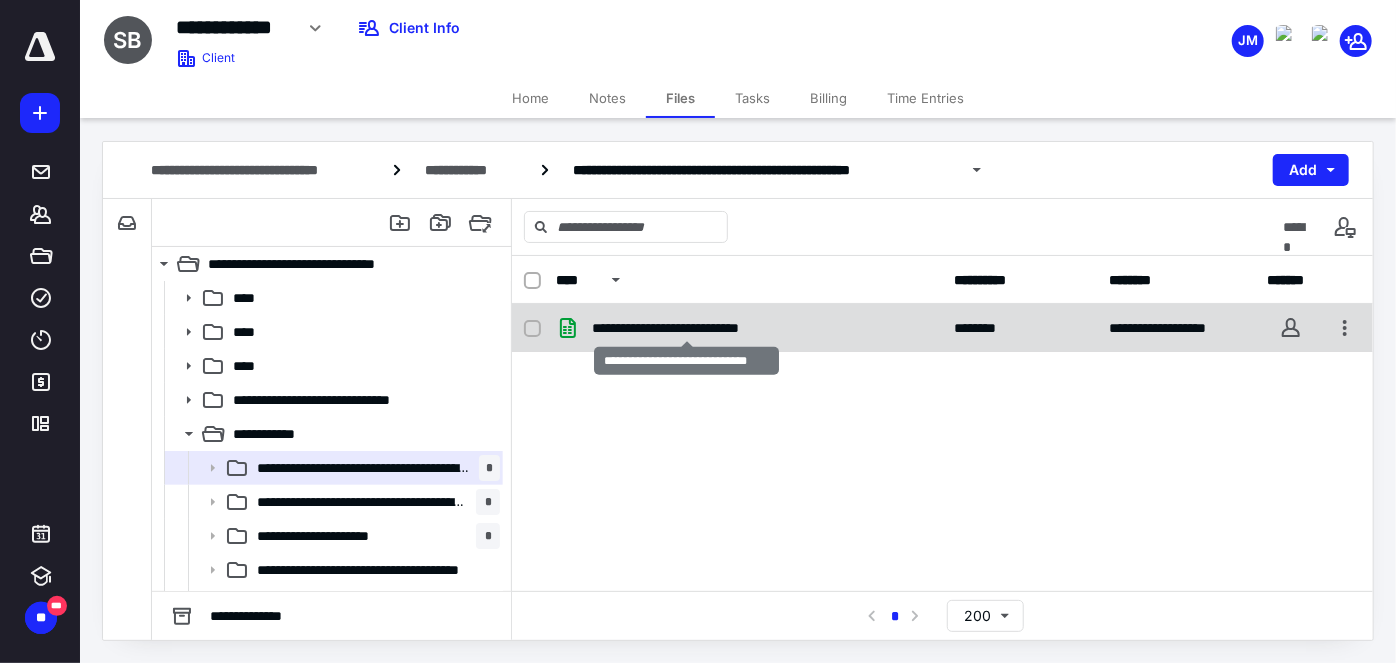 checkbox on "true" 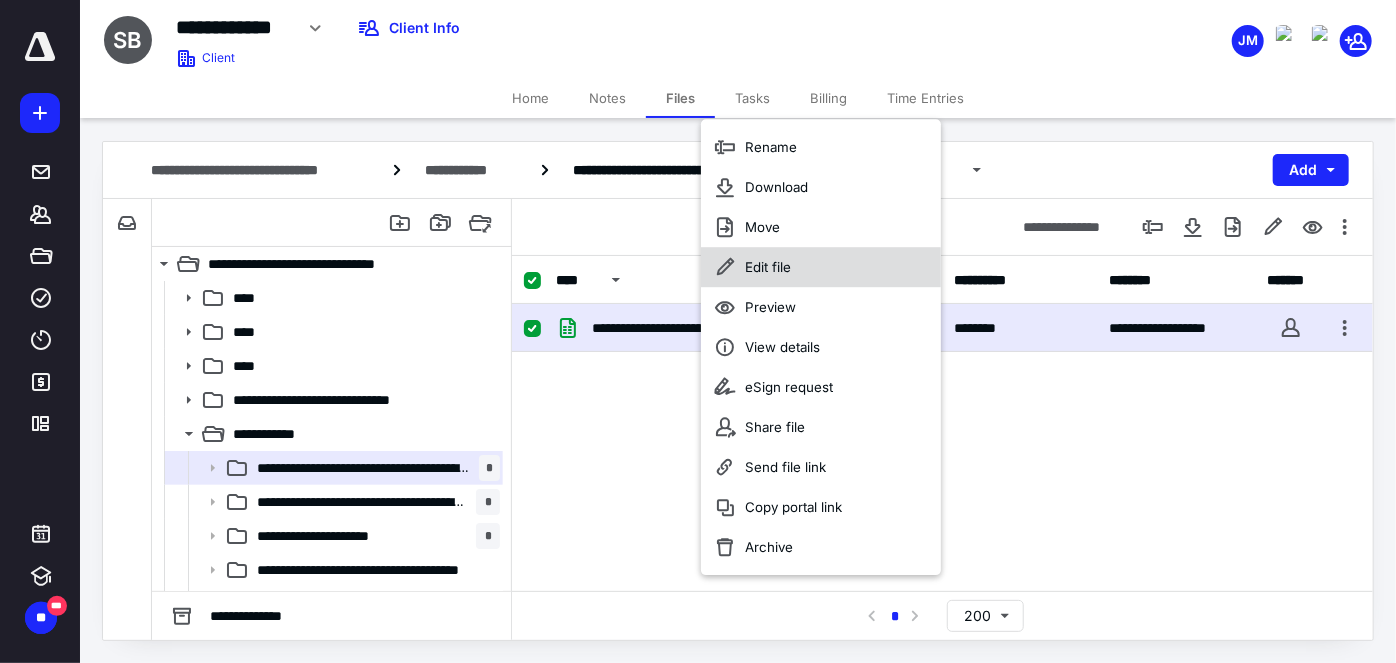 click on "Edit file" at bounding box center (821, 267) 